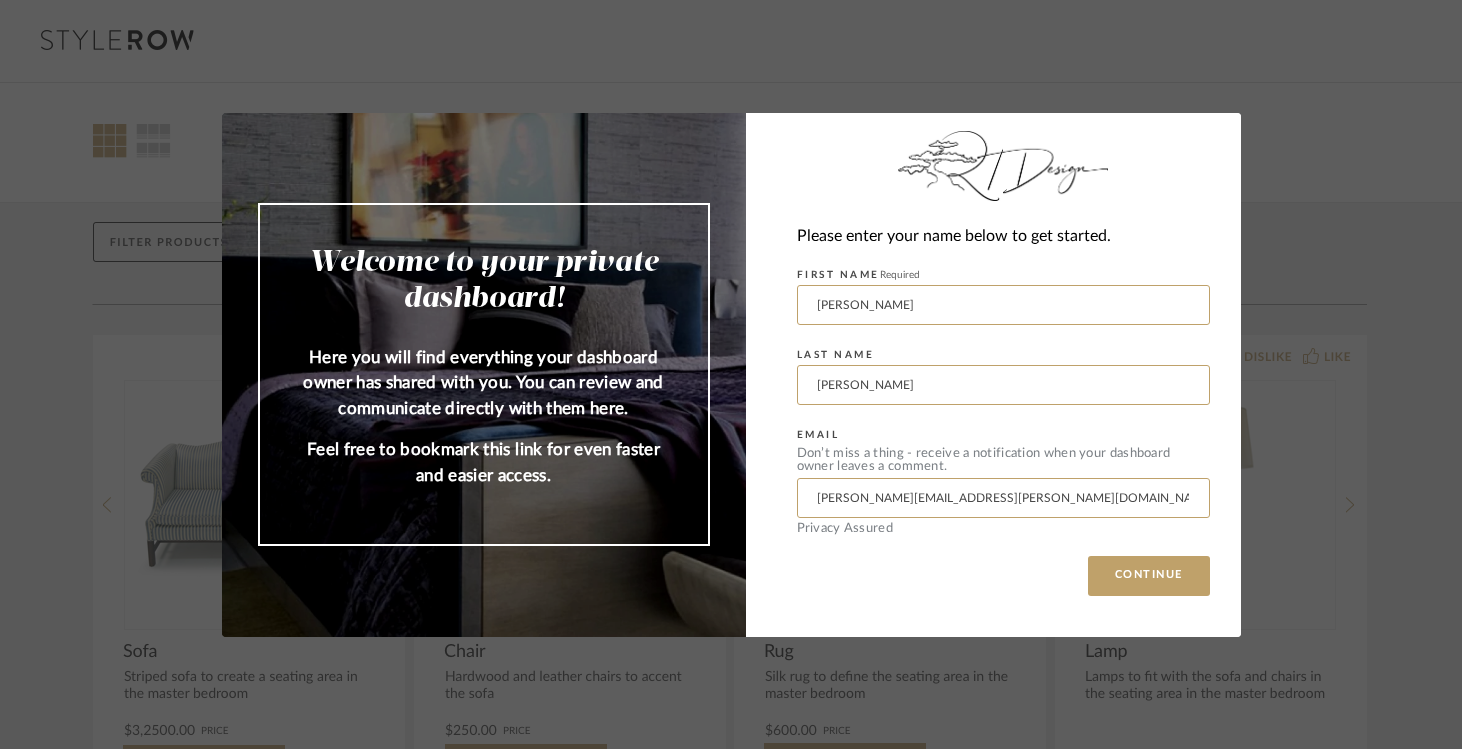 scroll, scrollTop: 0, scrollLeft: 0, axis: both 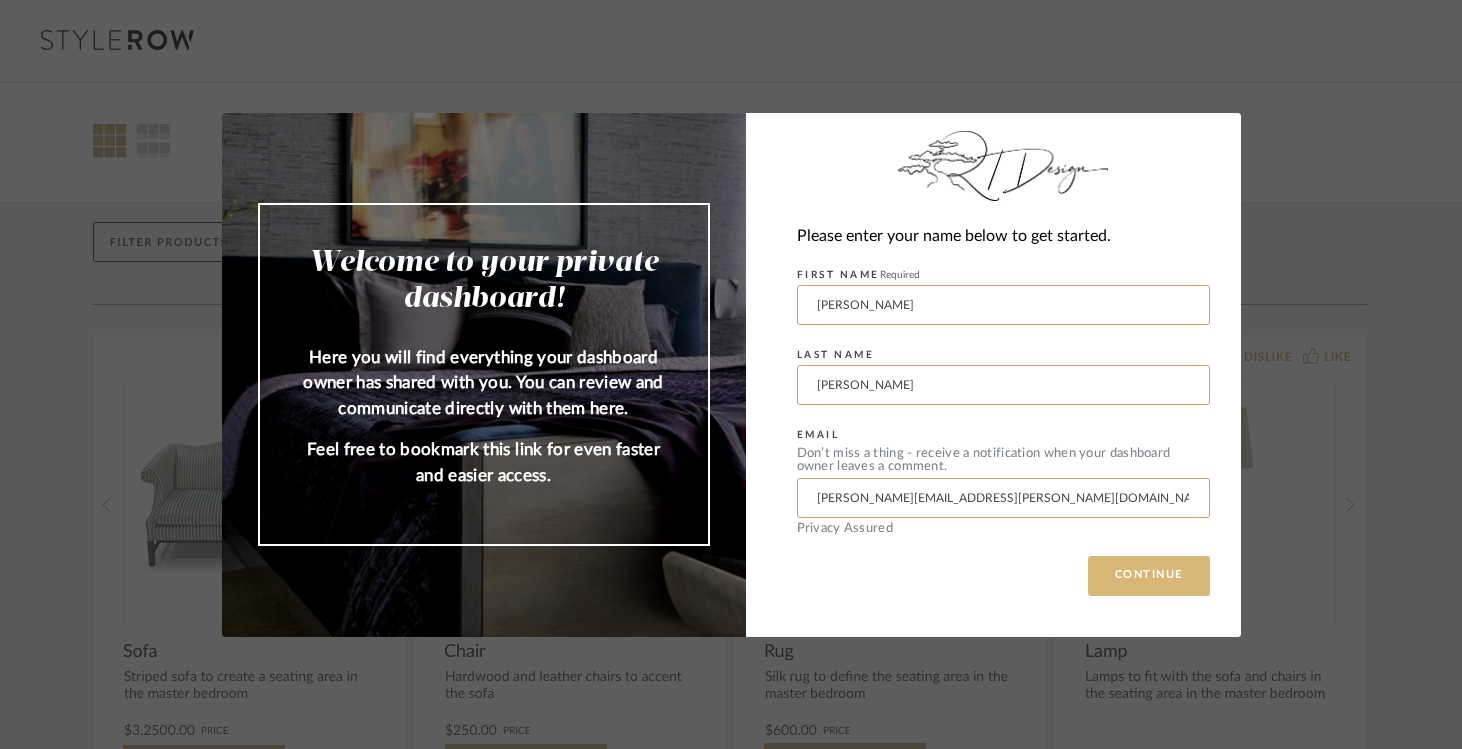 click on "CONTINUE" at bounding box center (1149, 576) 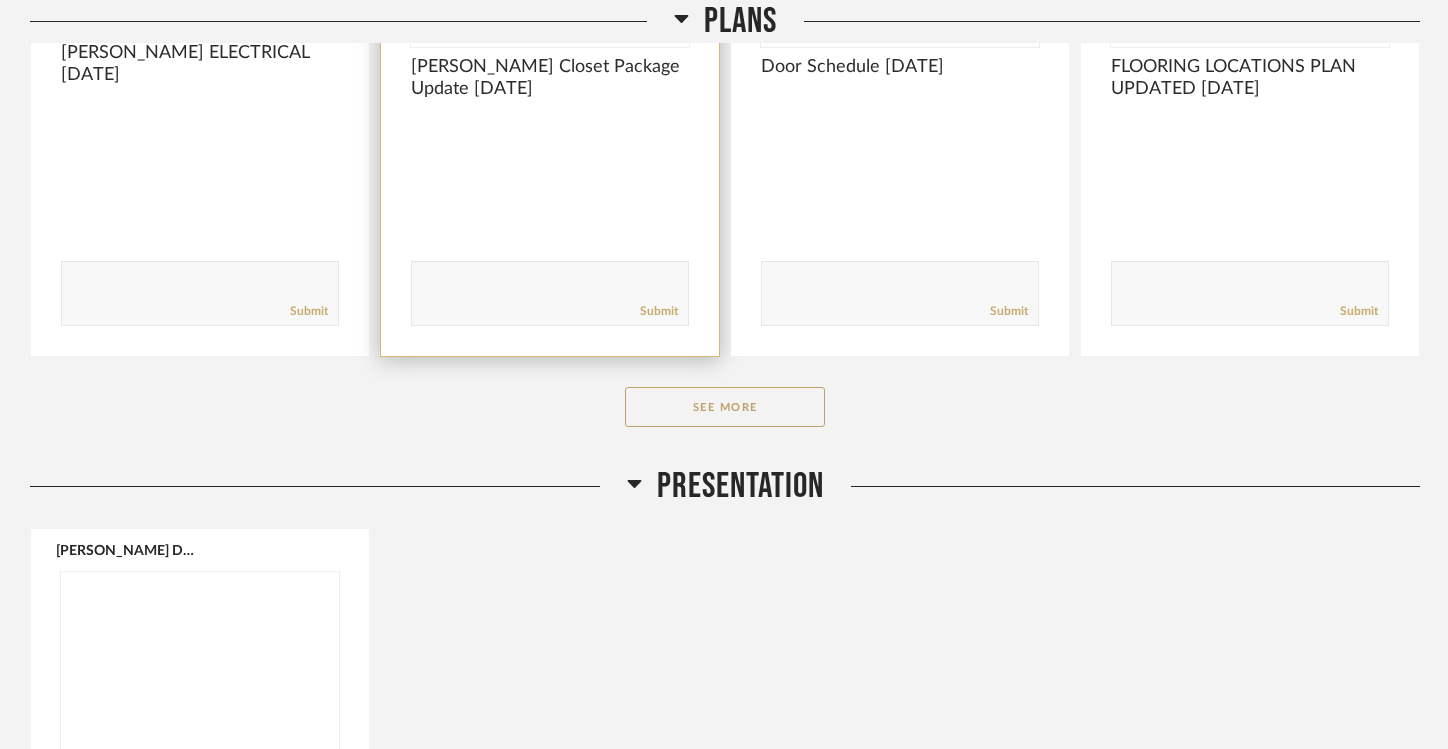 scroll, scrollTop: 756, scrollLeft: 0, axis: vertical 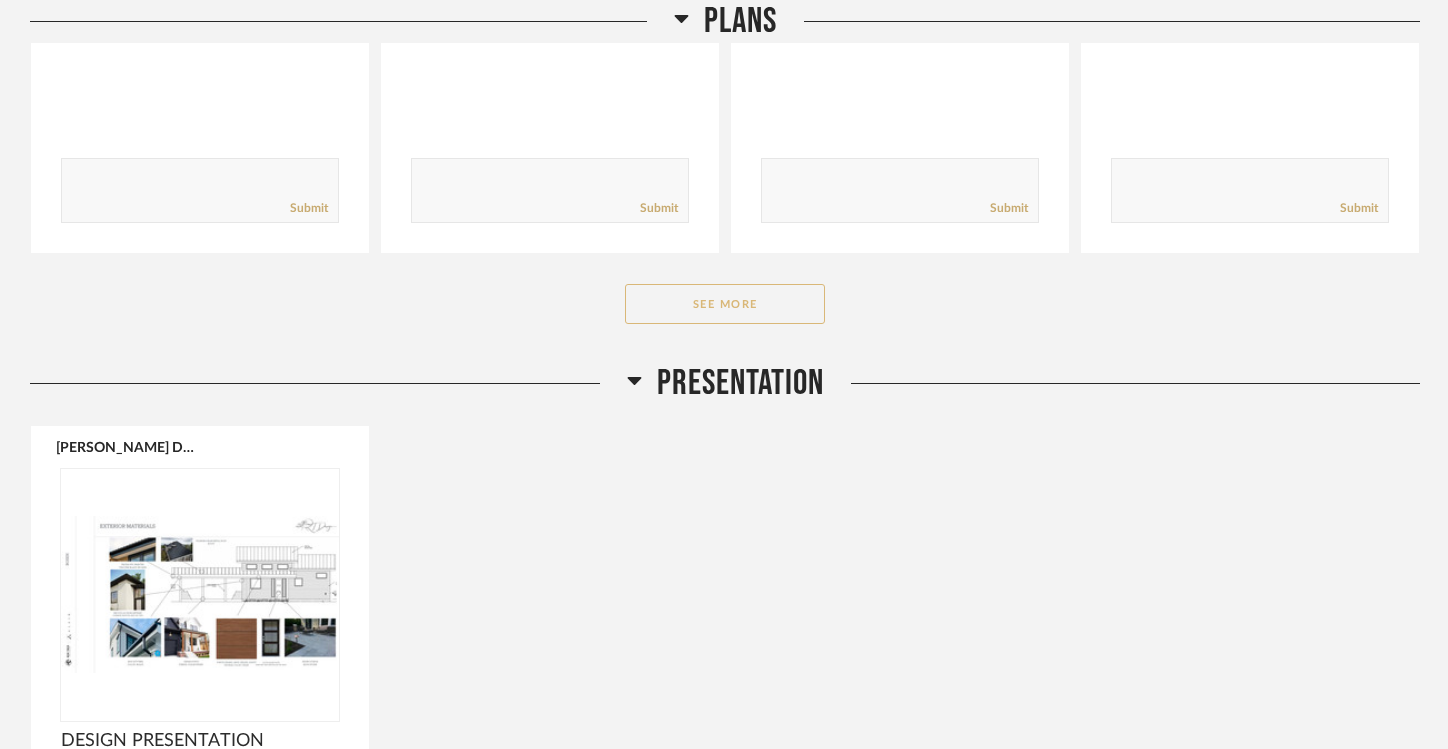 click on "See More" 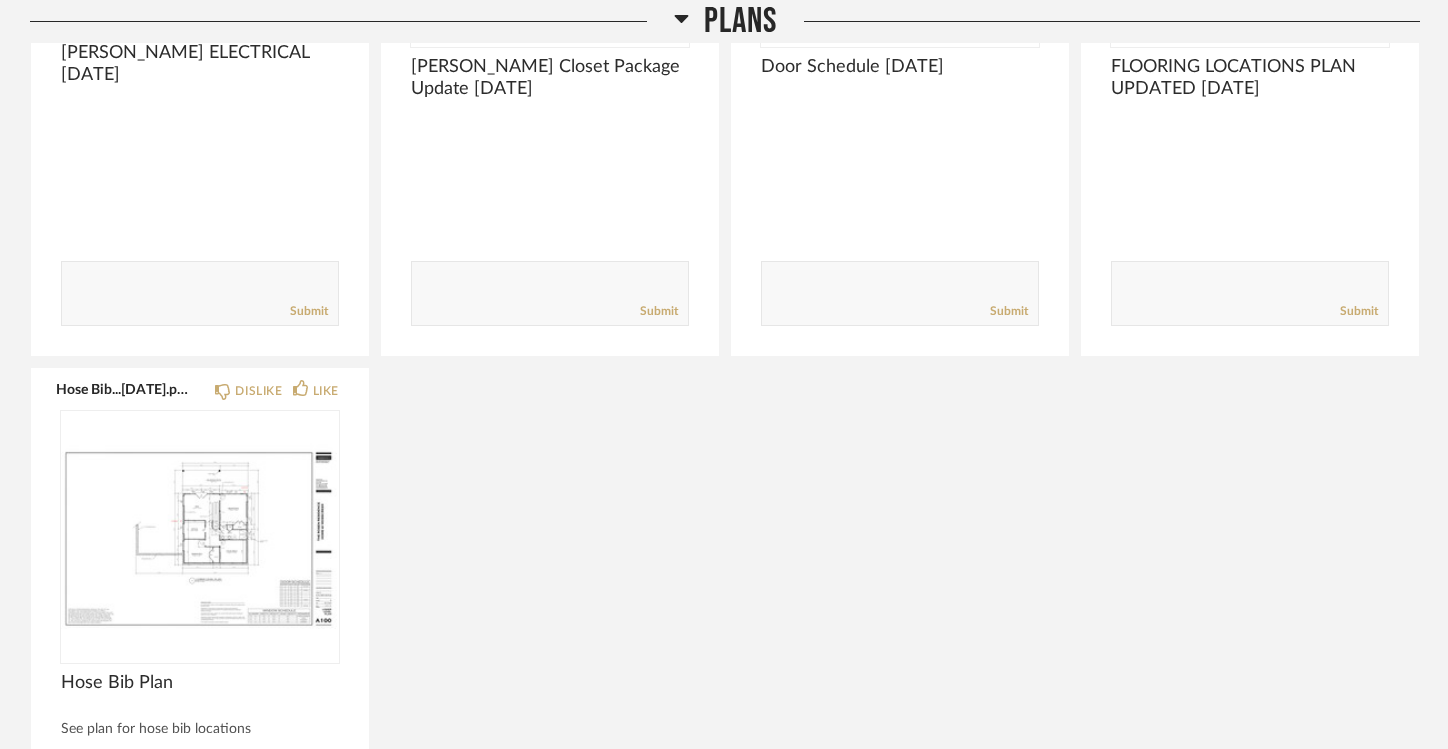 scroll, scrollTop: 678, scrollLeft: 0, axis: vertical 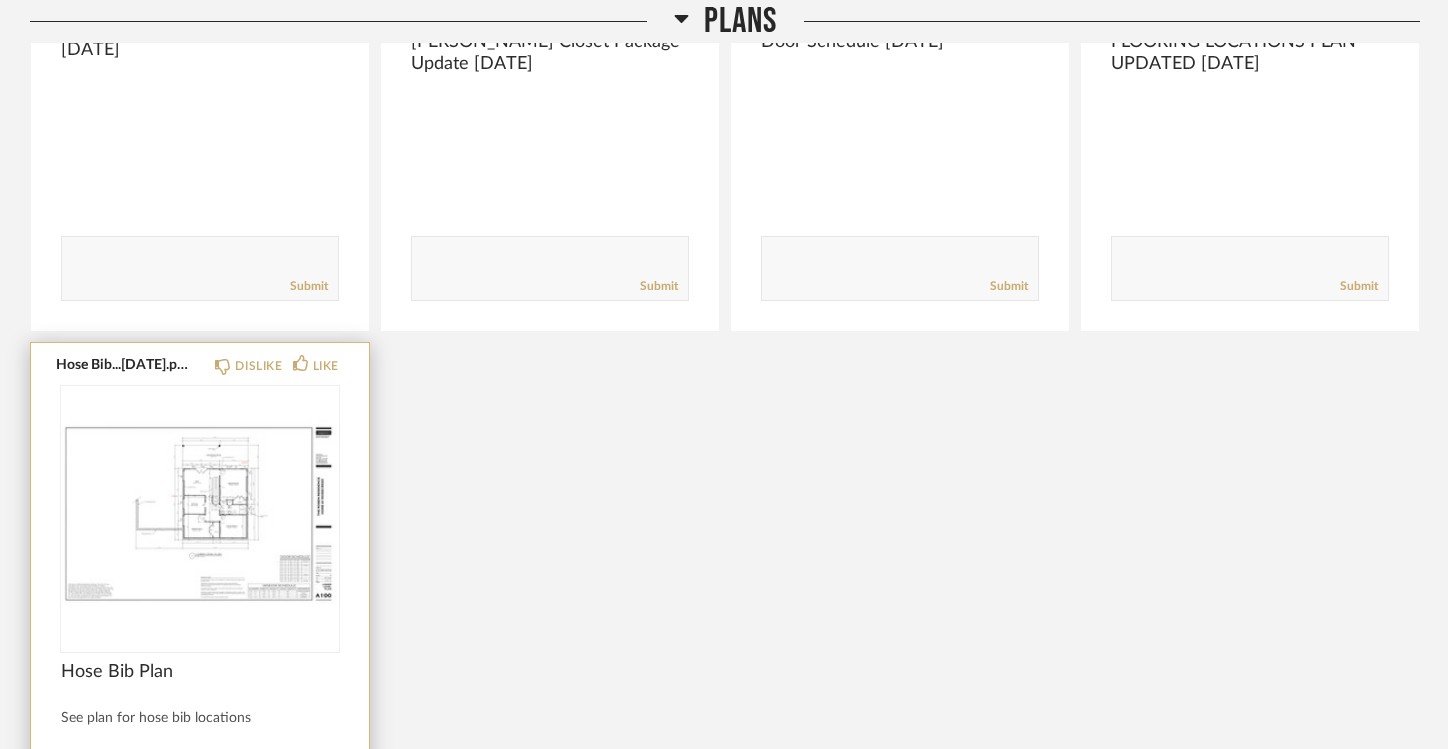 click 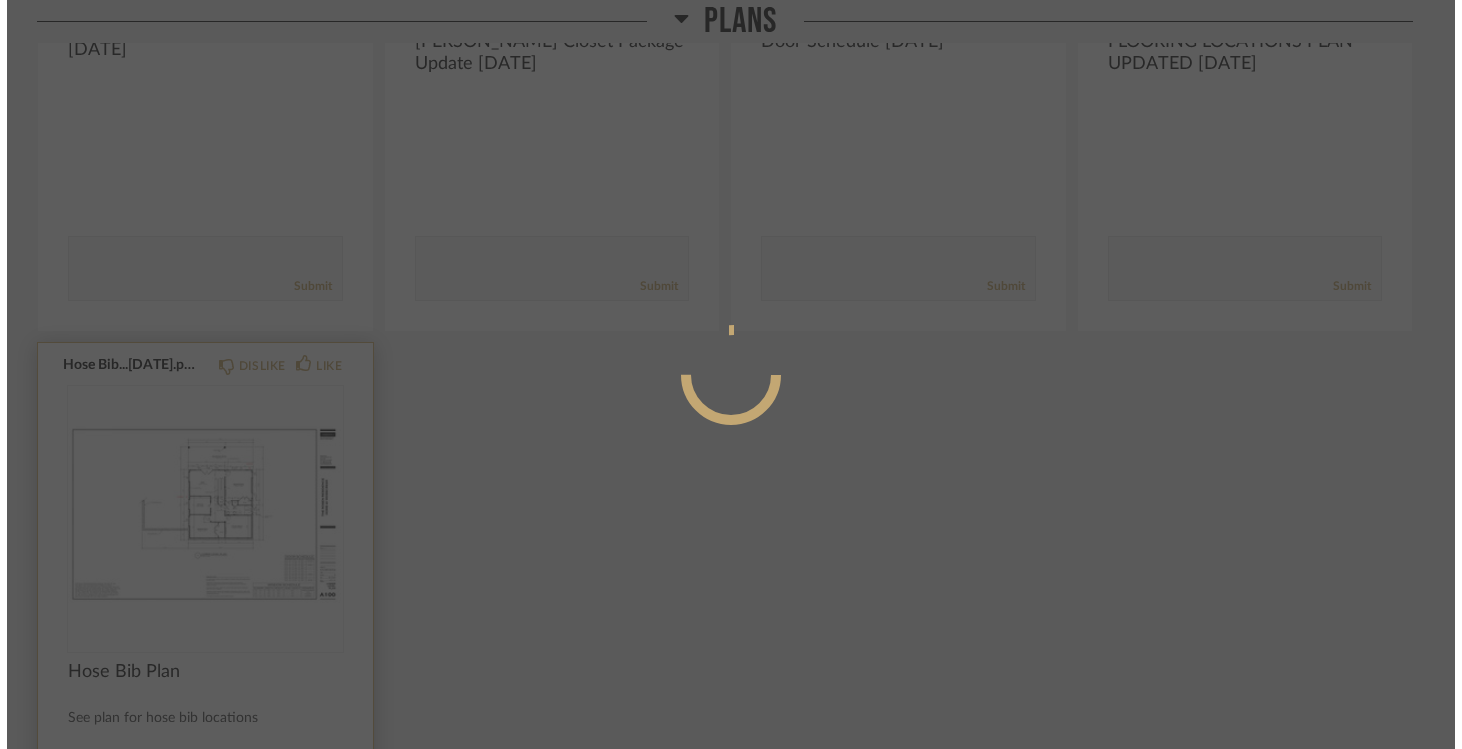 scroll, scrollTop: 0, scrollLeft: 0, axis: both 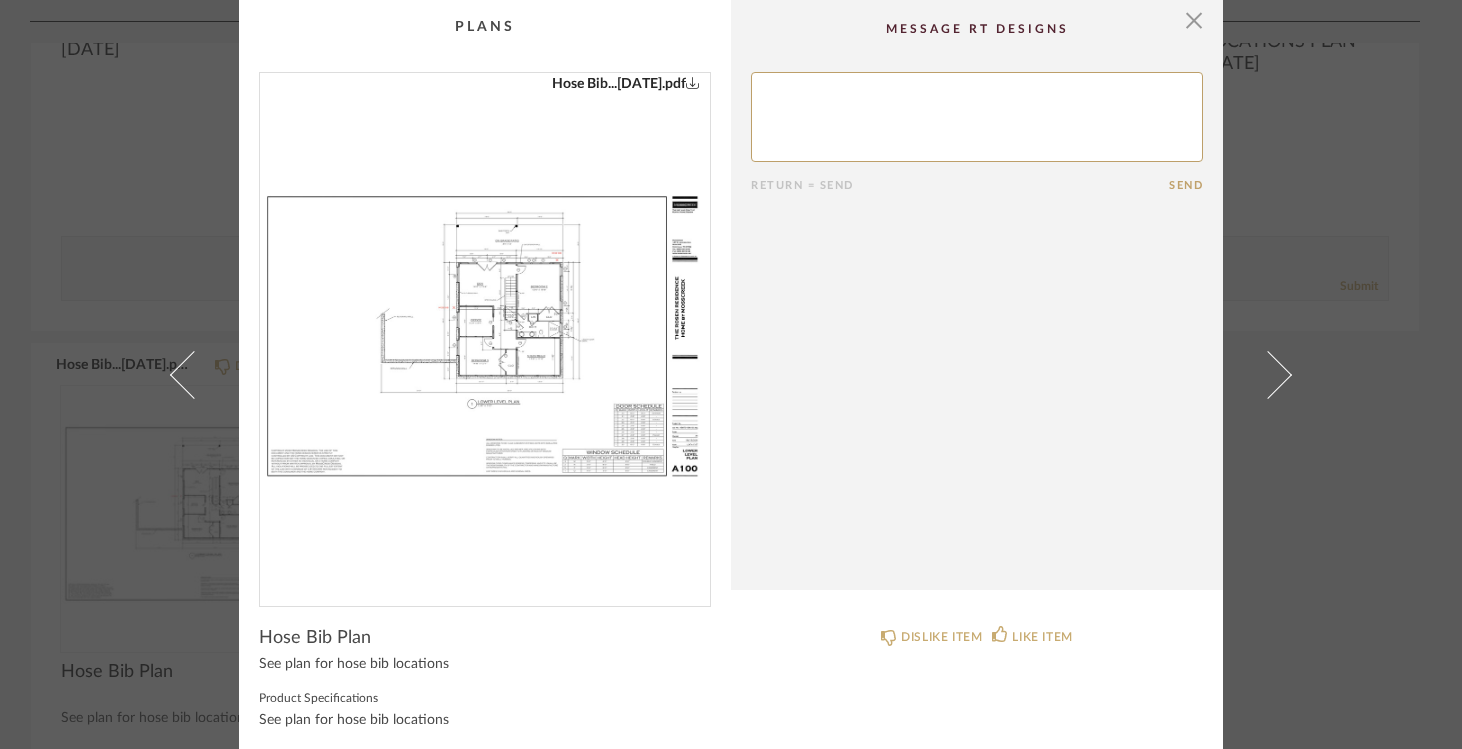 click at bounding box center (485, 331) 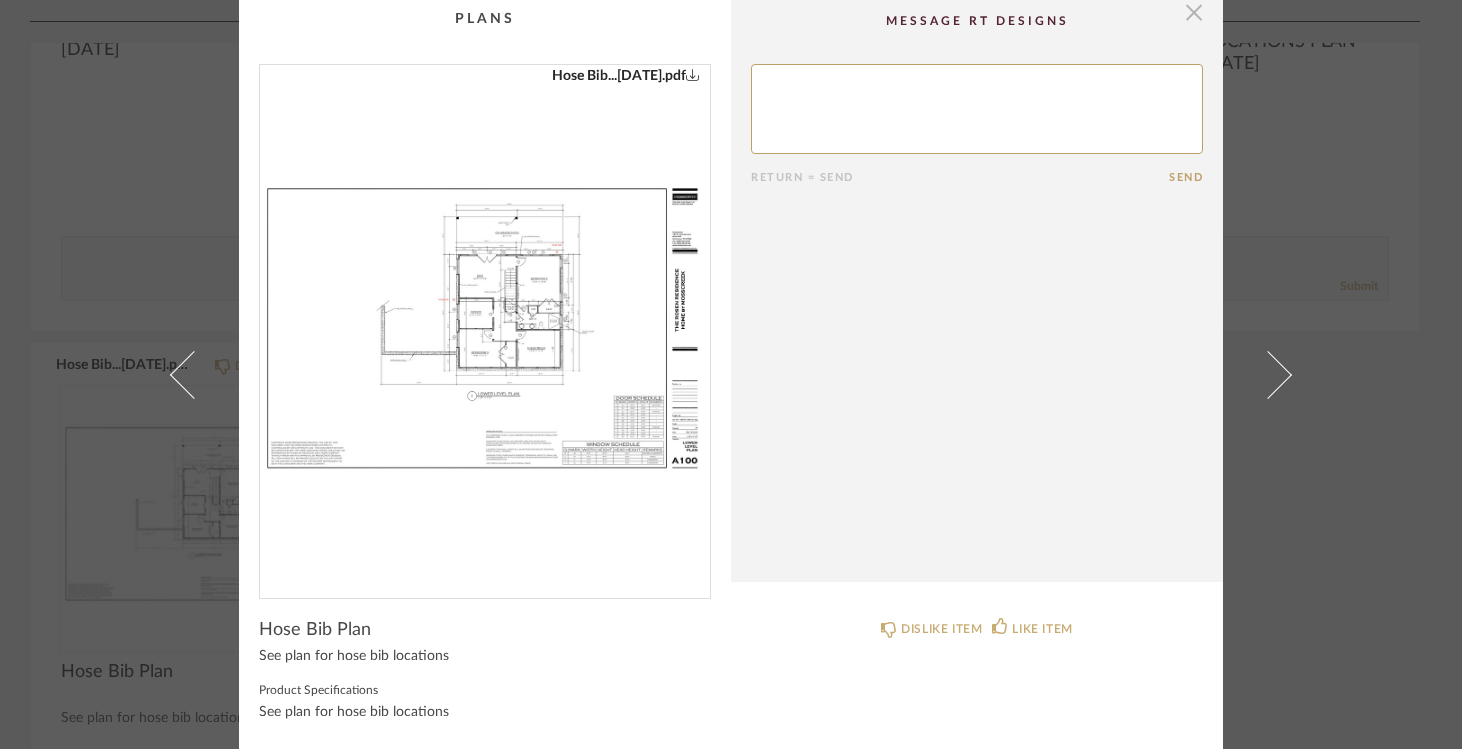 click at bounding box center (1194, 12) 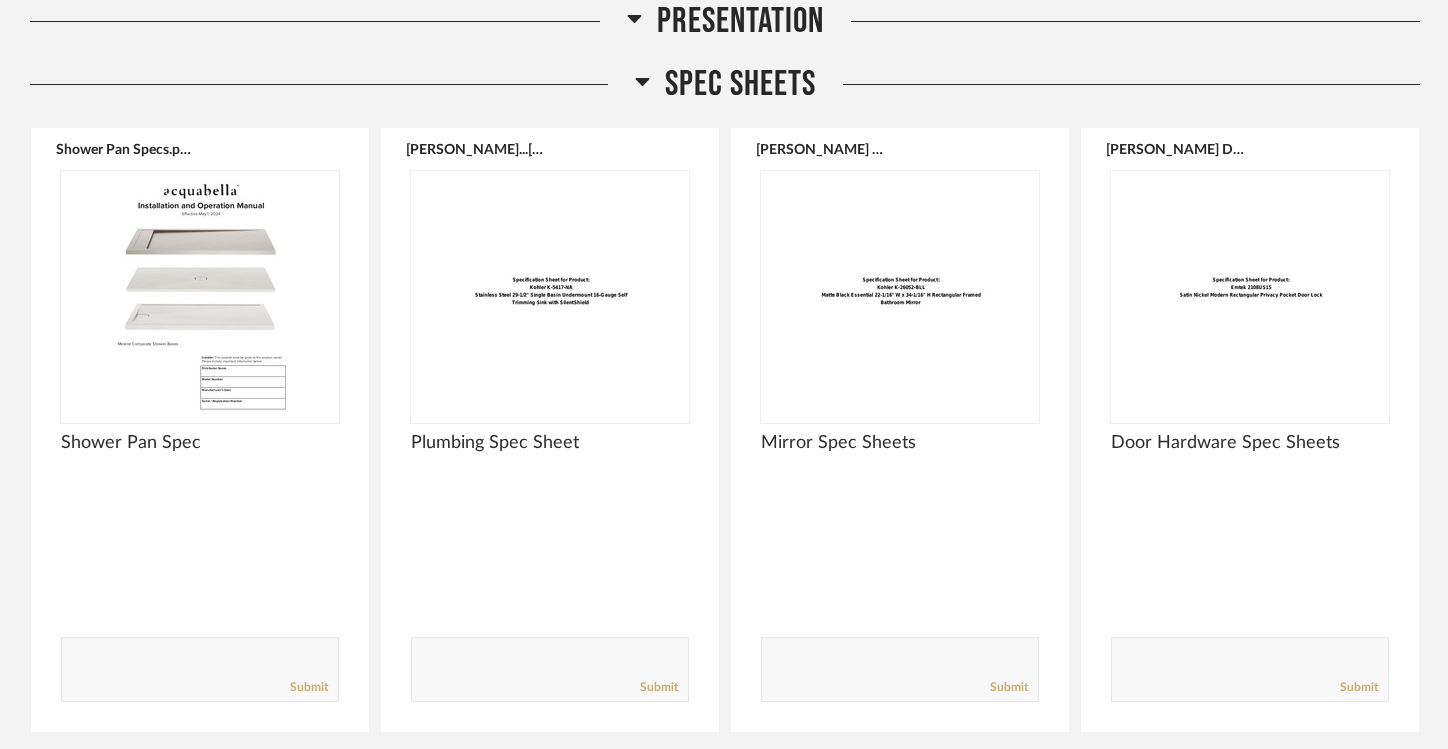 scroll, scrollTop: 2421, scrollLeft: 0, axis: vertical 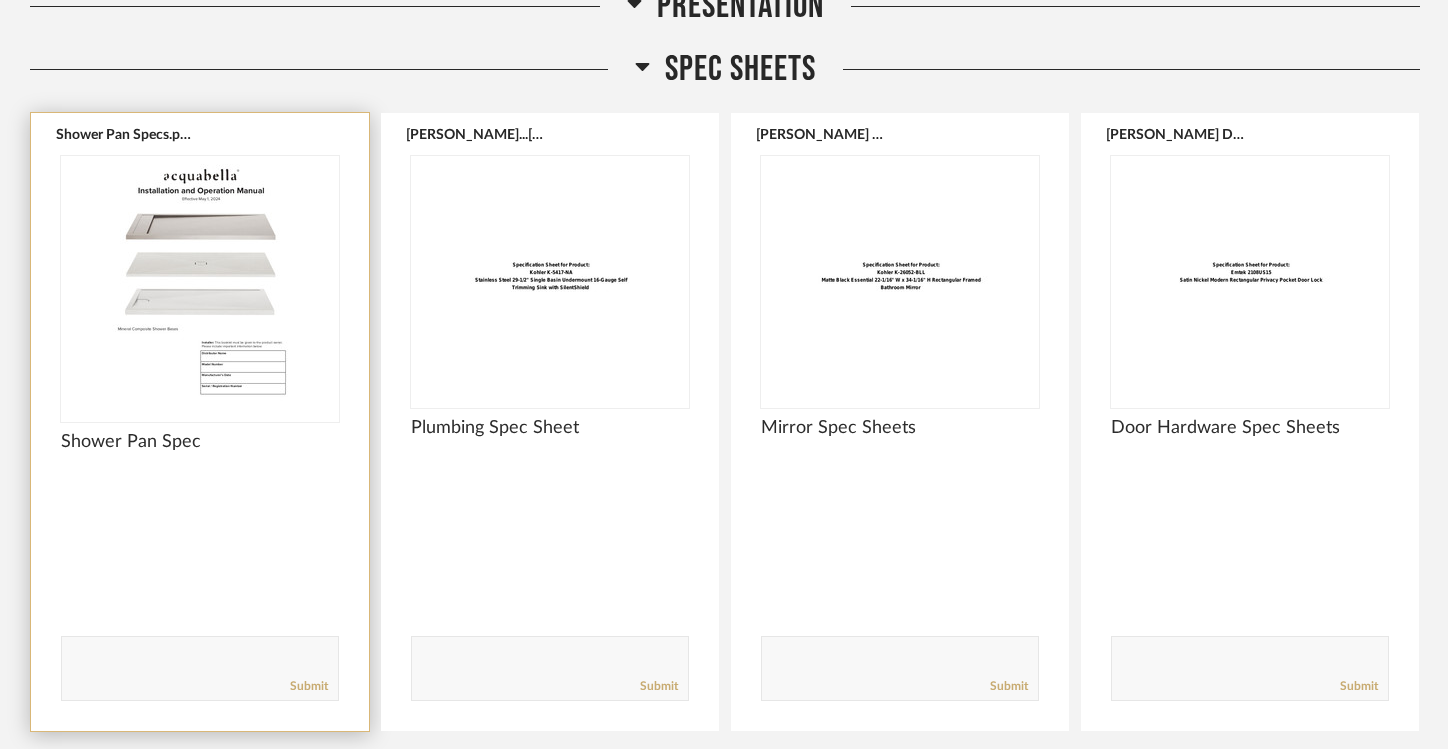 click 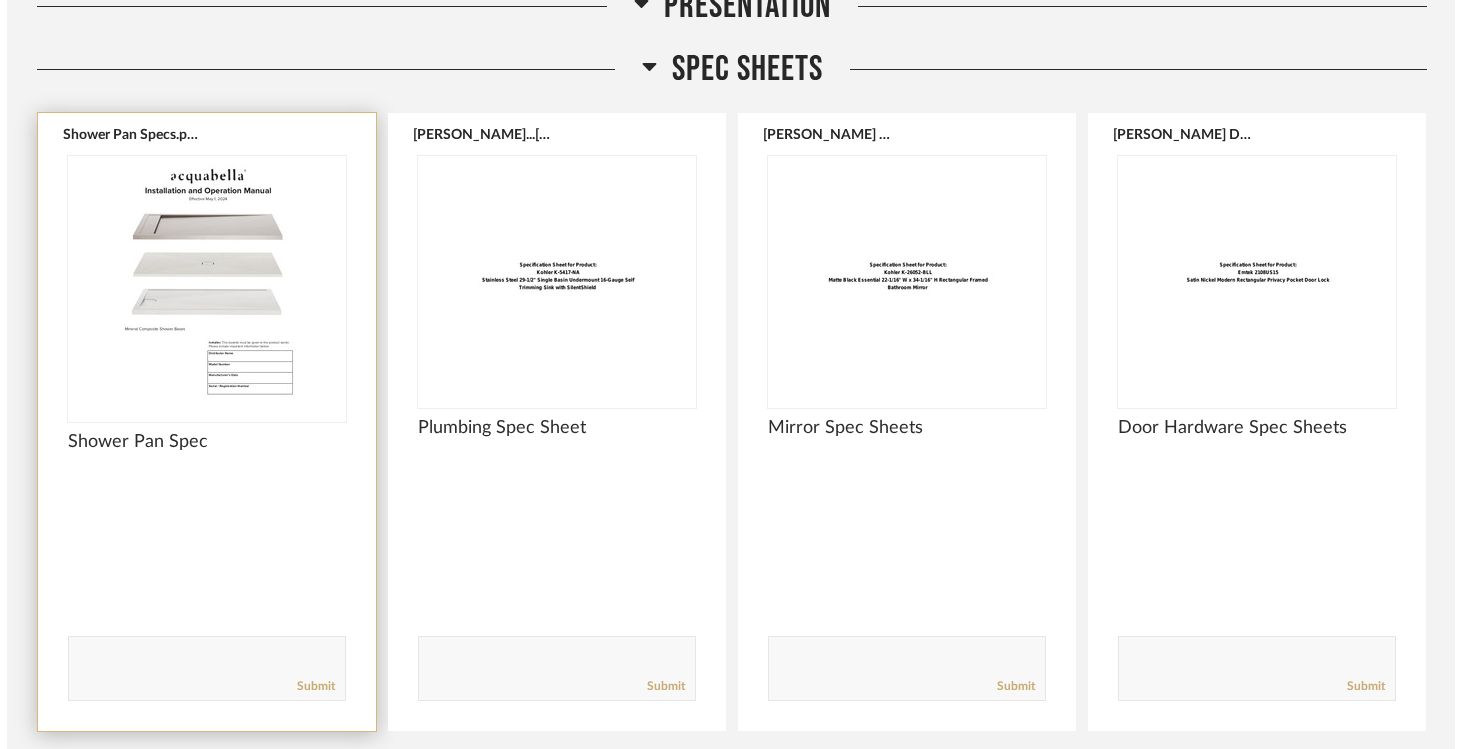 scroll, scrollTop: 0, scrollLeft: 0, axis: both 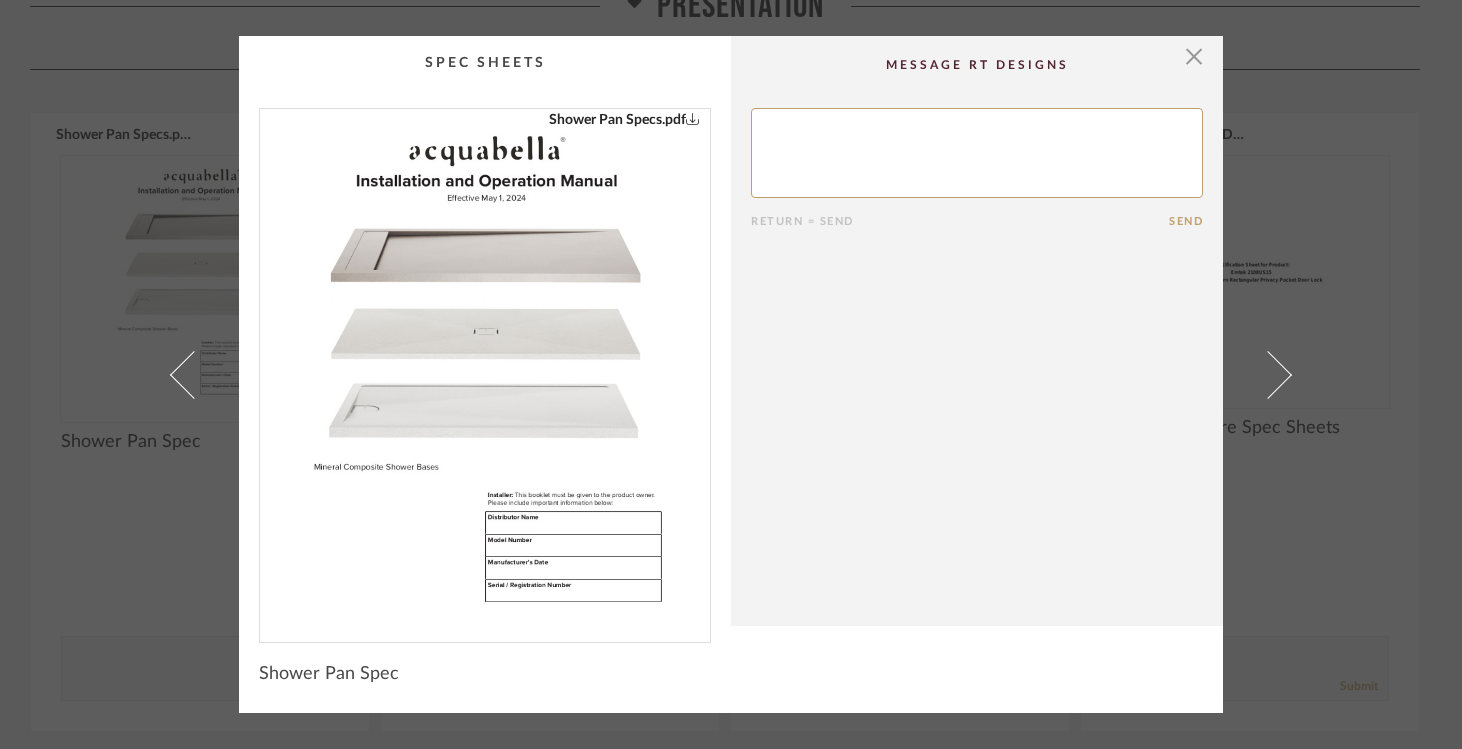 click at bounding box center [485, 367] 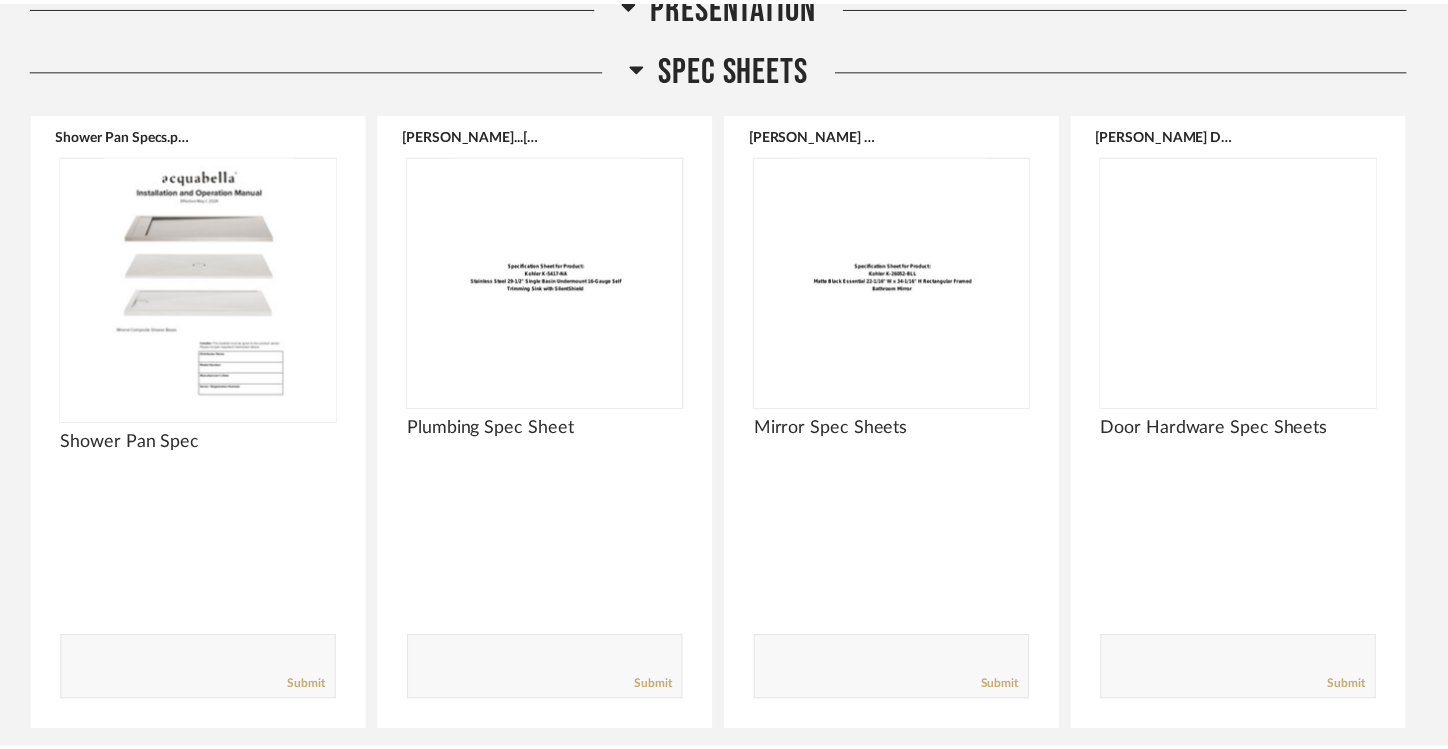scroll, scrollTop: 2421, scrollLeft: 0, axis: vertical 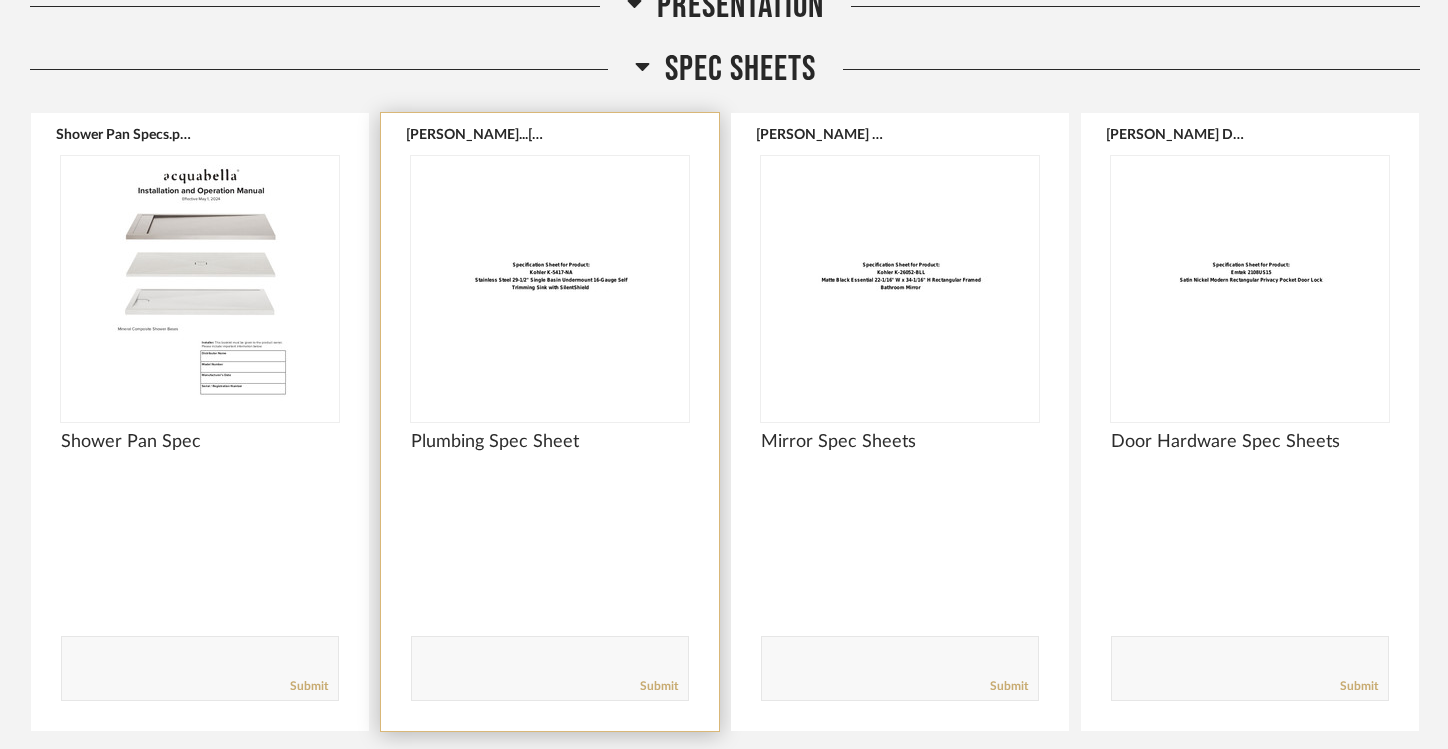 click 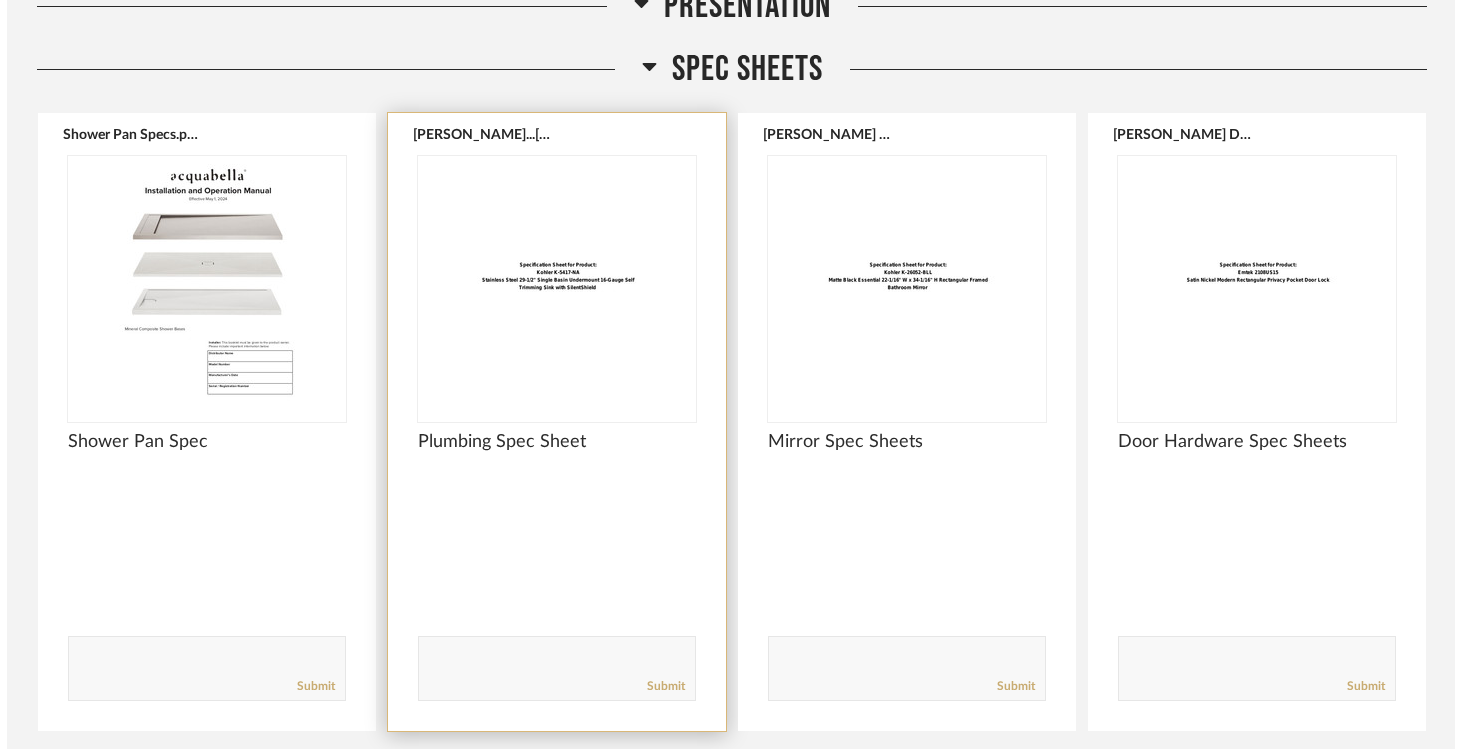 scroll, scrollTop: 0, scrollLeft: 0, axis: both 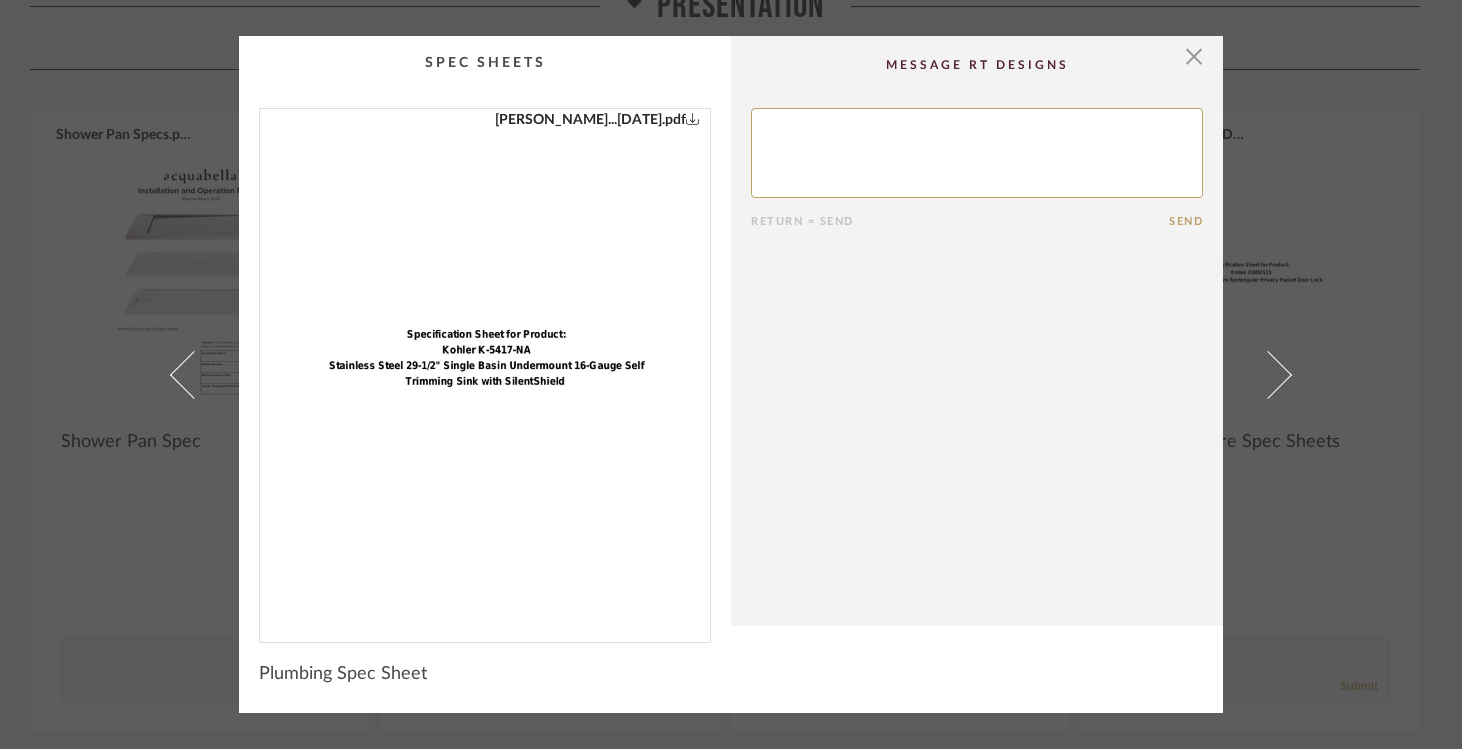 click at bounding box center [485, 367] 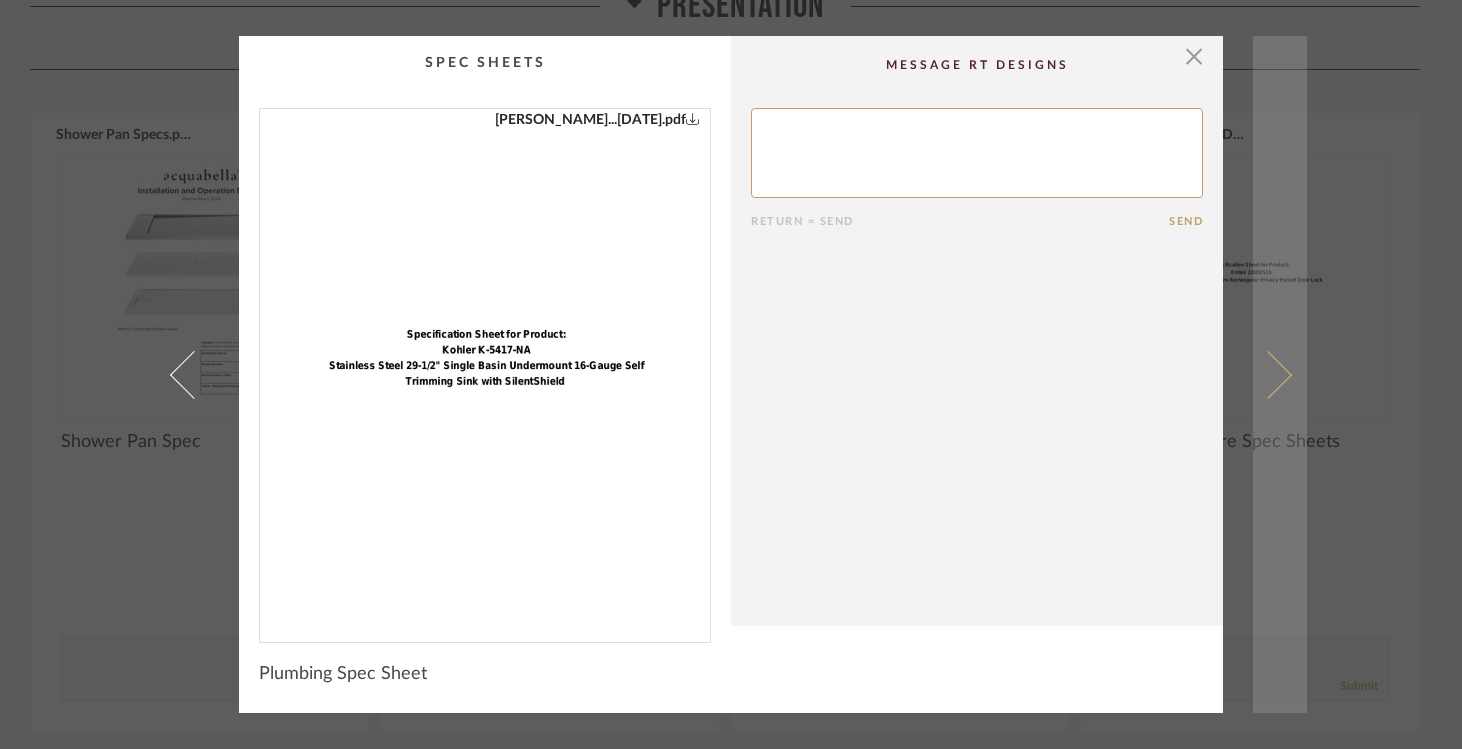 click at bounding box center [1280, 374] 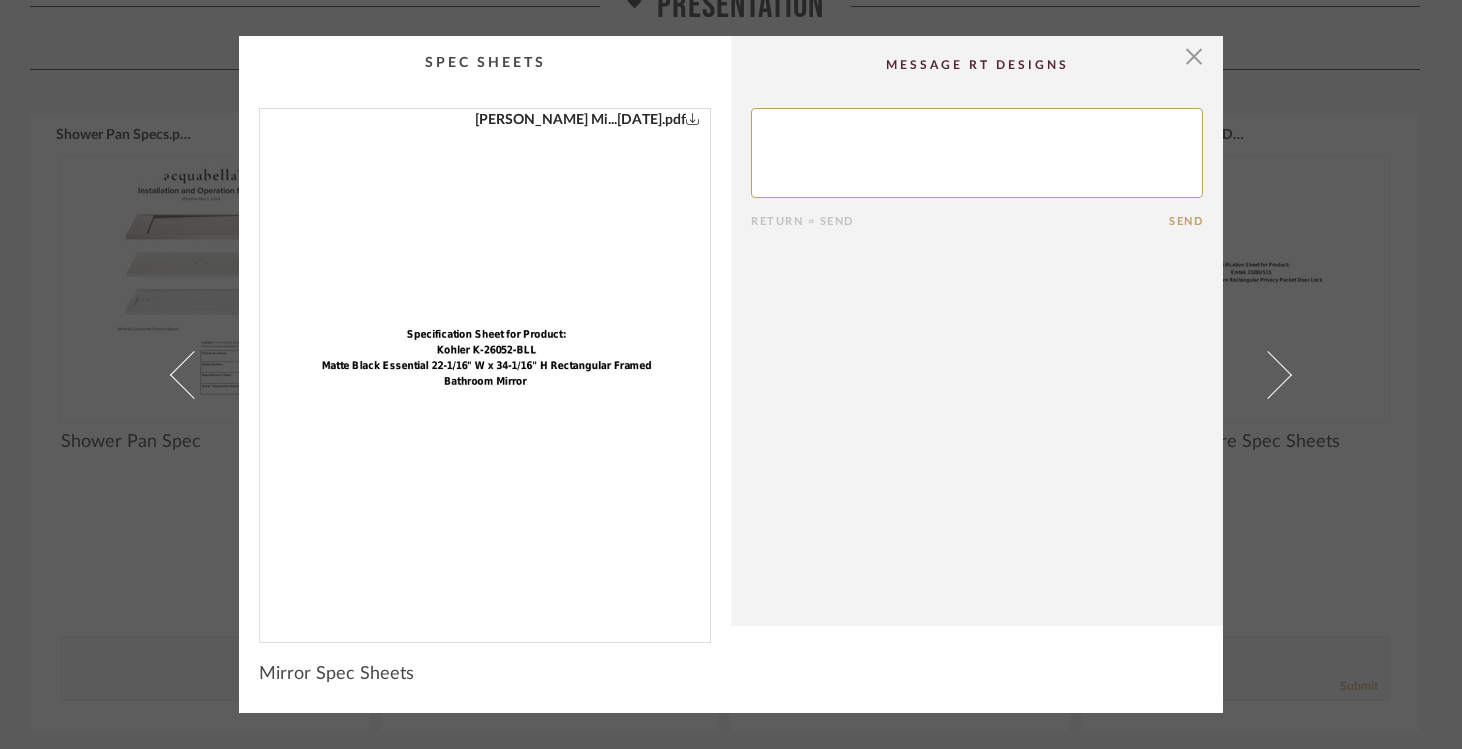 click on "×  [PERSON_NAME] Mi...[DATE].pdf       Return = Send  Send  Mirror Spec Sheets" at bounding box center (731, 374) 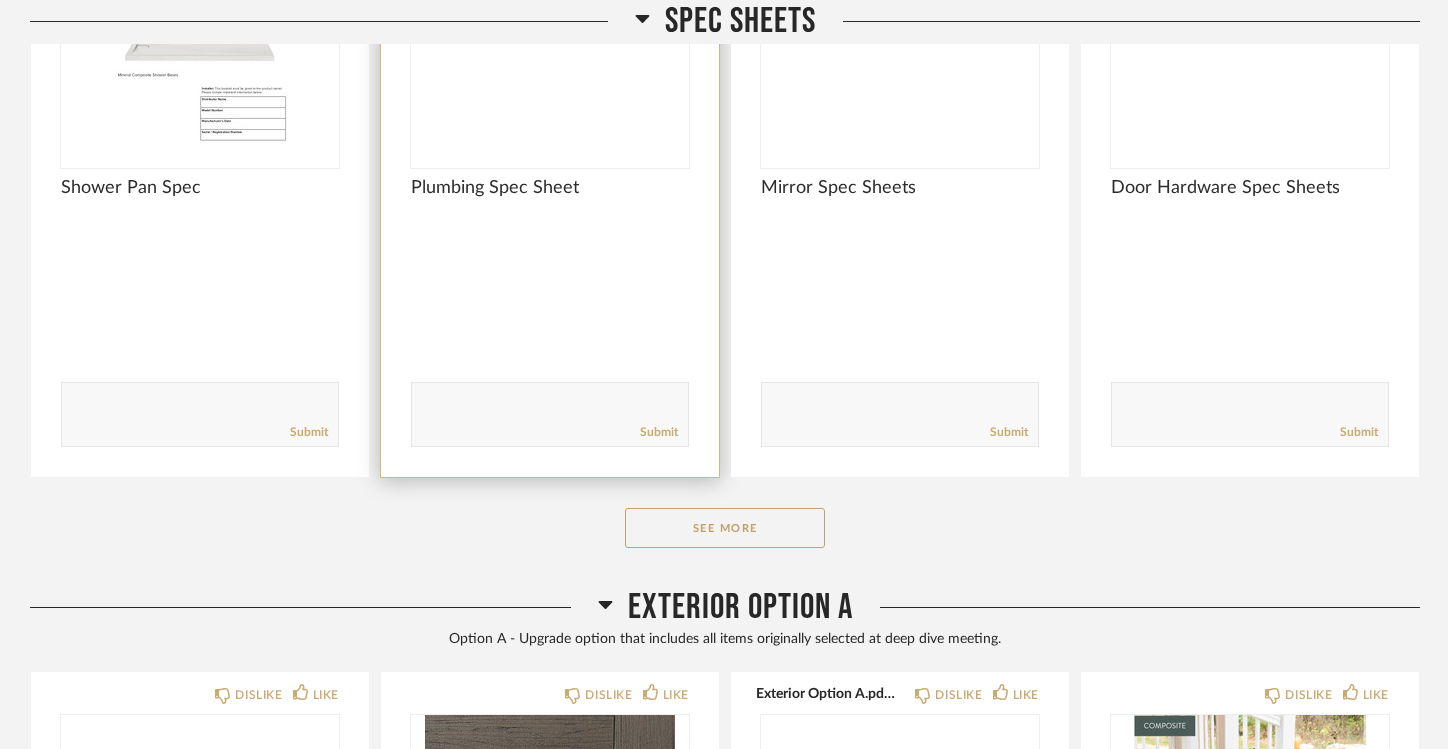 scroll, scrollTop: 2677, scrollLeft: 0, axis: vertical 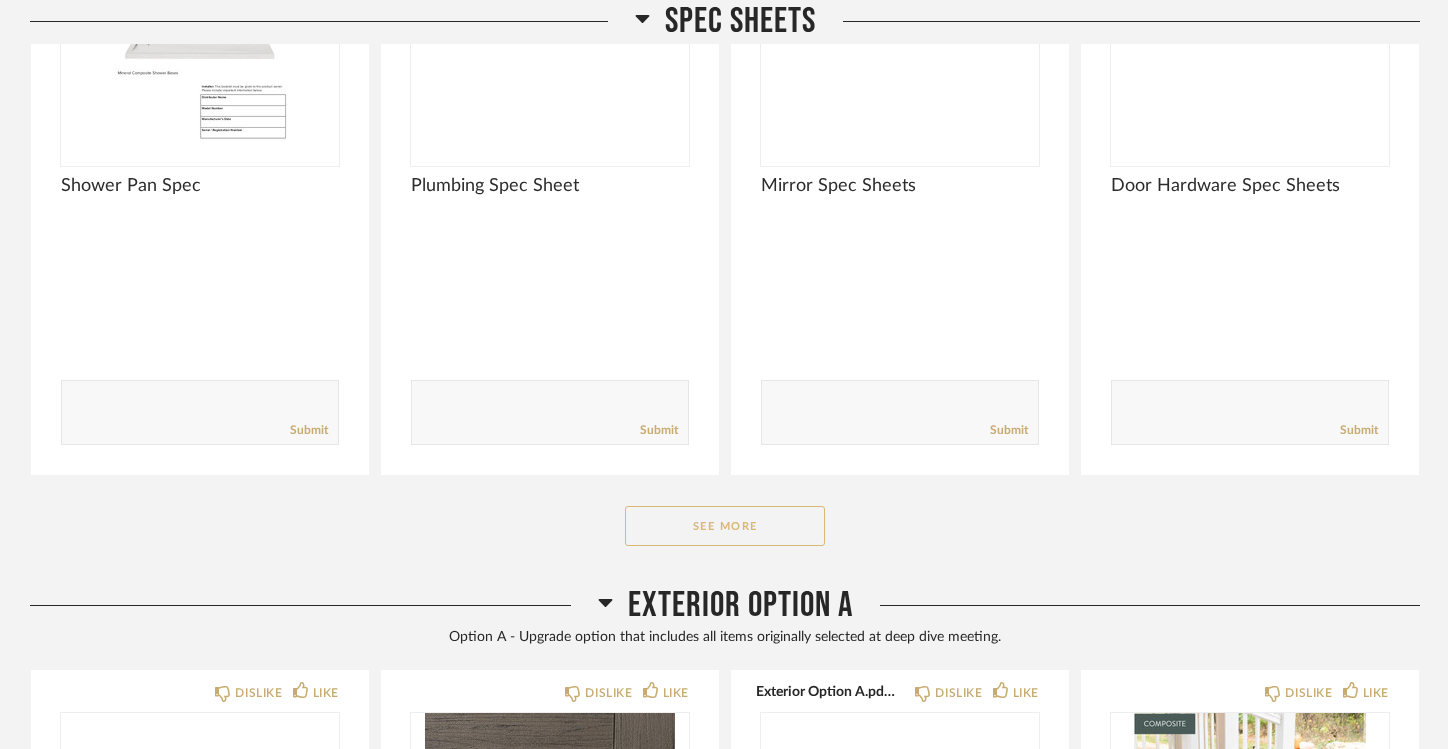 click on "See More" 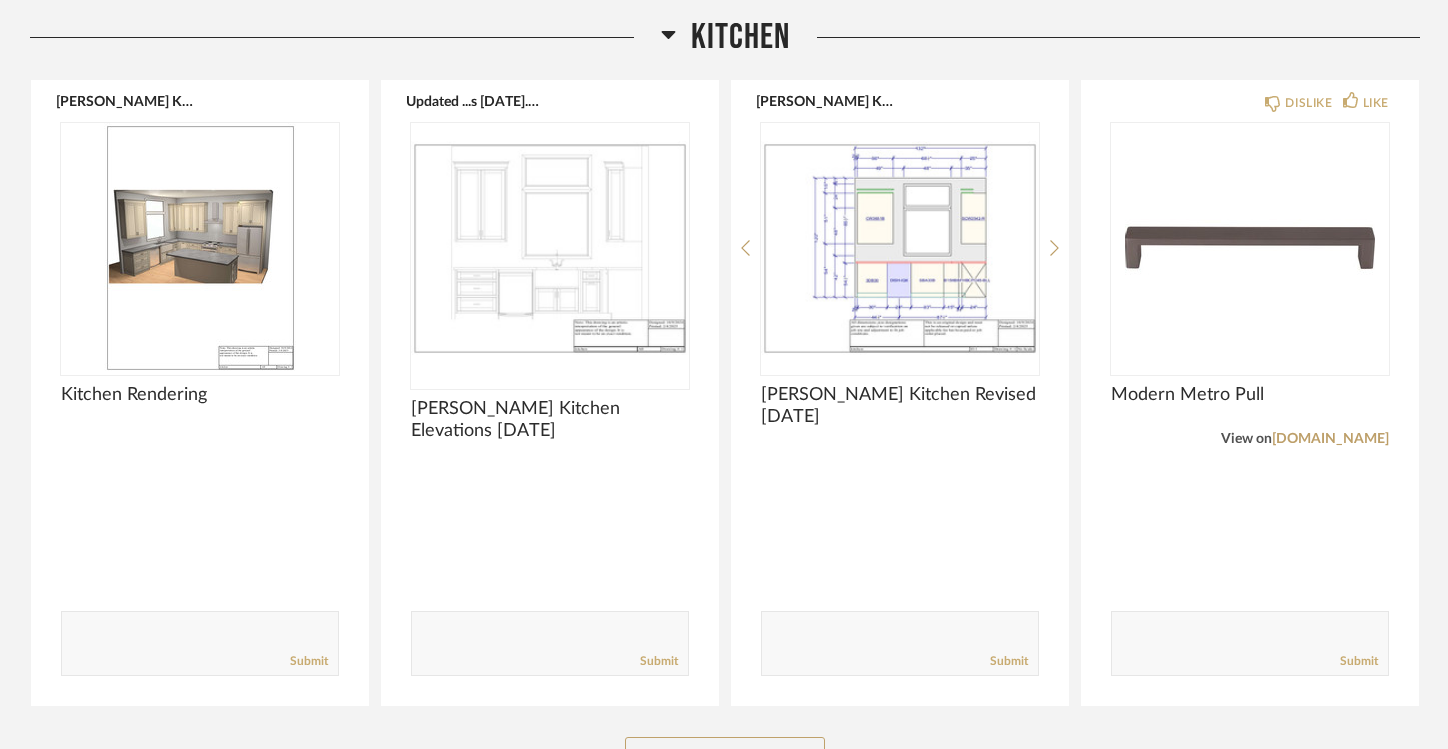 scroll, scrollTop: 7094, scrollLeft: 0, axis: vertical 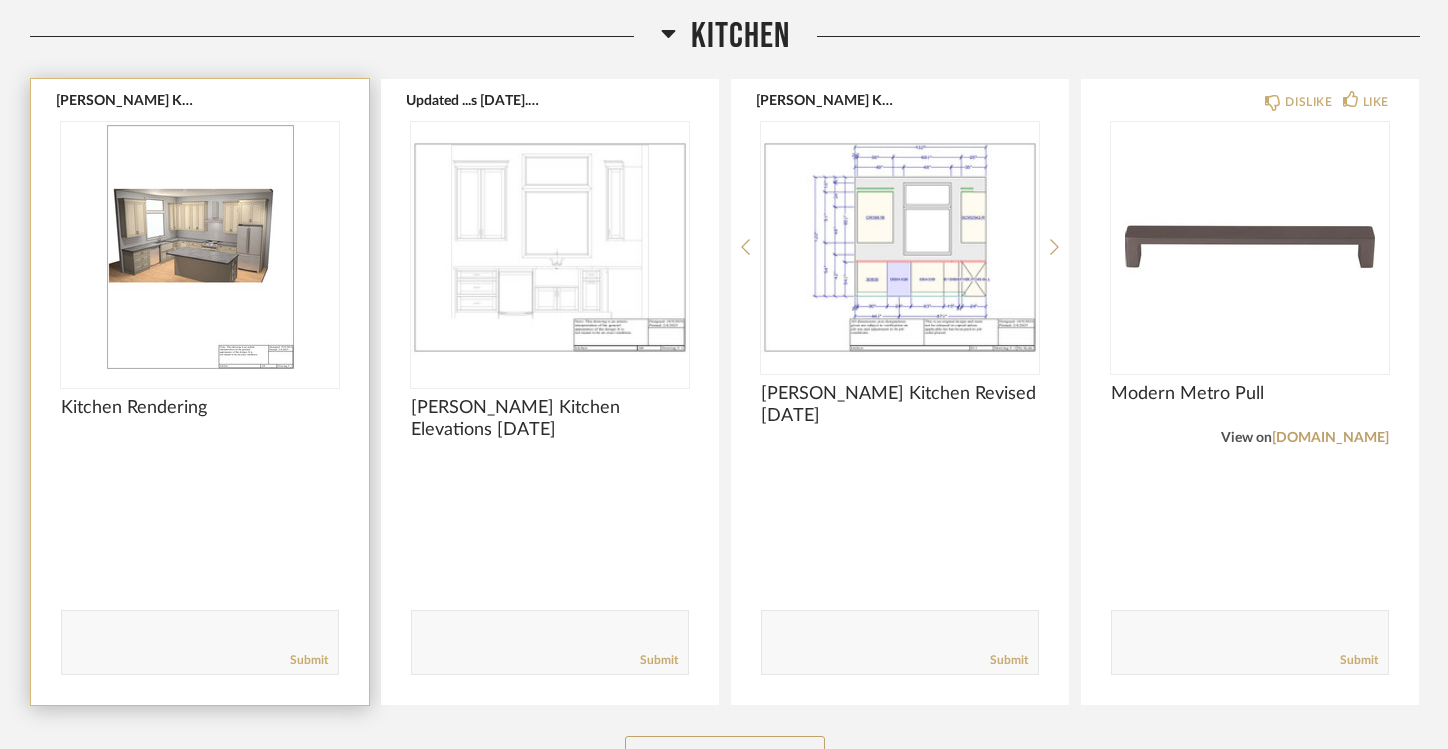 click at bounding box center [200, 247] 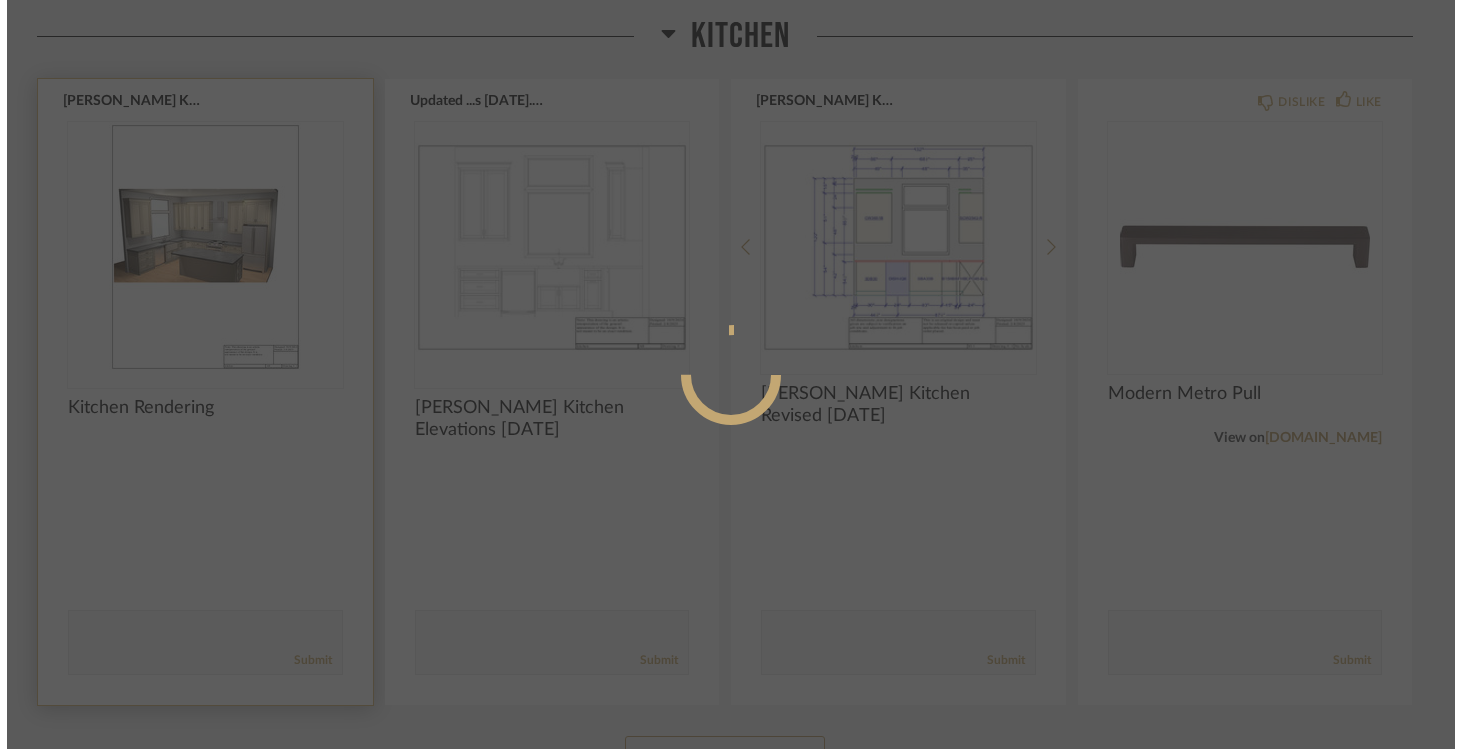 scroll, scrollTop: 0, scrollLeft: 0, axis: both 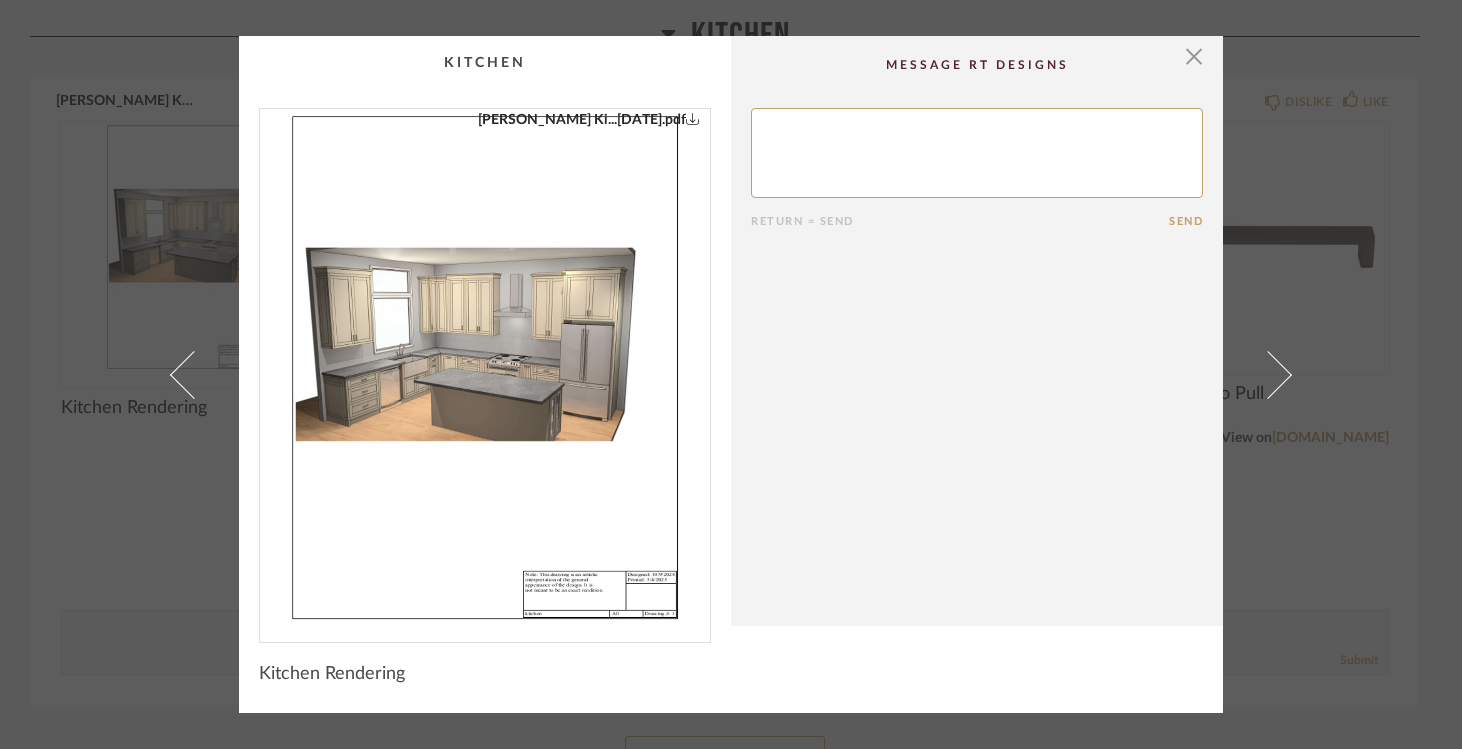 click at bounding box center (485, 367) 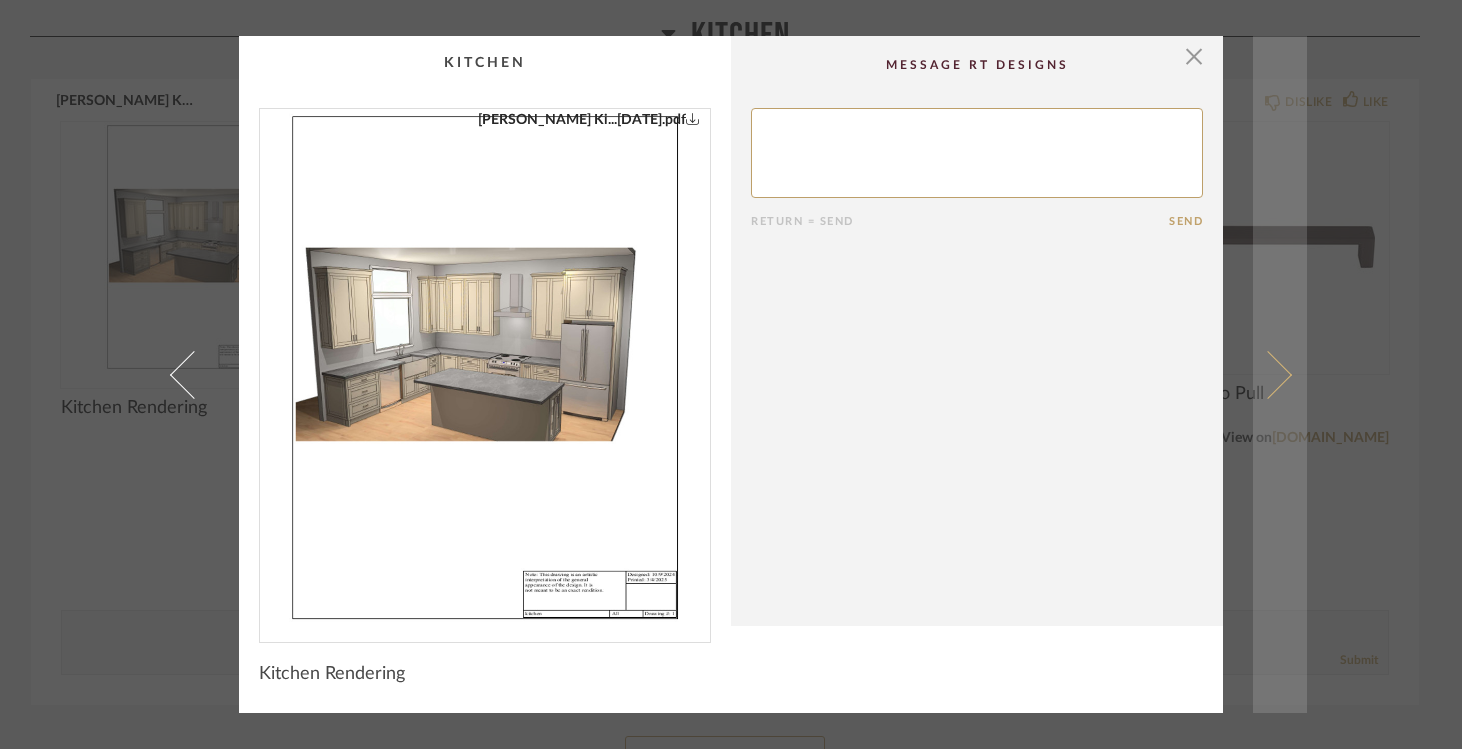 click at bounding box center [1268, 374] 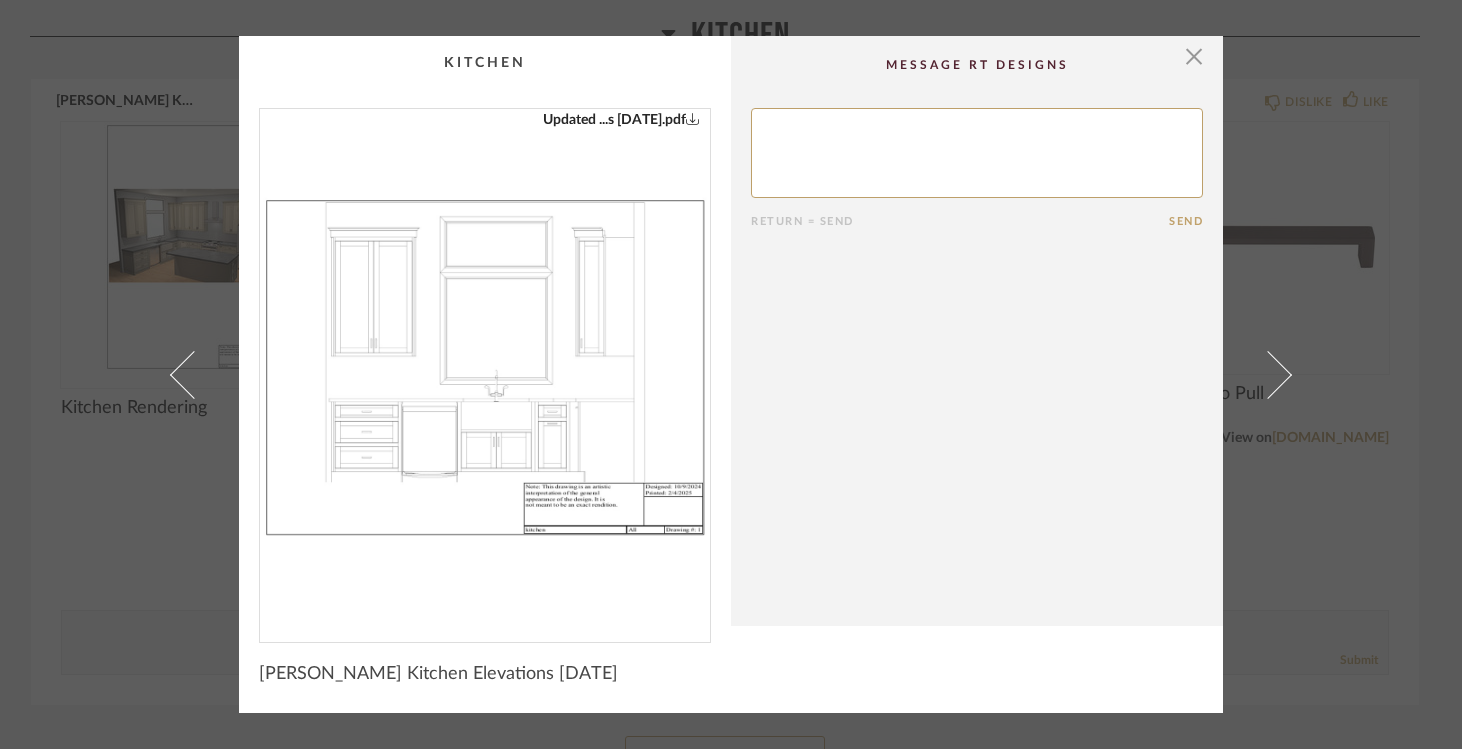 click at bounding box center (485, 367) 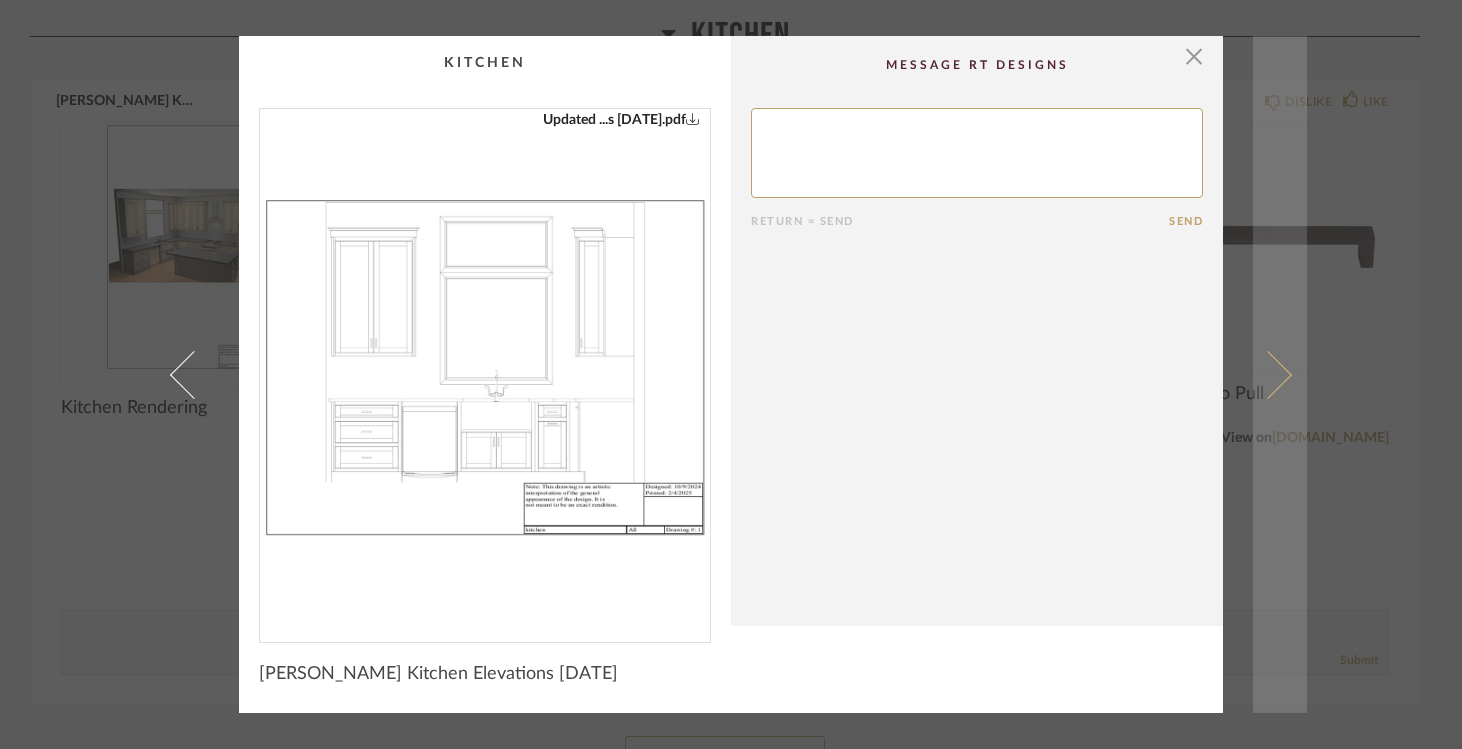 click at bounding box center [1268, 374] 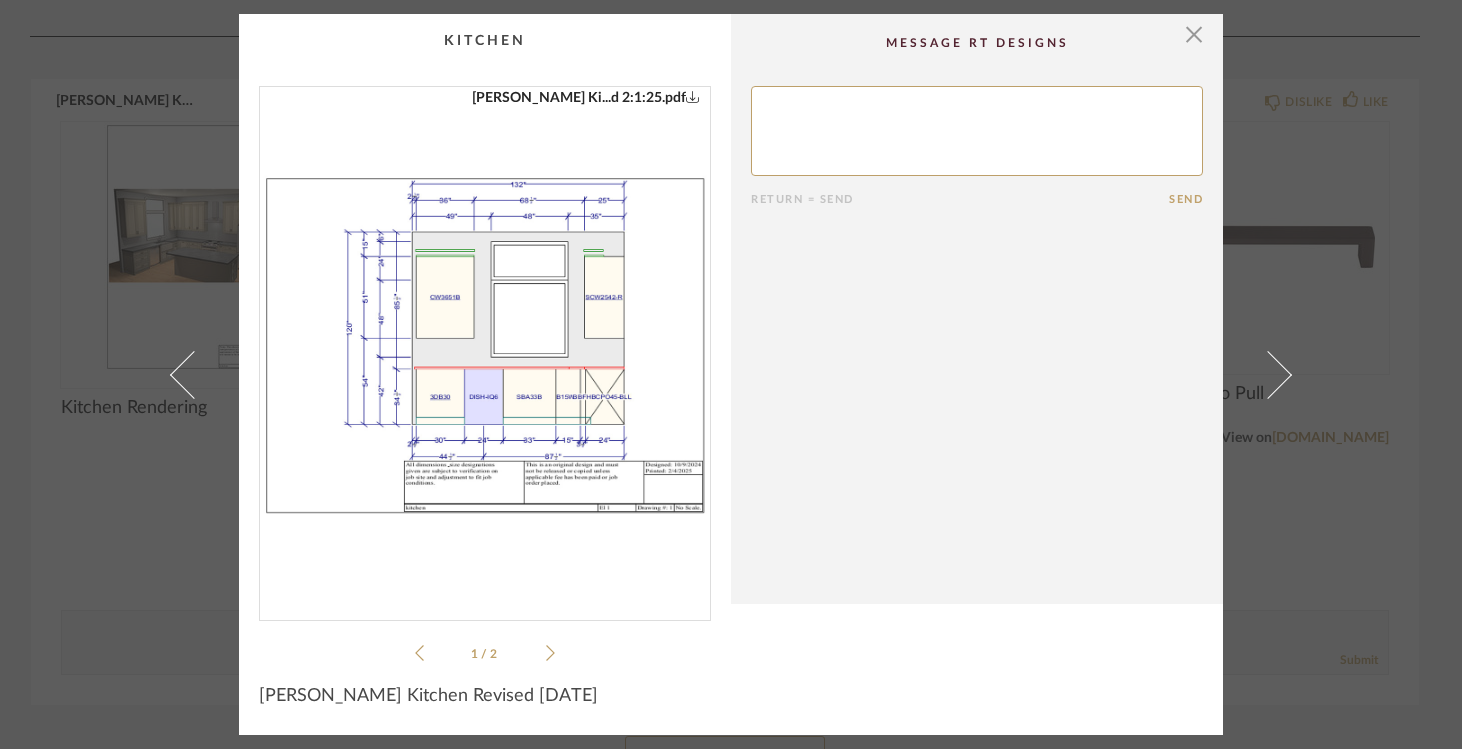 click at bounding box center [485, 345] 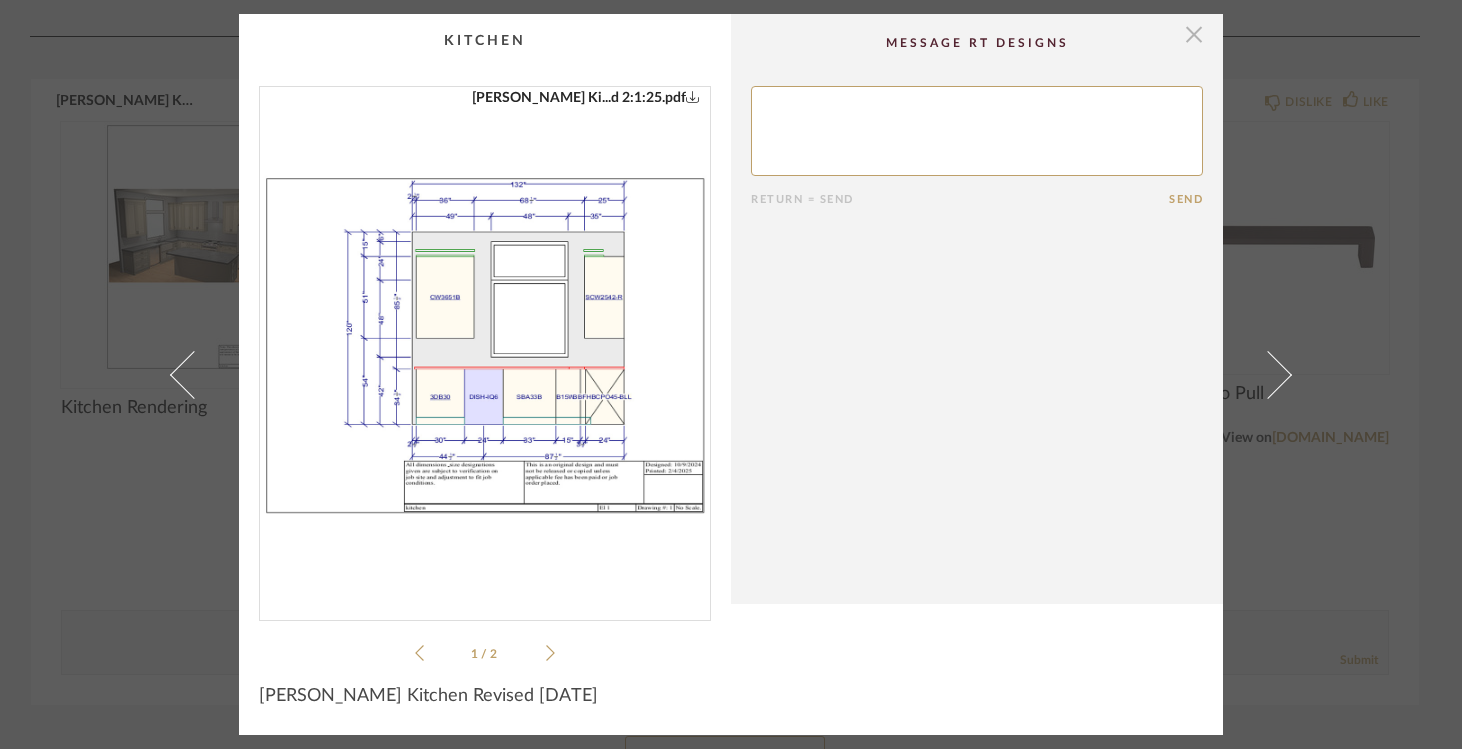 click at bounding box center (1194, 34) 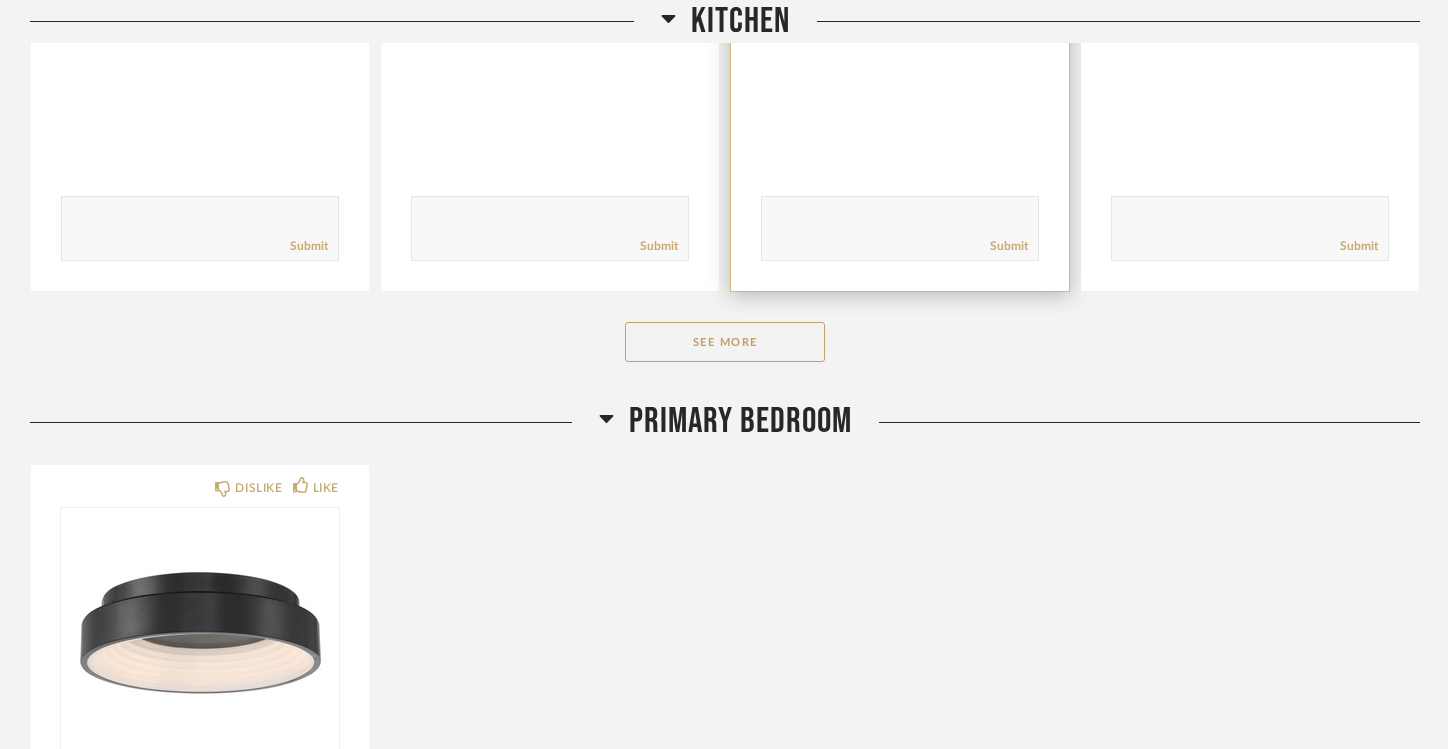 scroll, scrollTop: 7546, scrollLeft: 0, axis: vertical 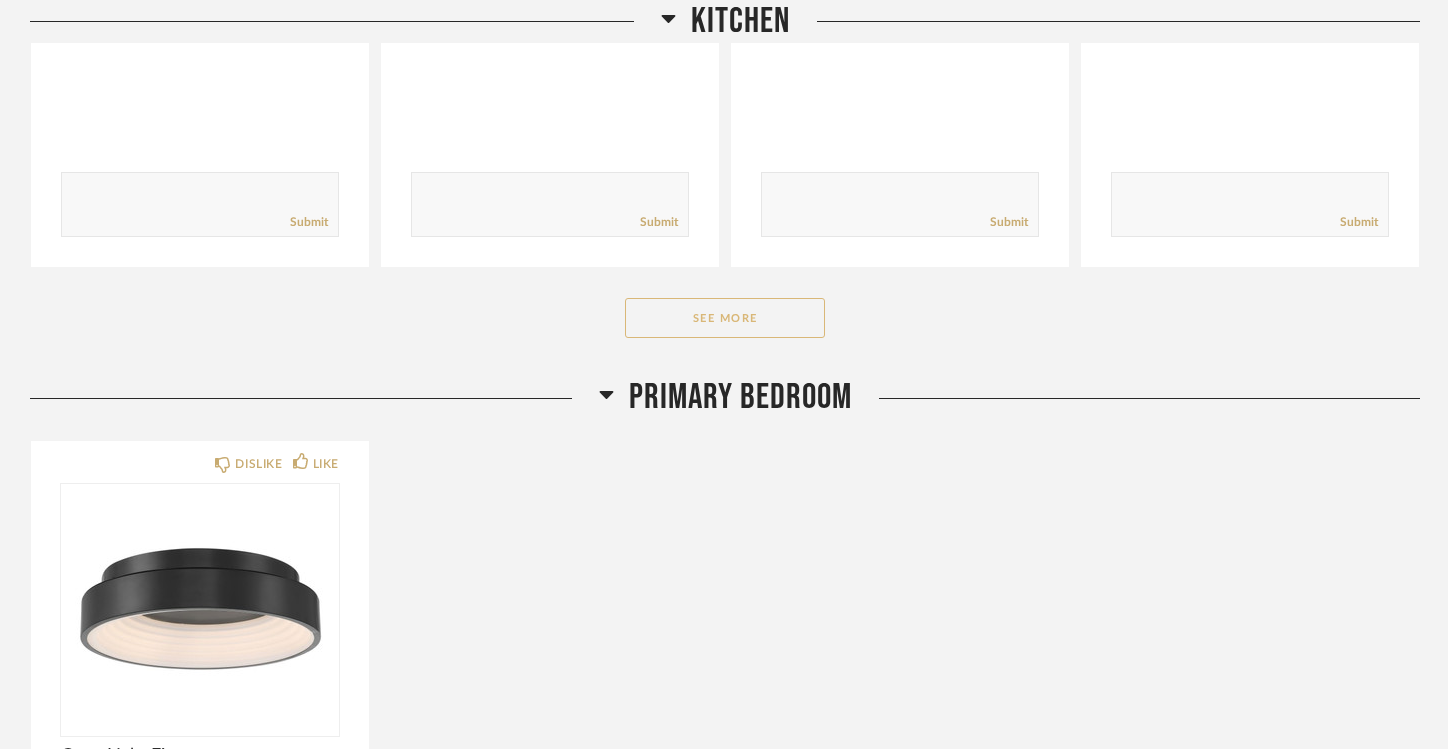 click on "See More" 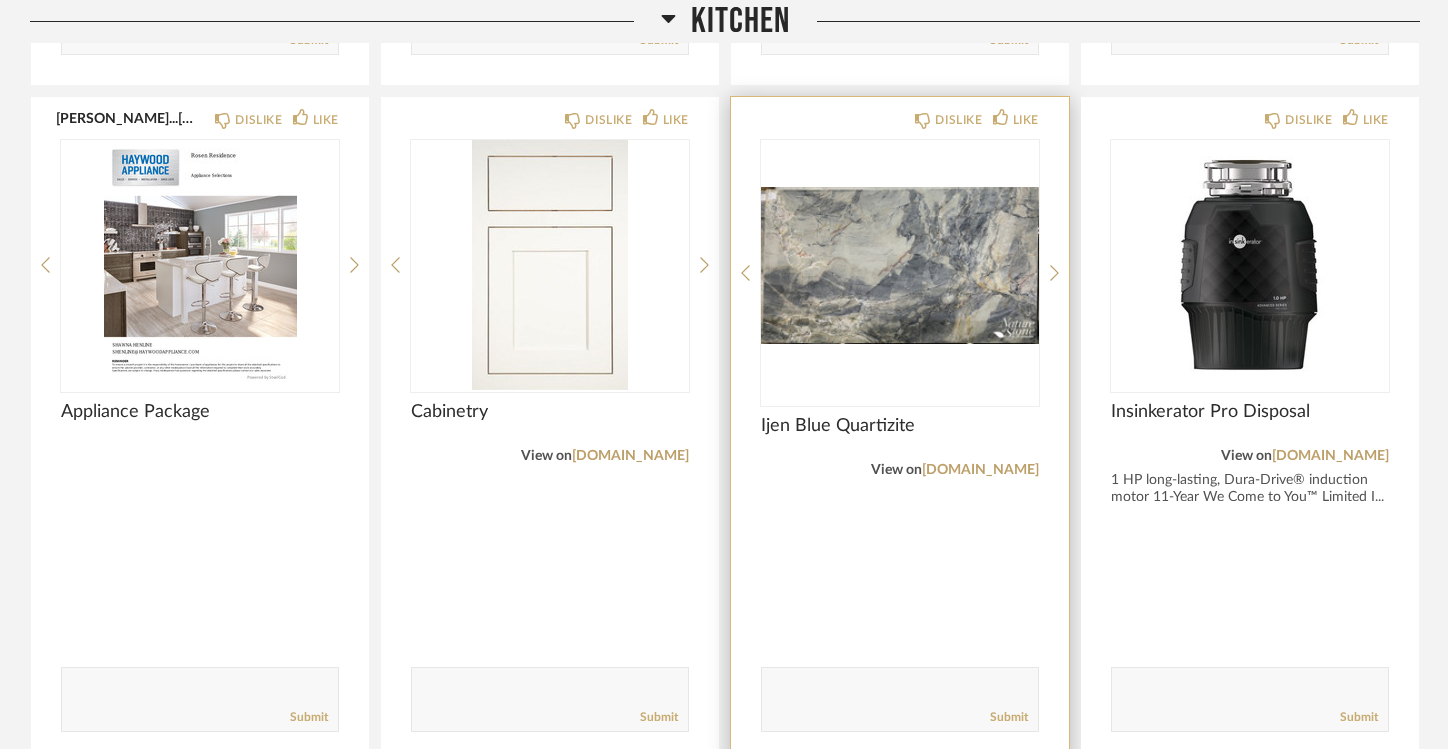 scroll, scrollTop: 7730, scrollLeft: 0, axis: vertical 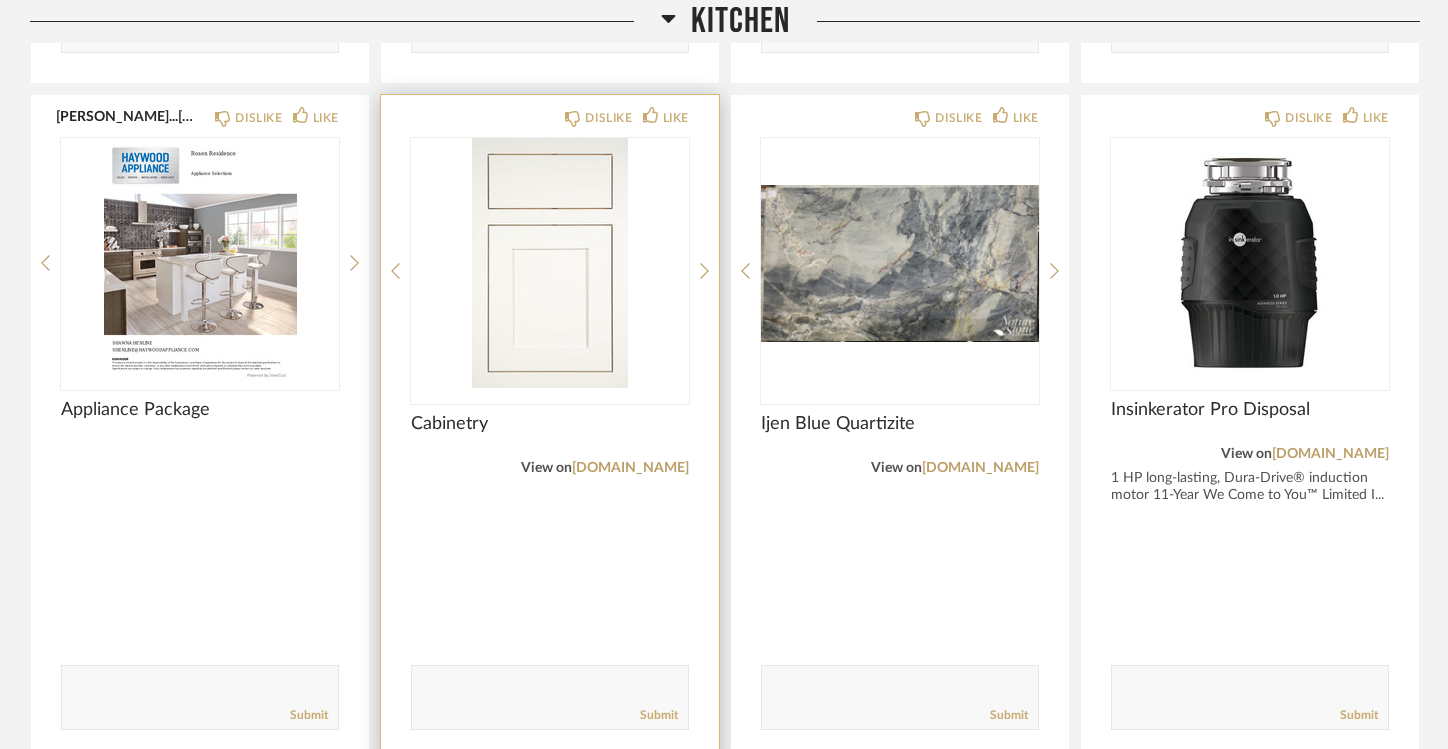 click 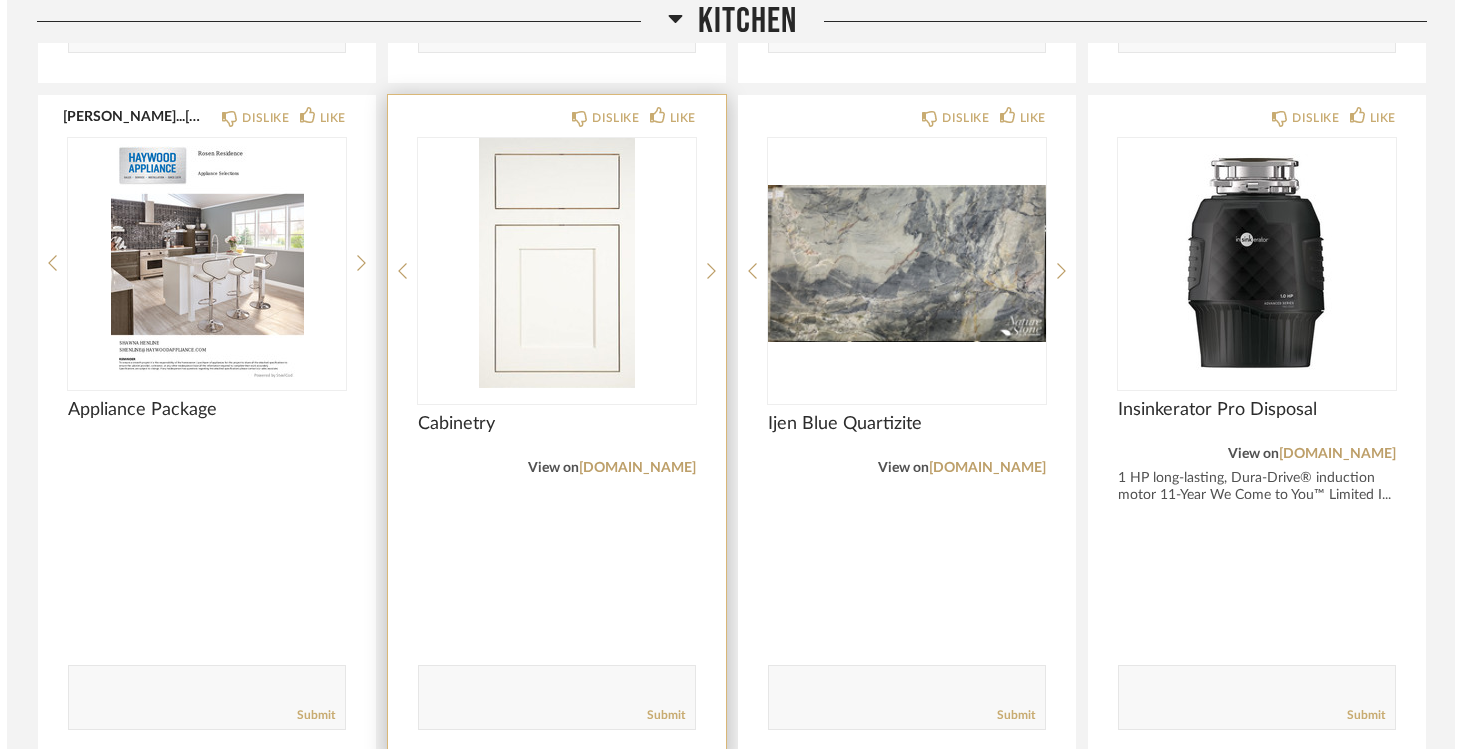 scroll, scrollTop: 0, scrollLeft: 0, axis: both 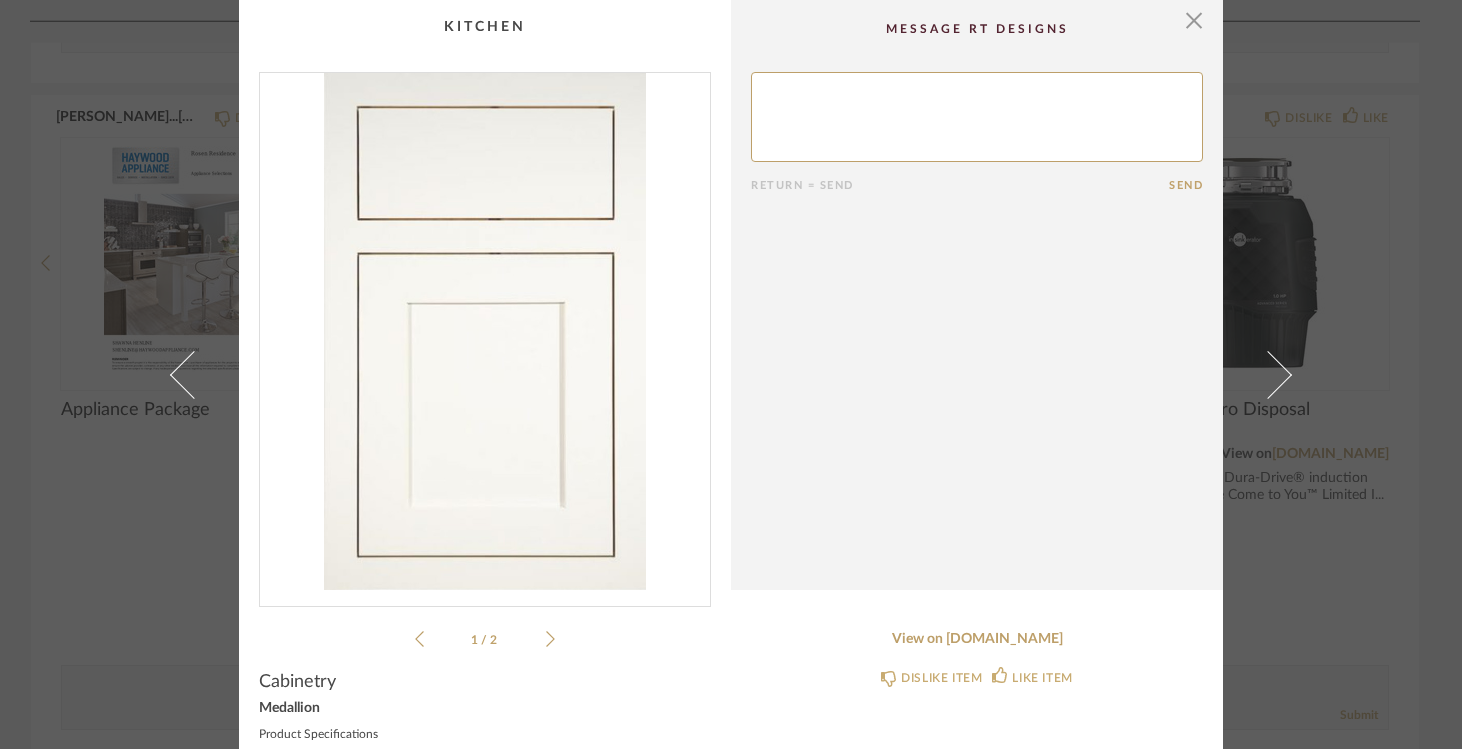 click at bounding box center (485, 331) 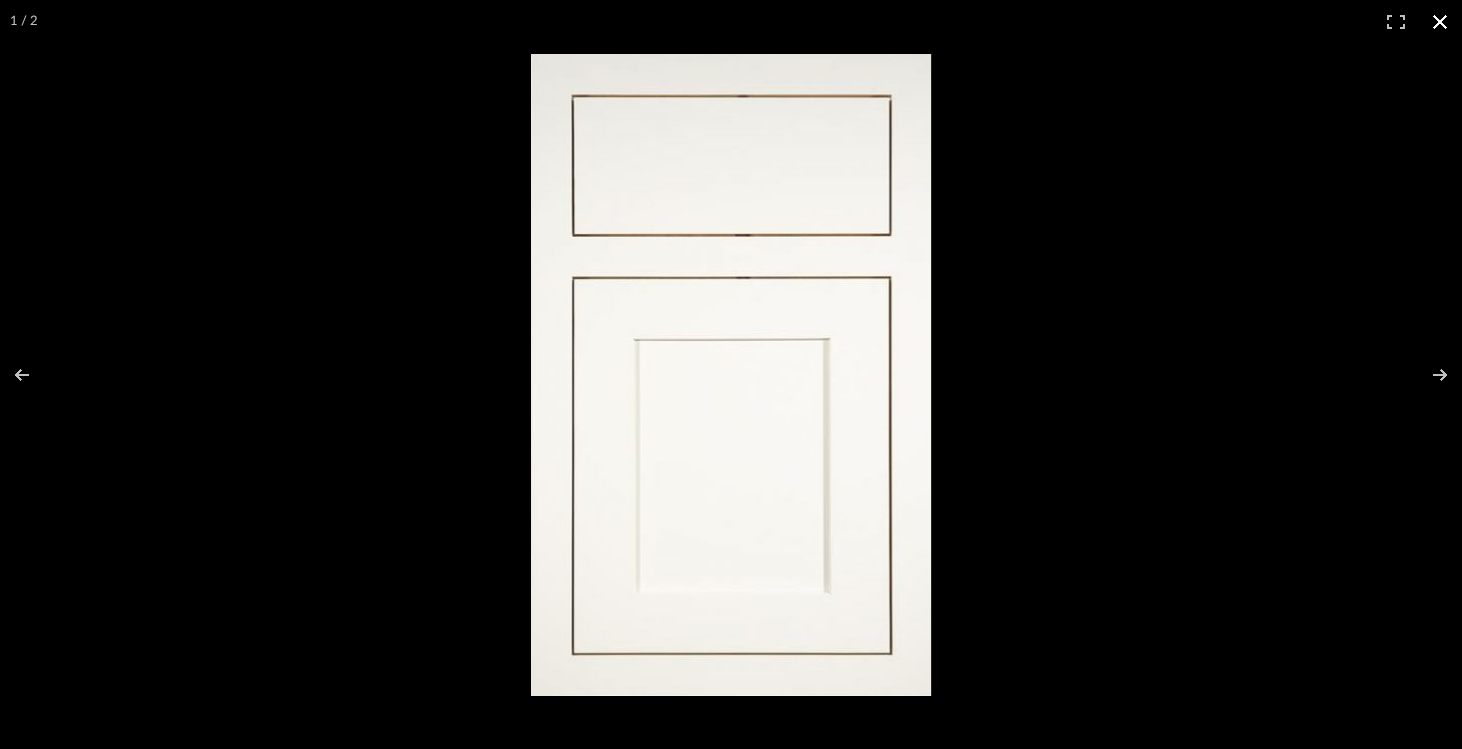 click at bounding box center [1440, 22] 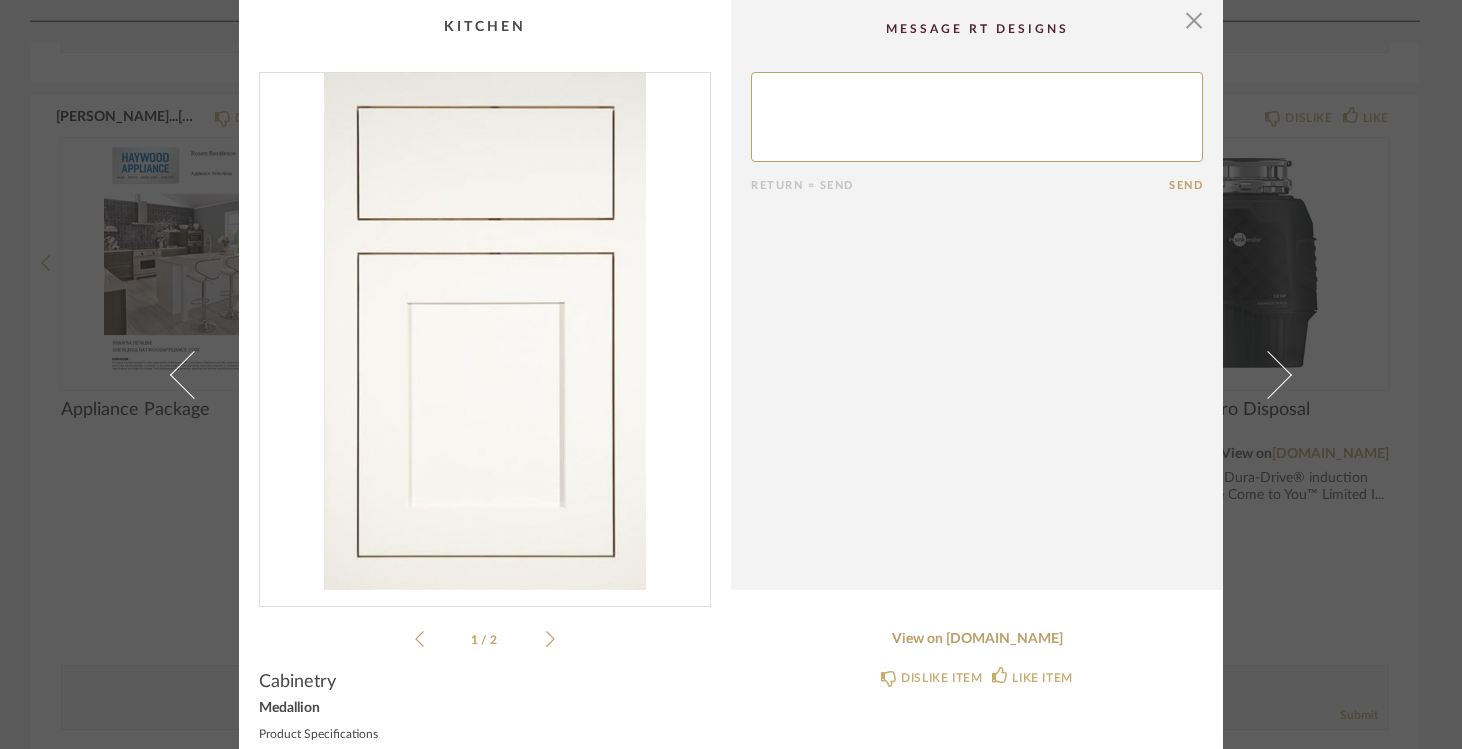 click 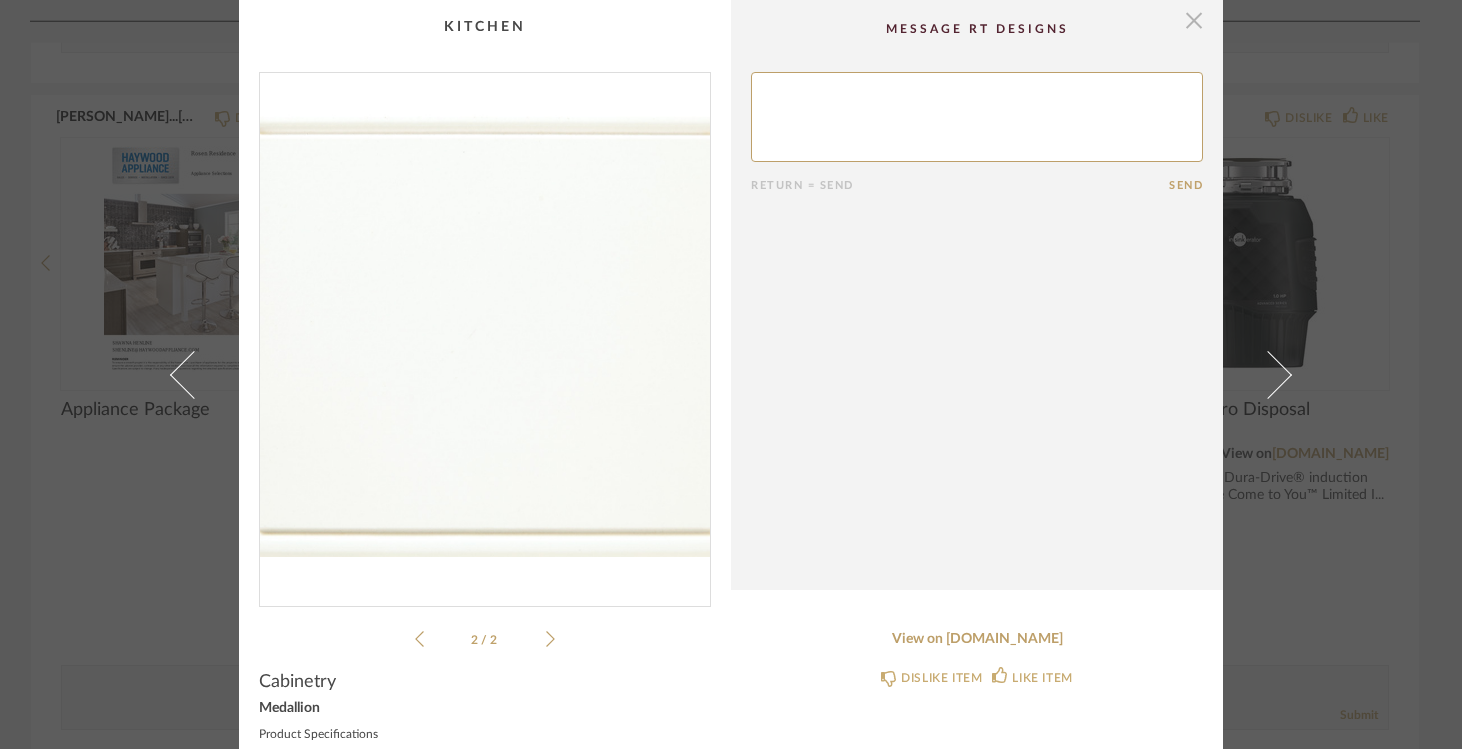click at bounding box center [1194, 20] 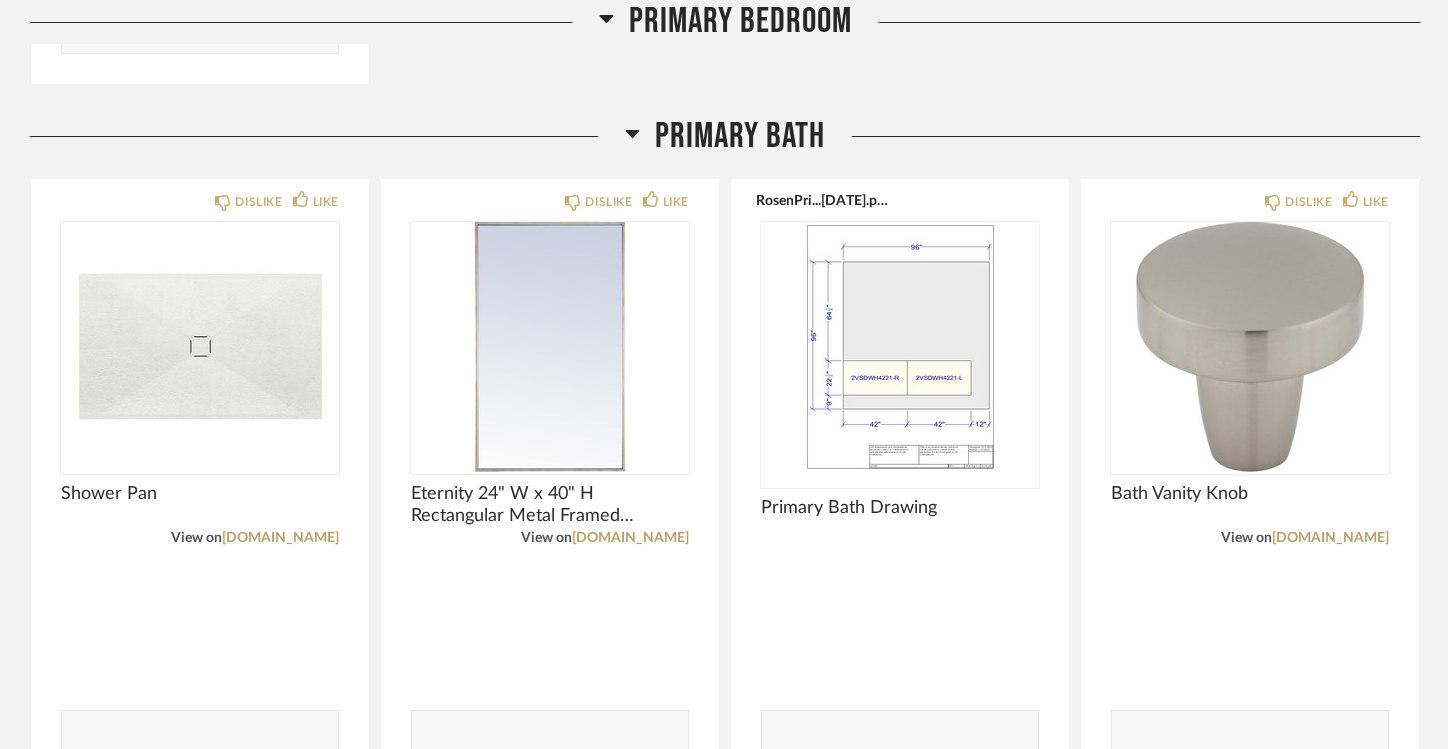 scroll, scrollTop: 9952, scrollLeft: 0, axis: vertical 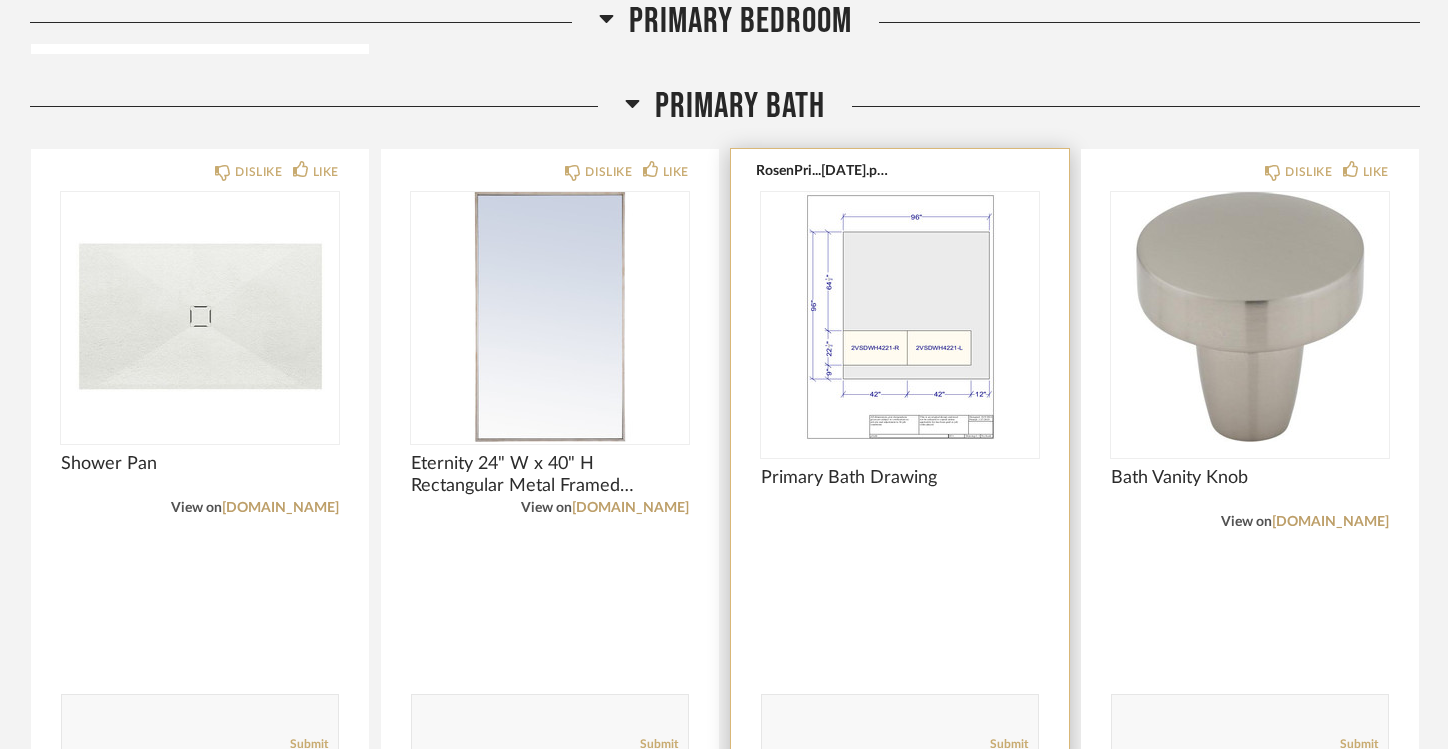 click at bounding box center [900, 317] 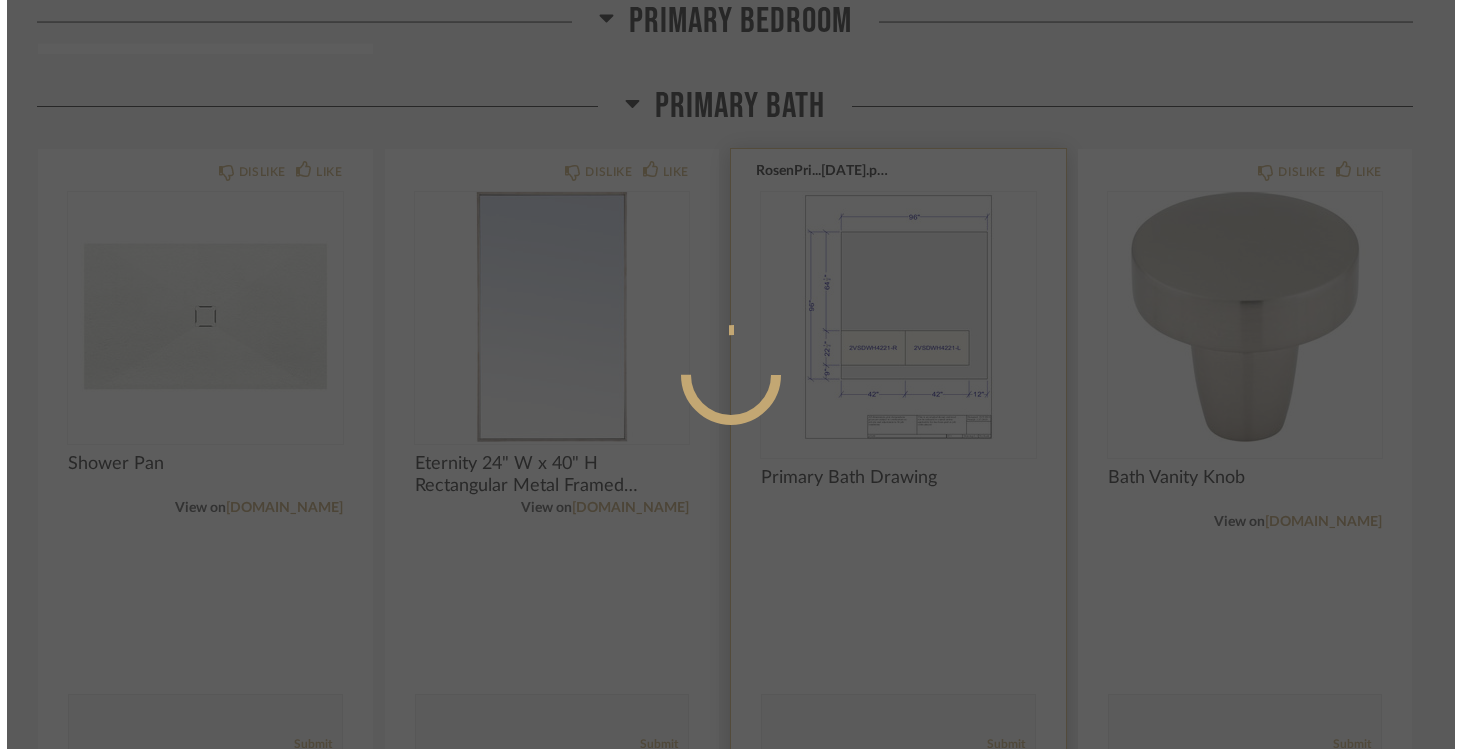 scroll, scrollTop: 0, scrollLeft: 0, axis: both 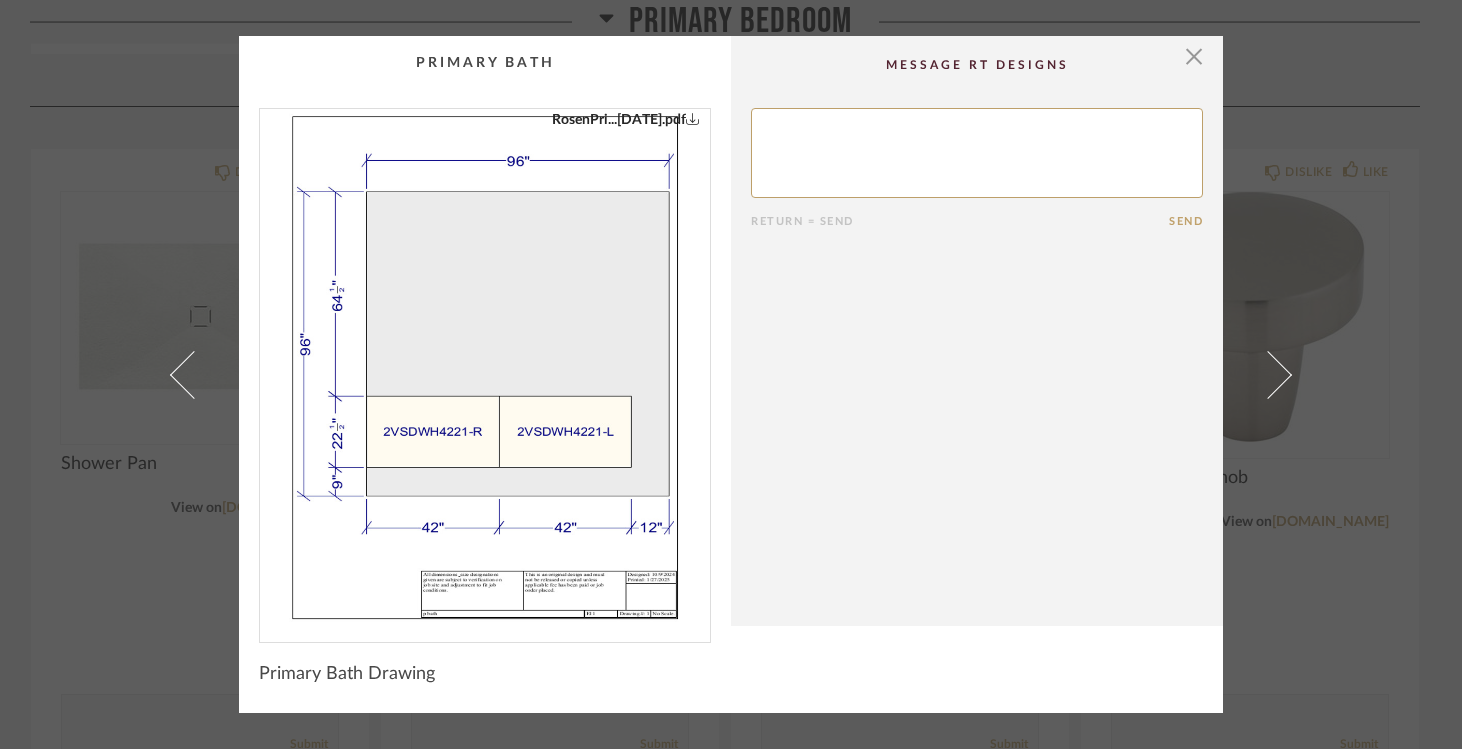 click at bounding box center (485, 367) 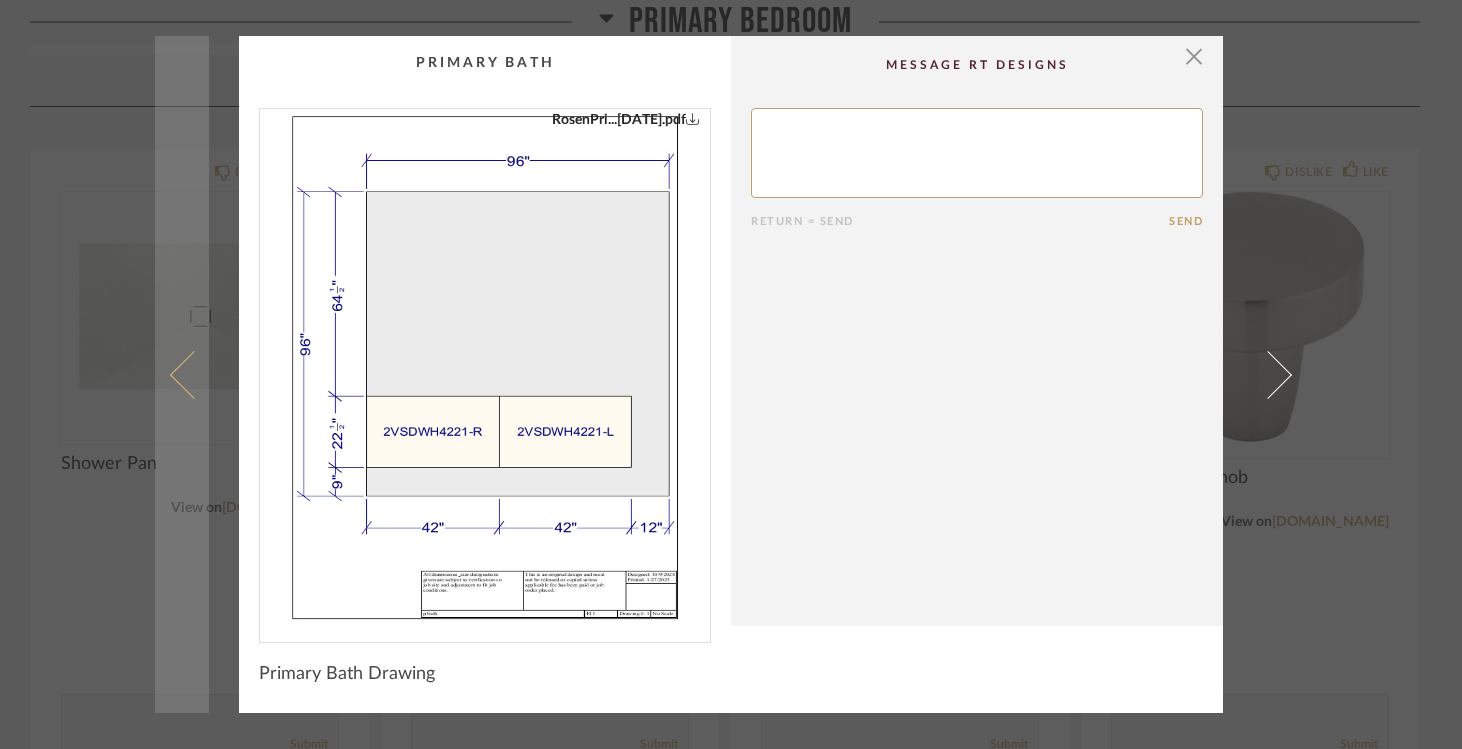 click at bounding box center (194, 374) 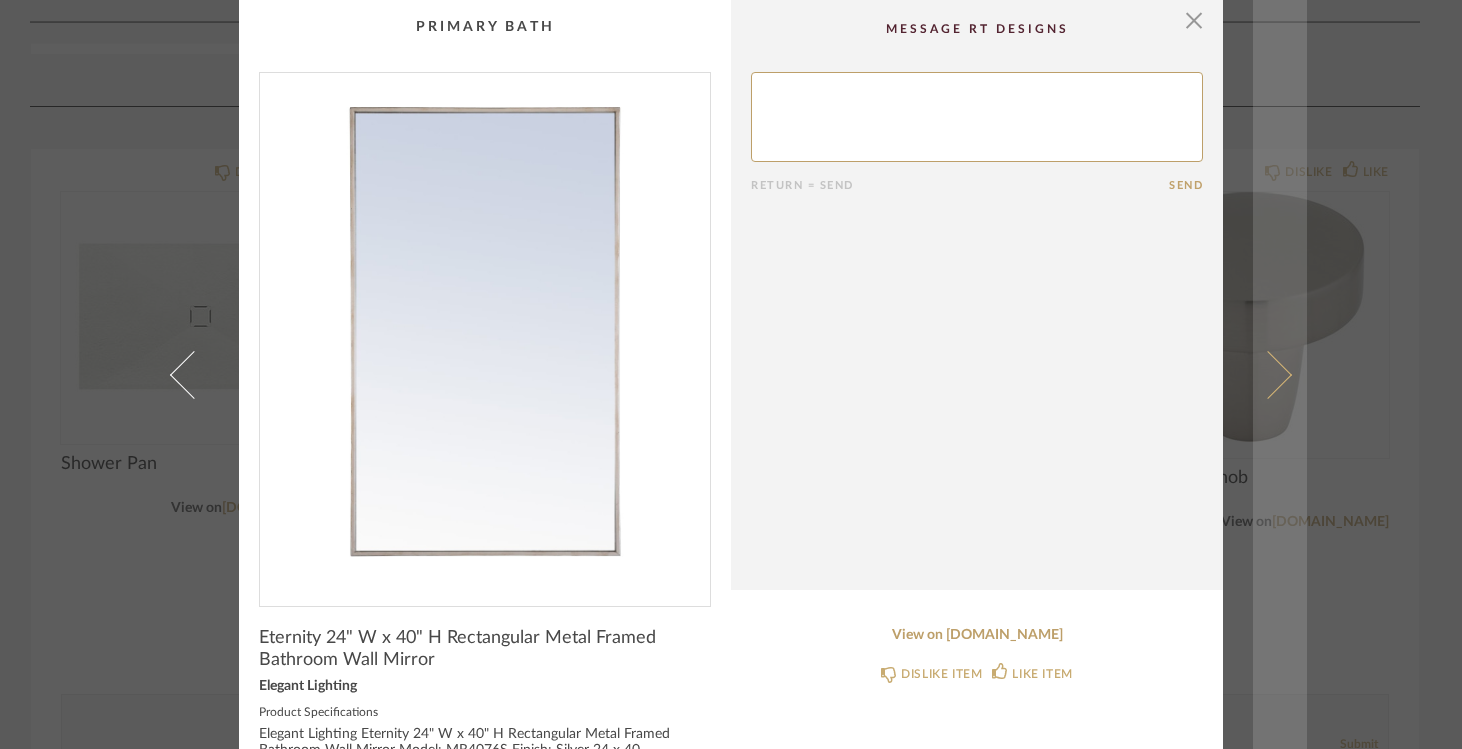 click at bounding box center [1268, 374] 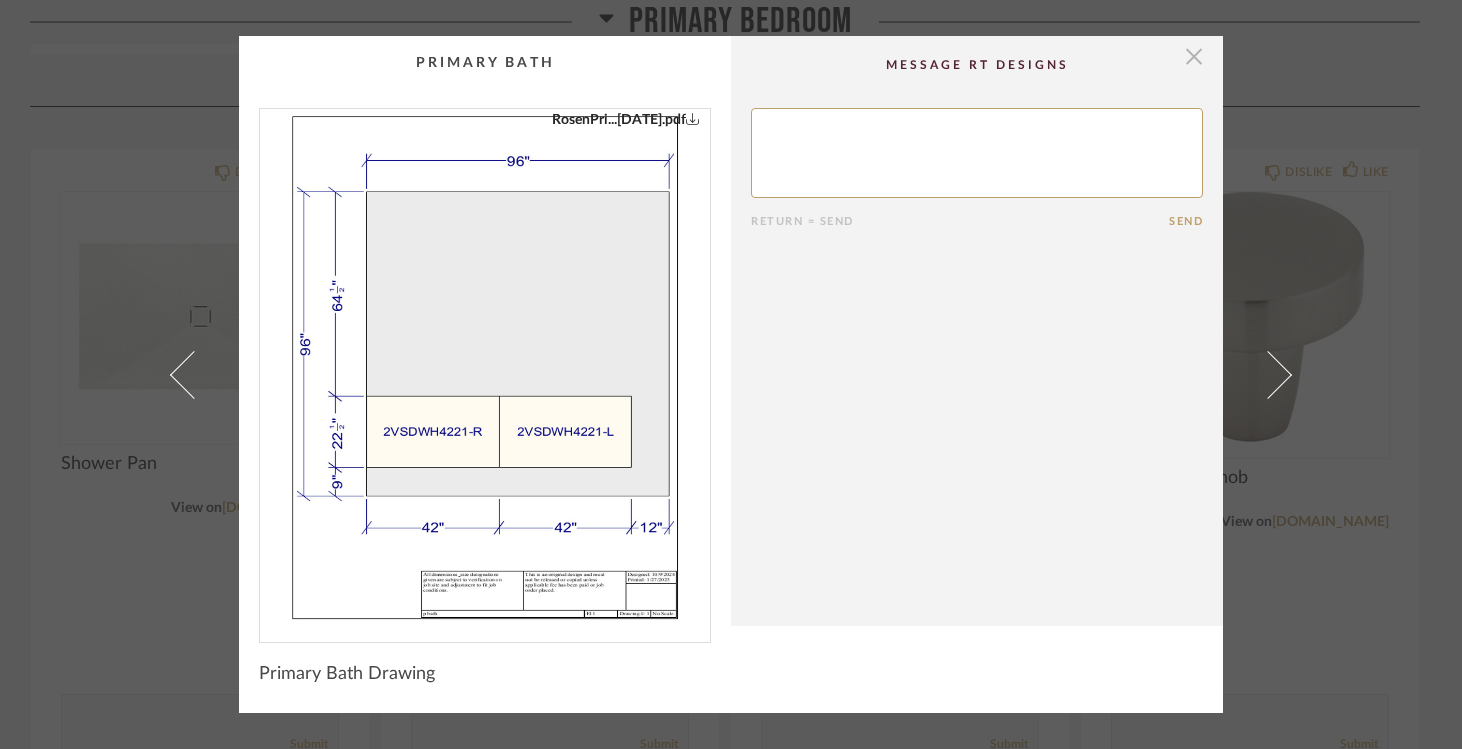 click at bounding box center [1194, 56] 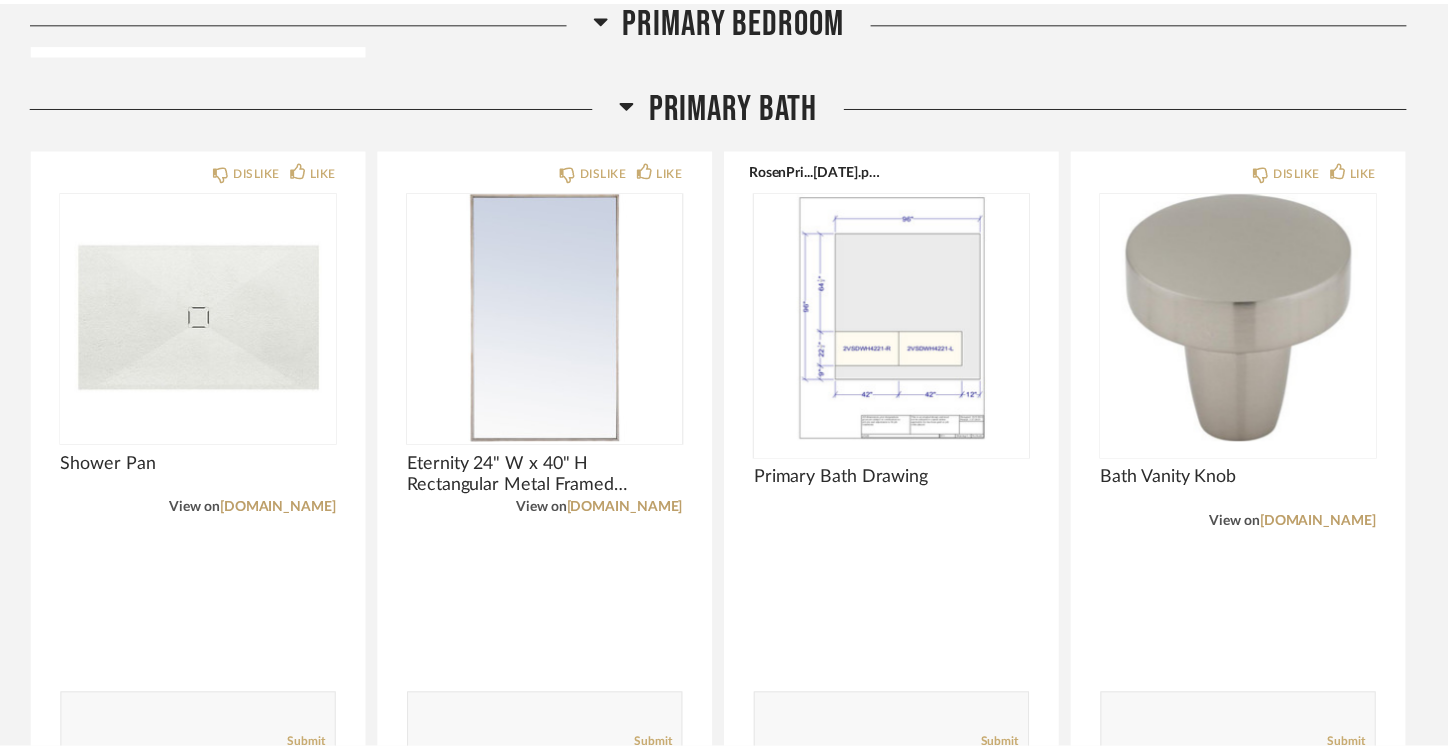 scroll, scrollTop: 9952, scrollLeft: 0, axis: vertical 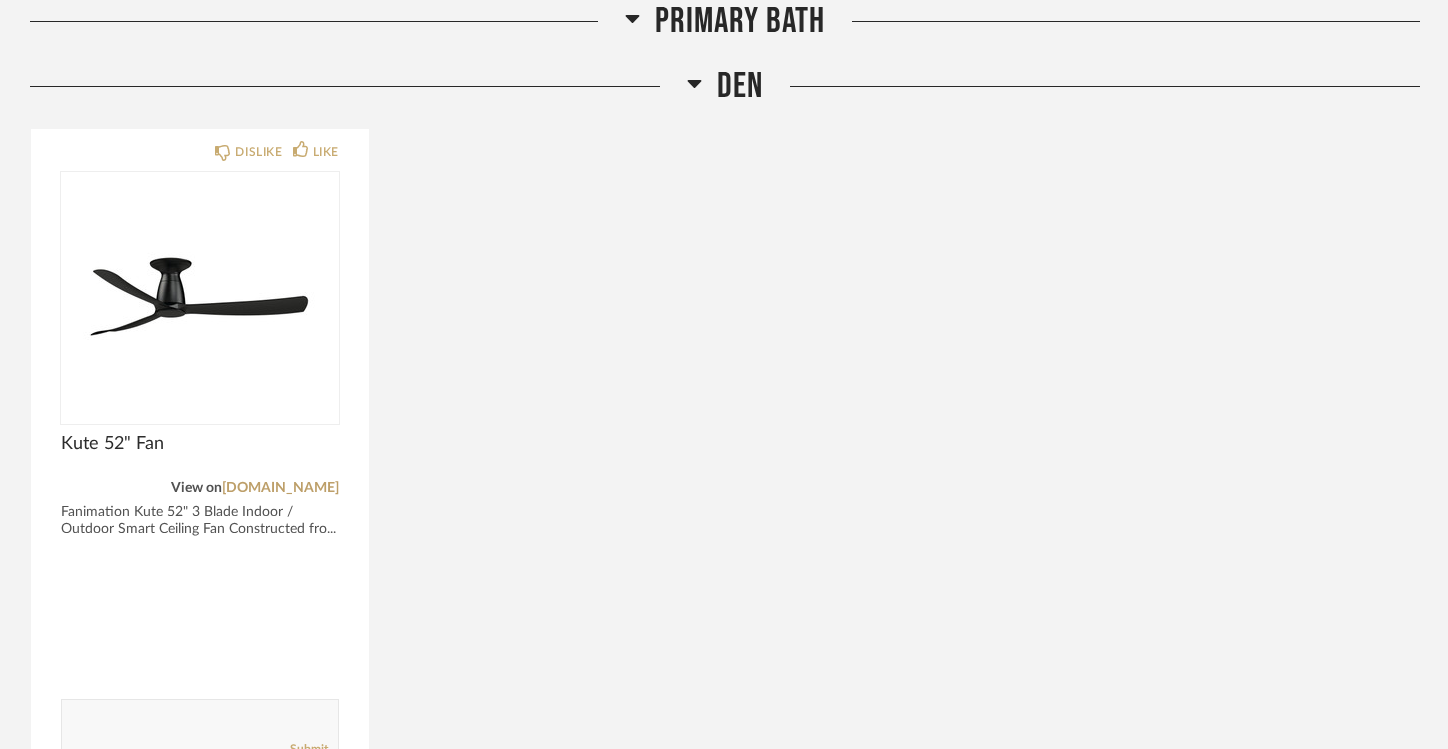 drag, startPoint x: 693, startPoint y: 662, endPoint x: 693, endPoint y: 726, distance: 64 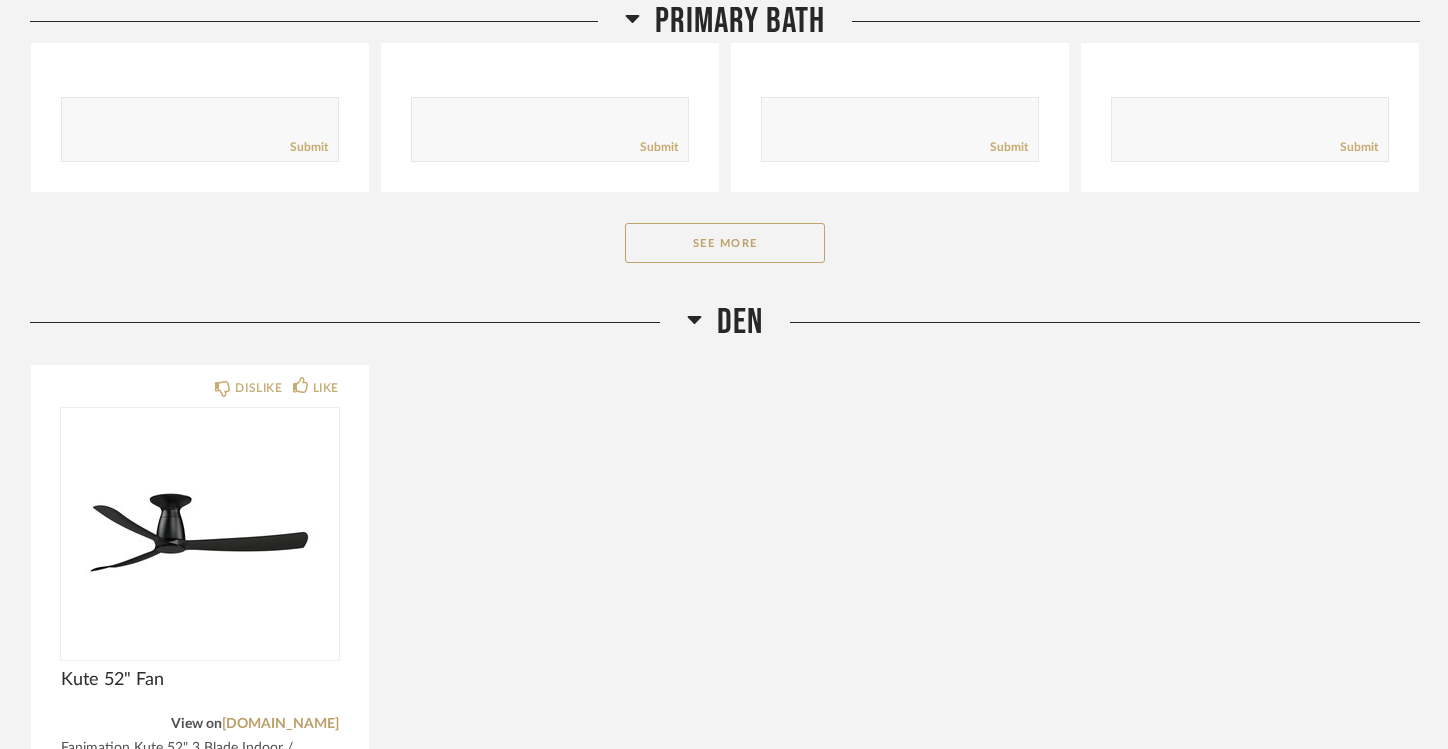 scroll, scrollTop: 10530, scrollLeft: 0, axis: vertical 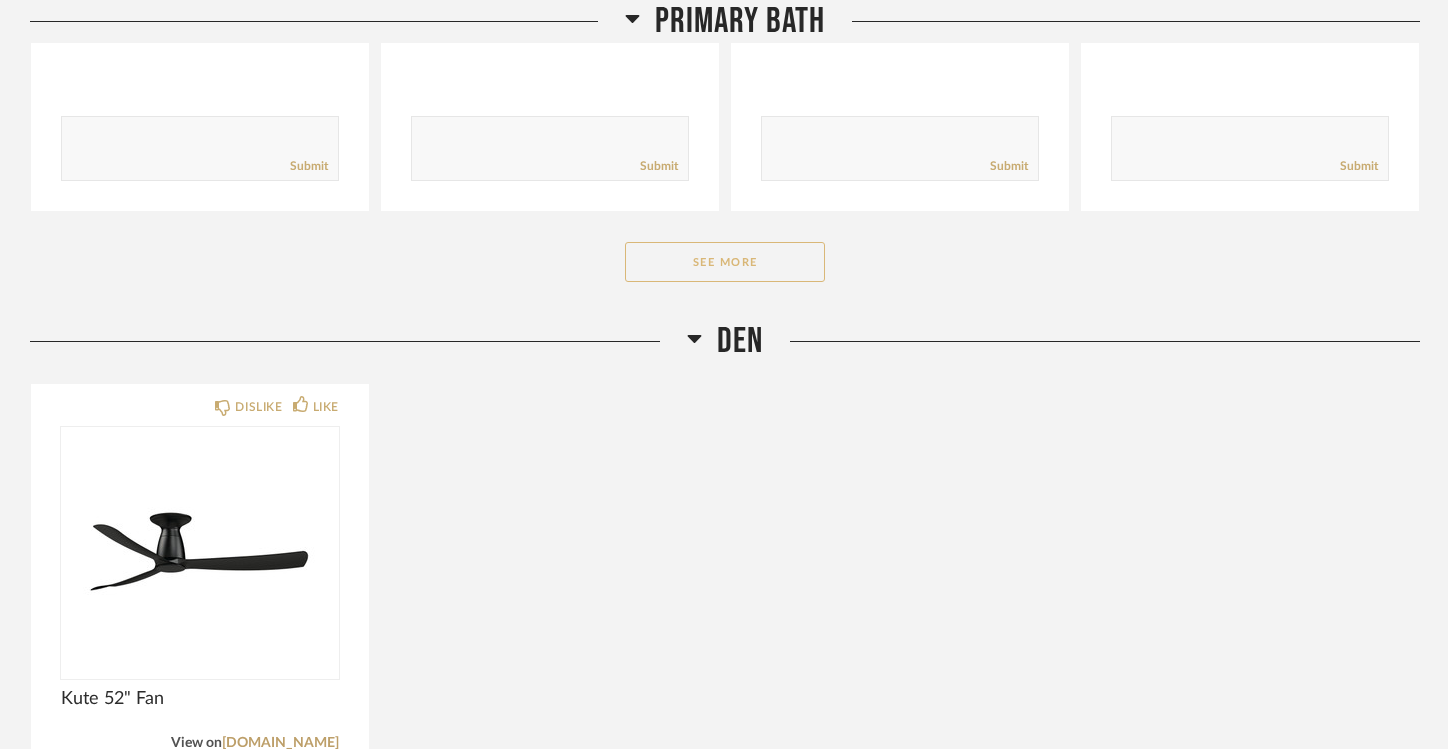 click on "See More" 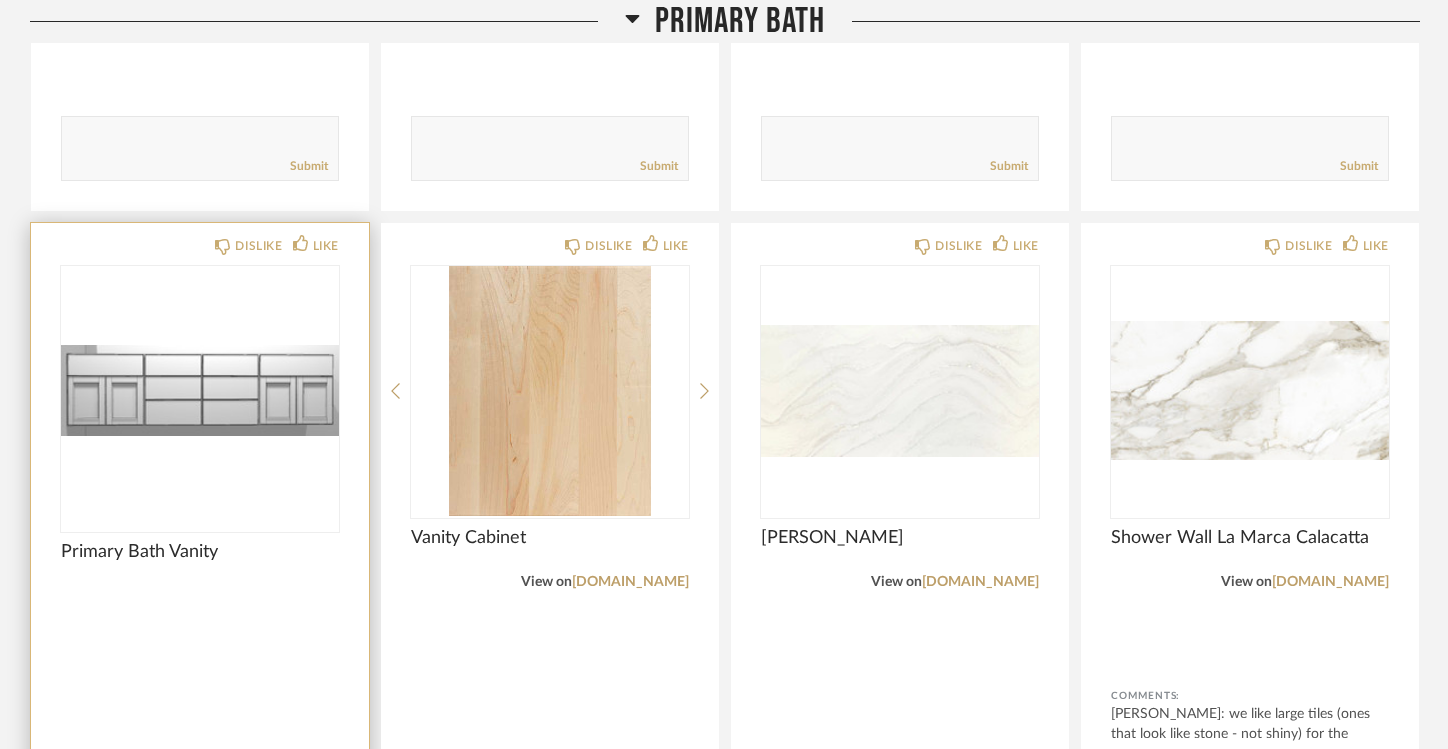 click at bounding box center (200, 391) 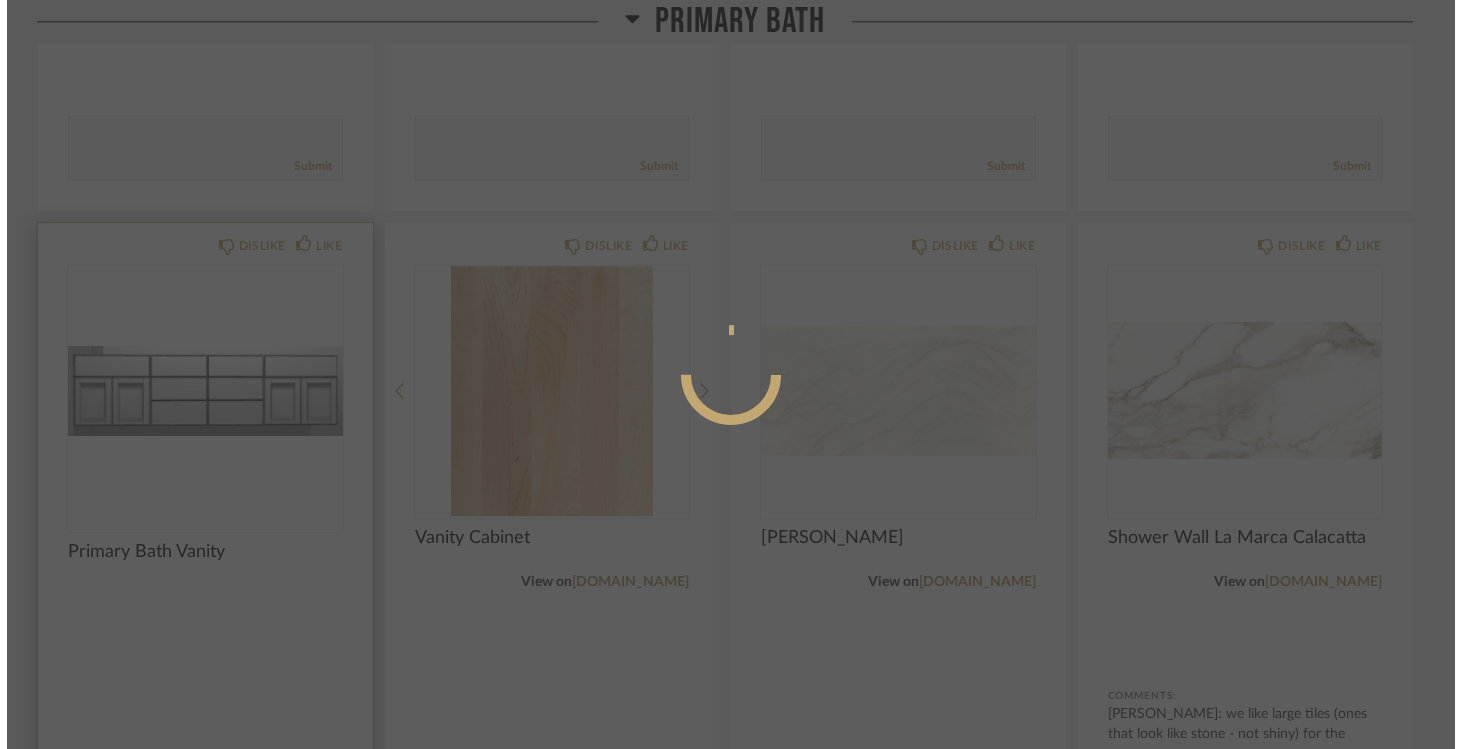 scroll, scrollTop: 0, scrollLeft: 0, axis: both 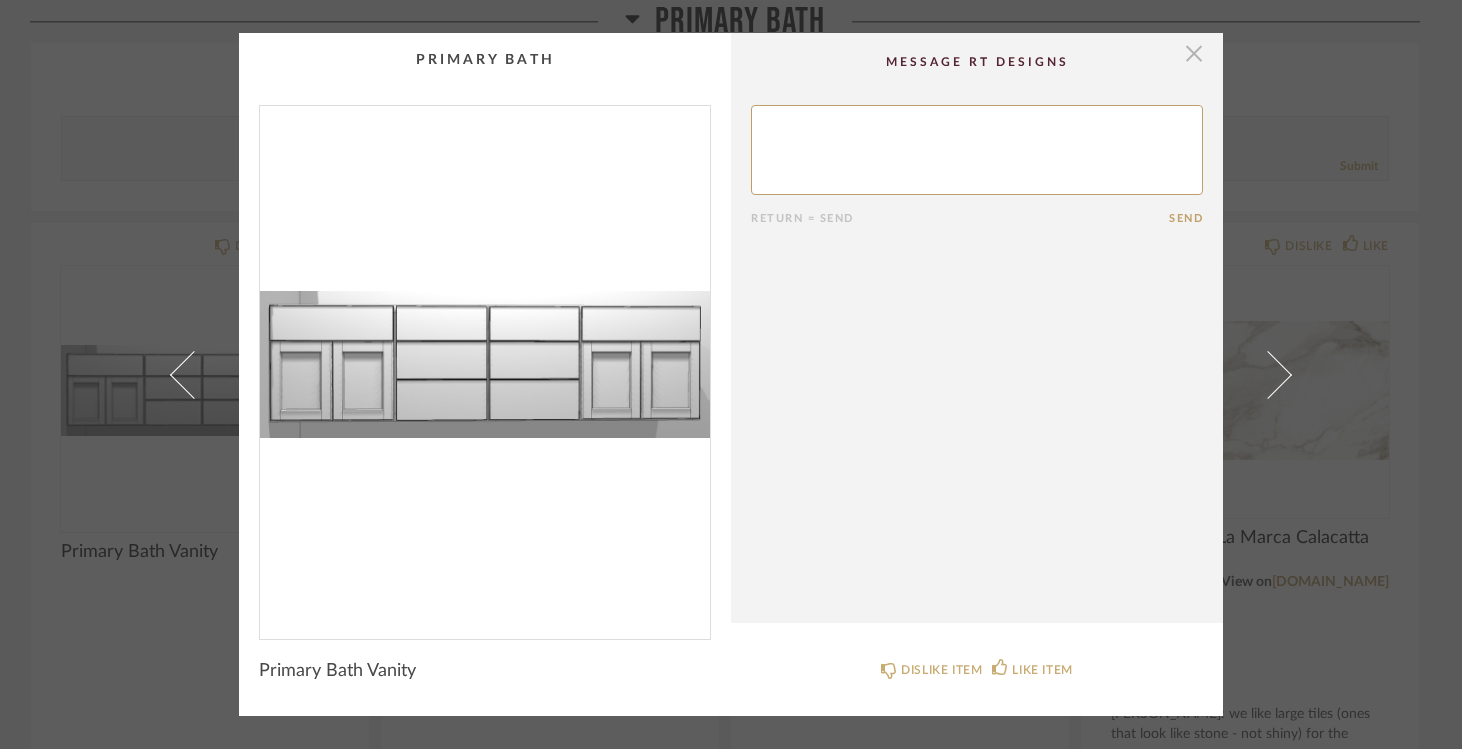 click at bounding box center (1194, 53) 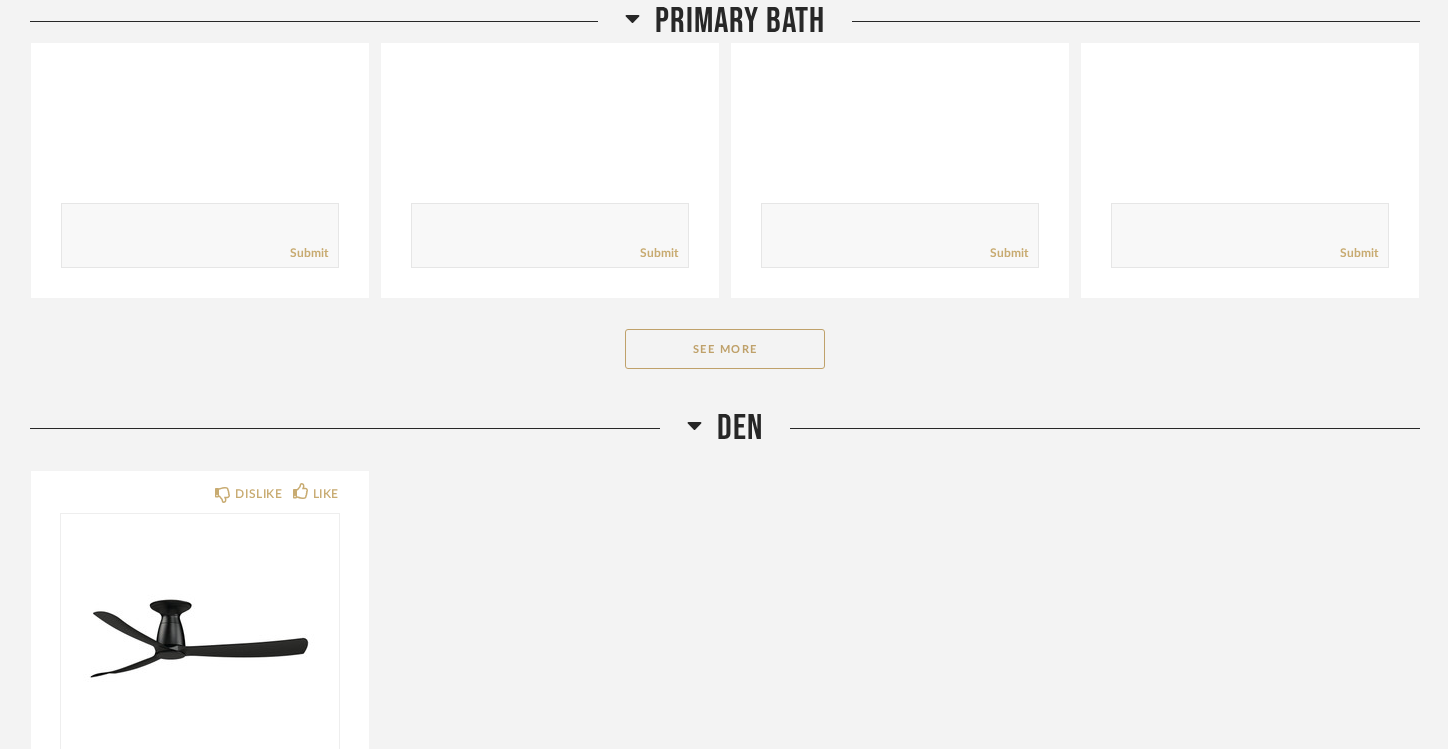scroll, scrollTop: 13181, scrollLeft: 0, axis: vertical 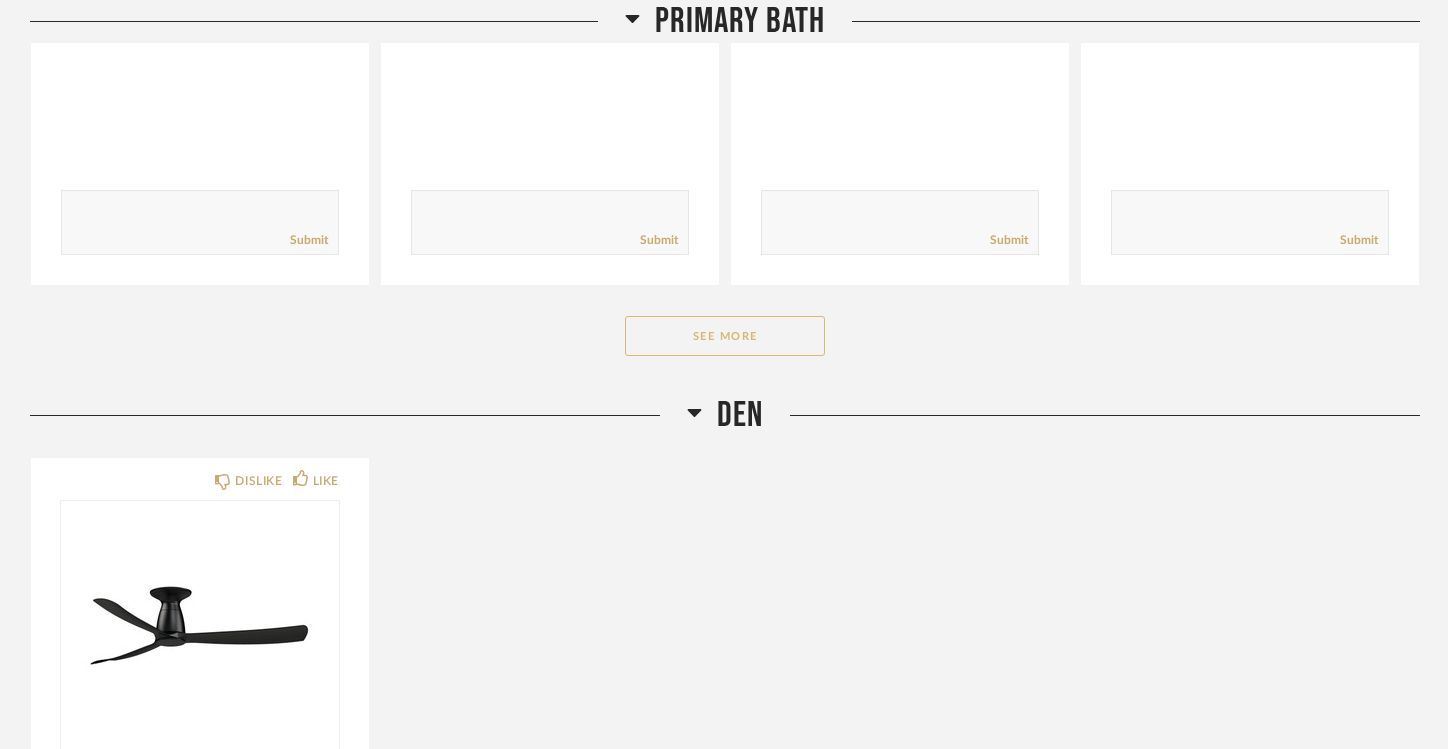 click on "See More" 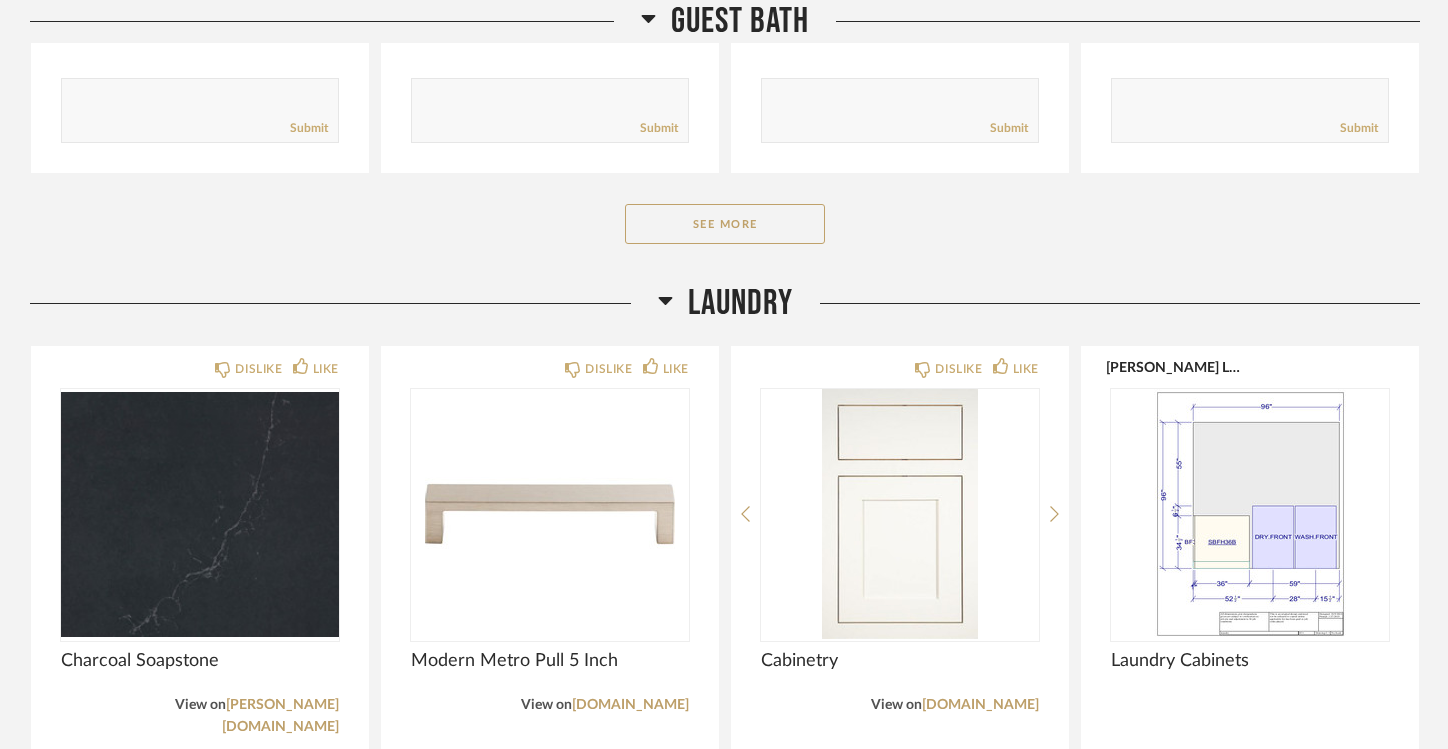scroll, scrollTop: 15581, scrollLeft: 0, axis: vertical 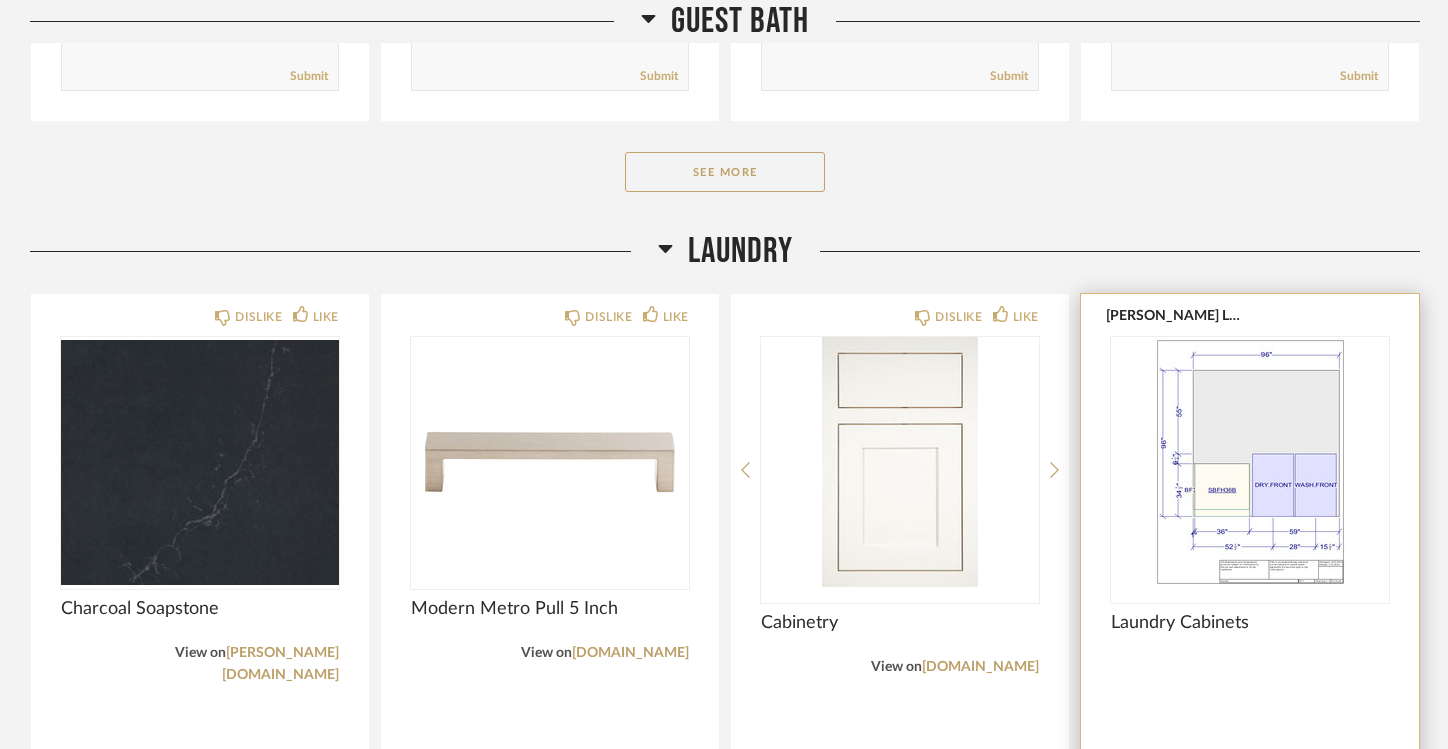 click 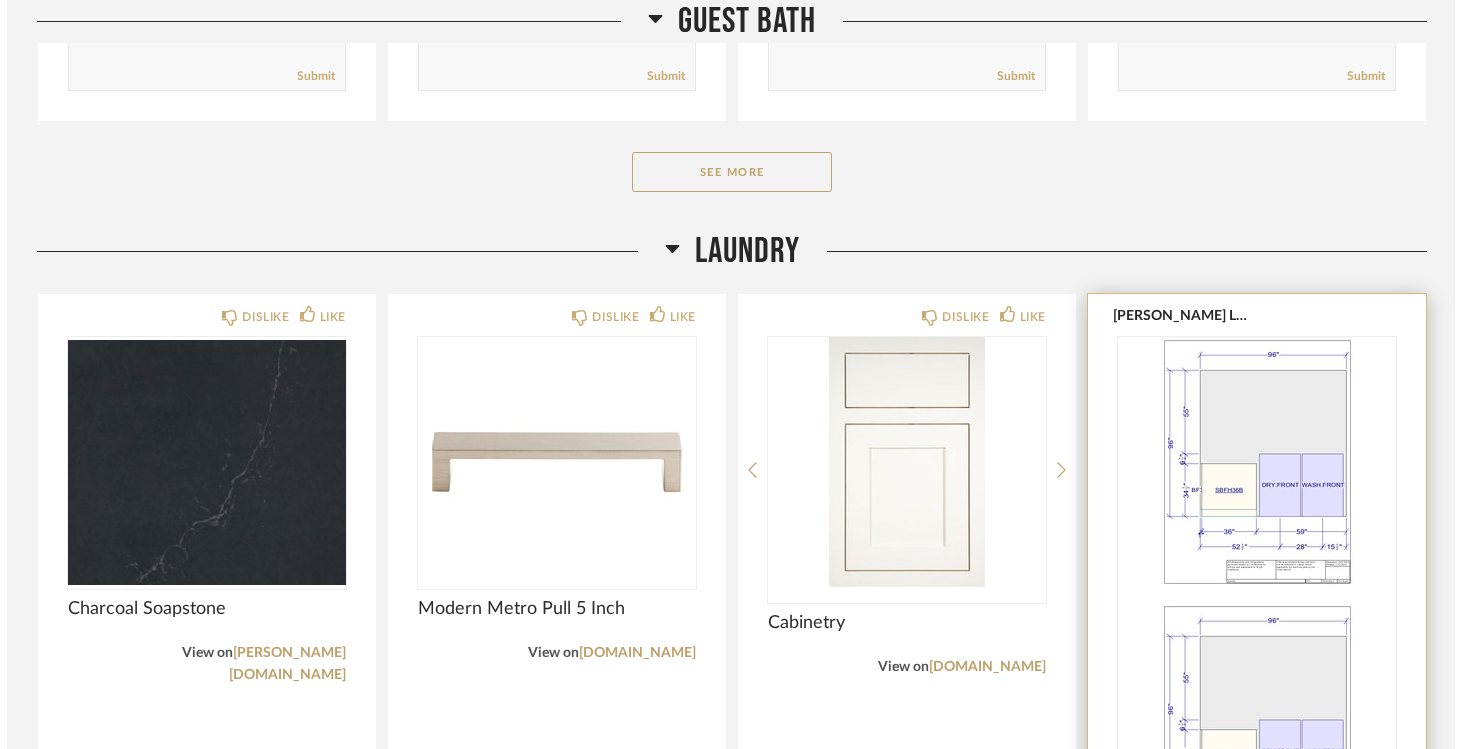 scroll, scrollTop: 0, scrollLeft: 0, axis: both 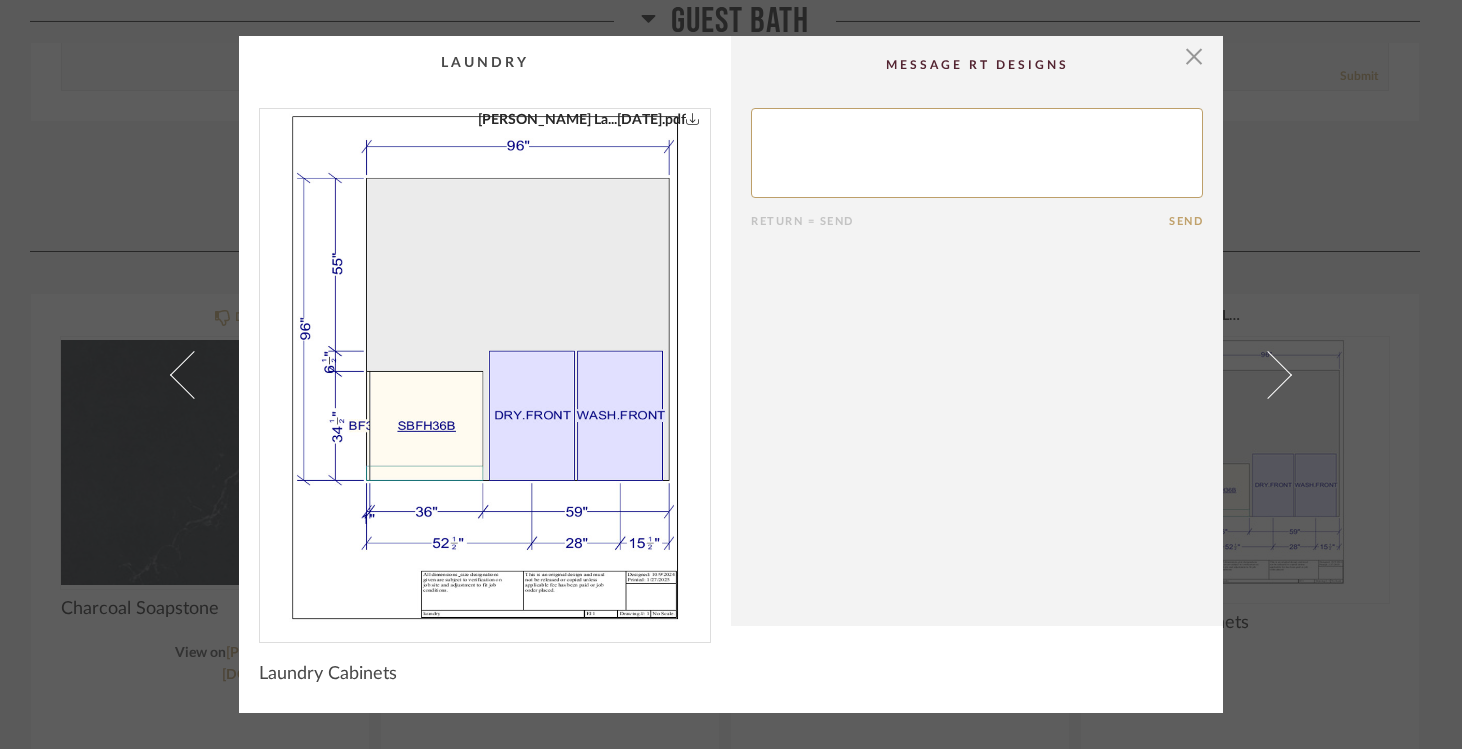 click at bounding box center (485, 367) 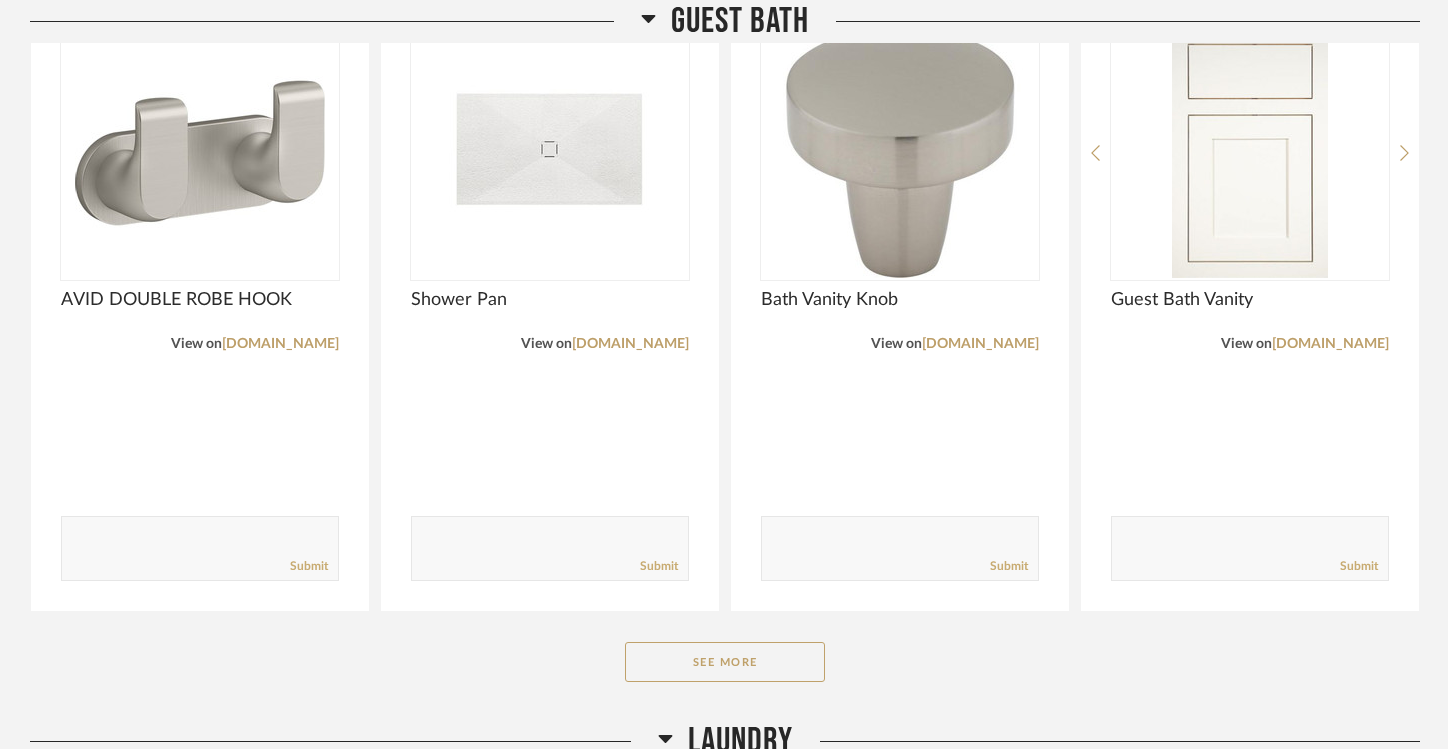 scroll, scrollTop: 15095, scrollLeft: 0, axis: vertical 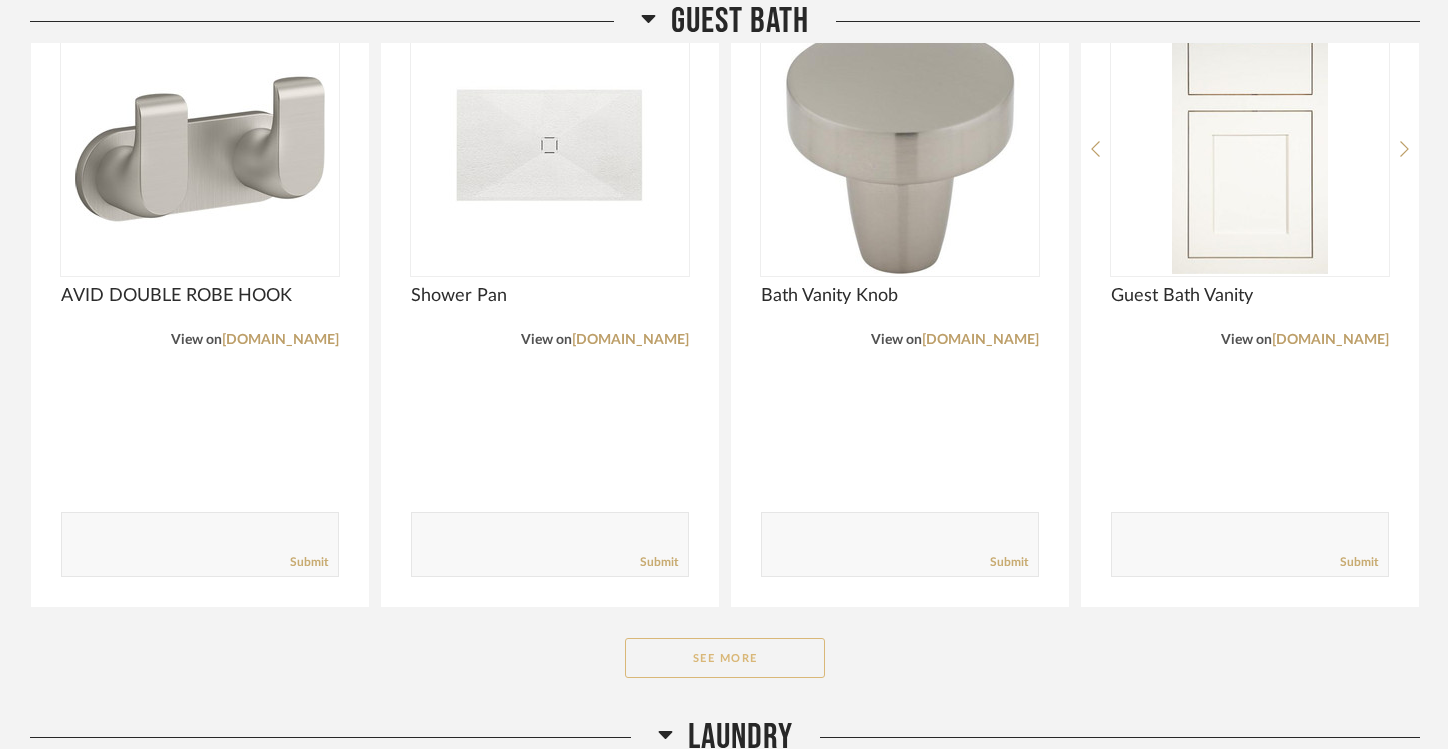 click on "See More" 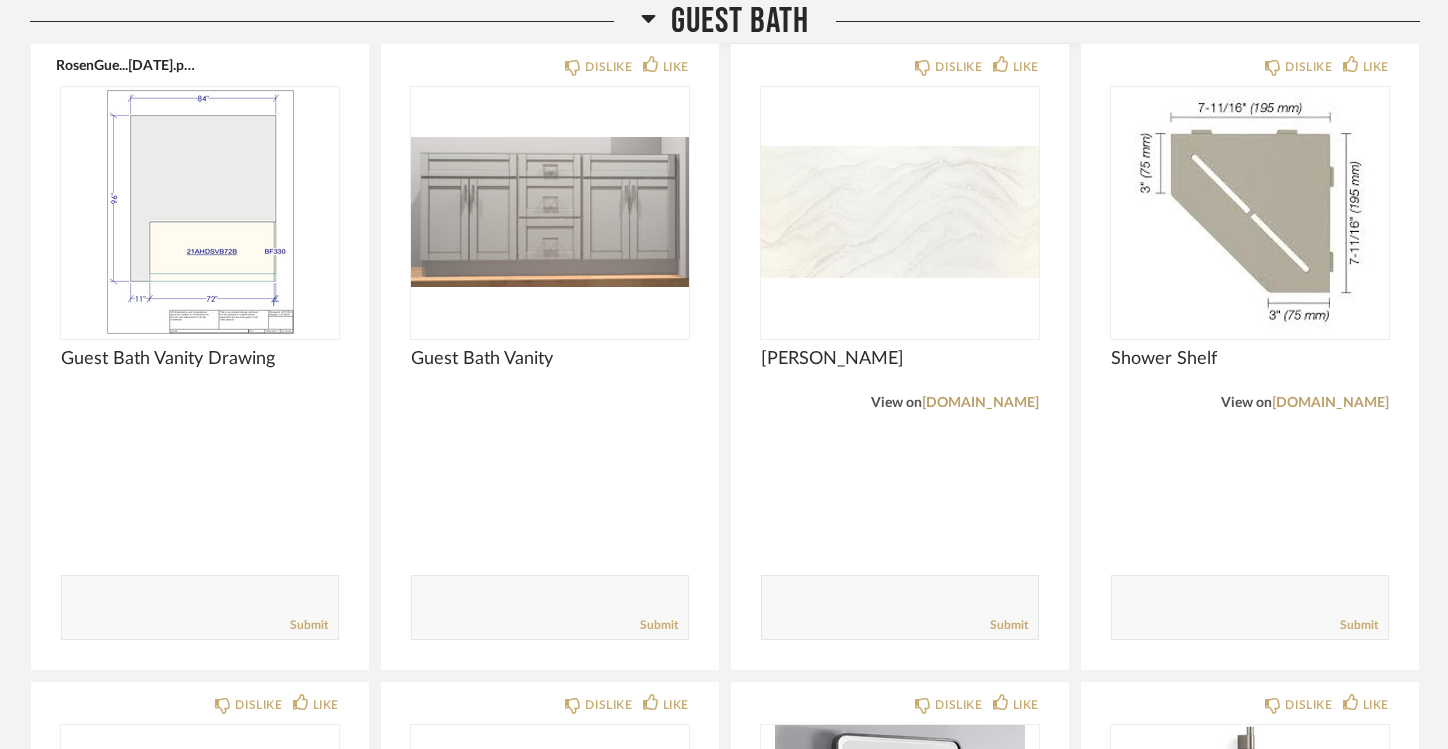 scroll, scrollTop: 15668, scrollLeft: 0, axis: vertical 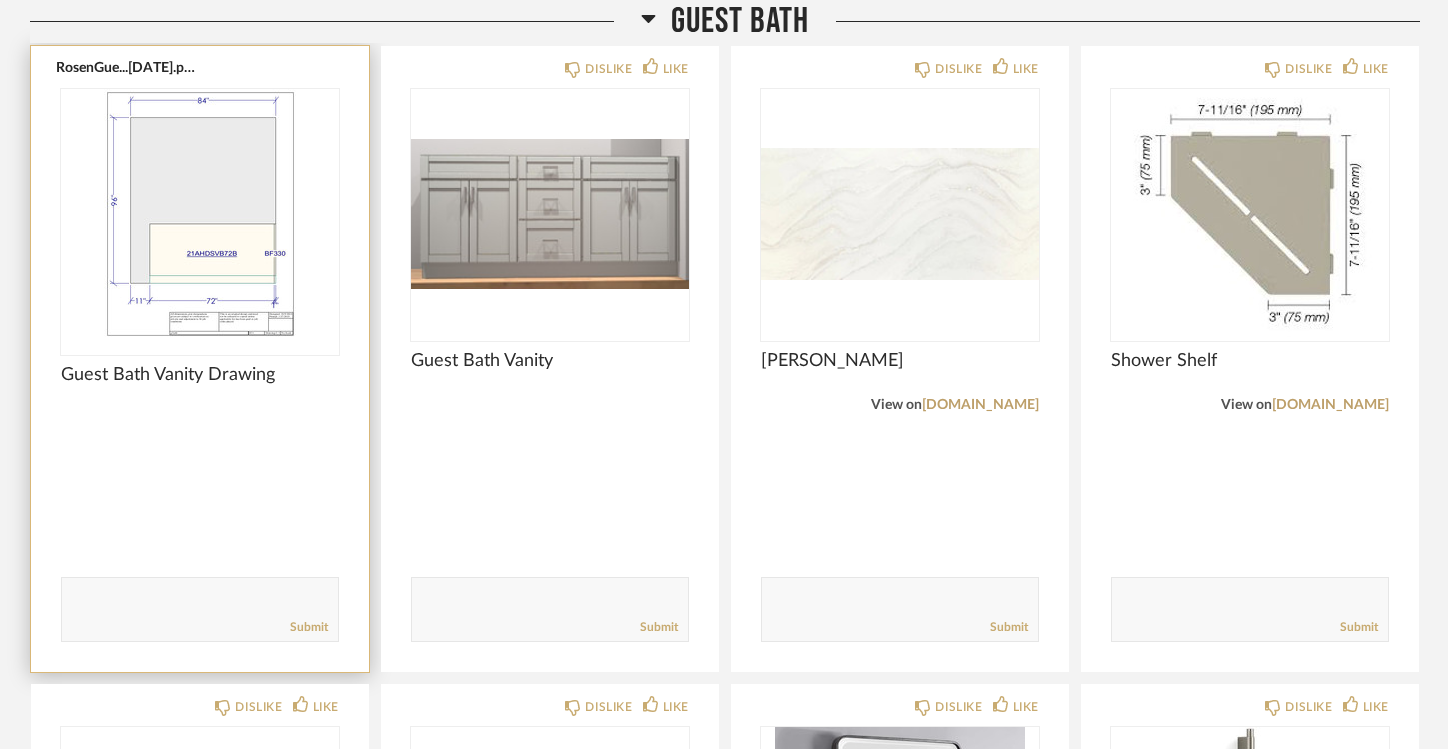 click at bounding box center (200, 214) 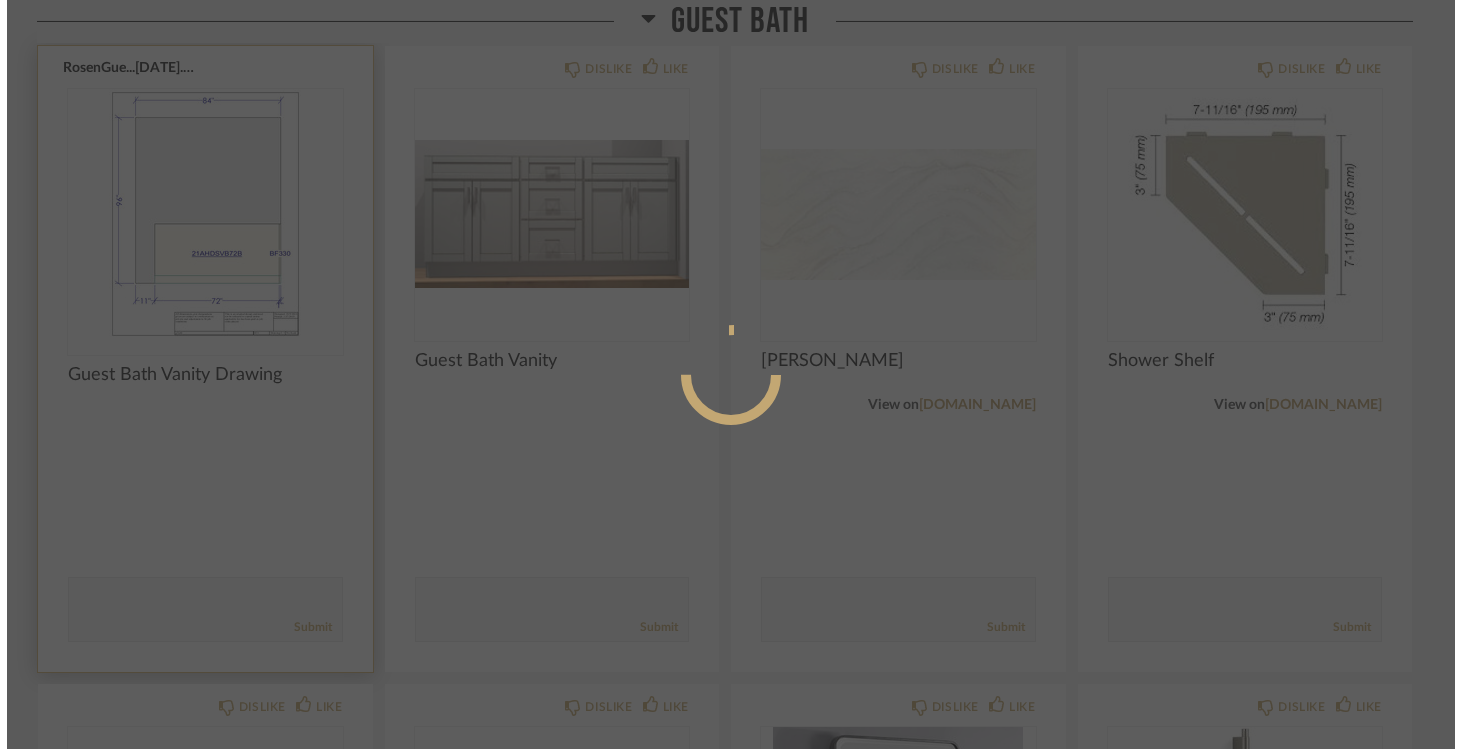 scroll, scrollTop: 0, scrollLeft: 0, axis: both 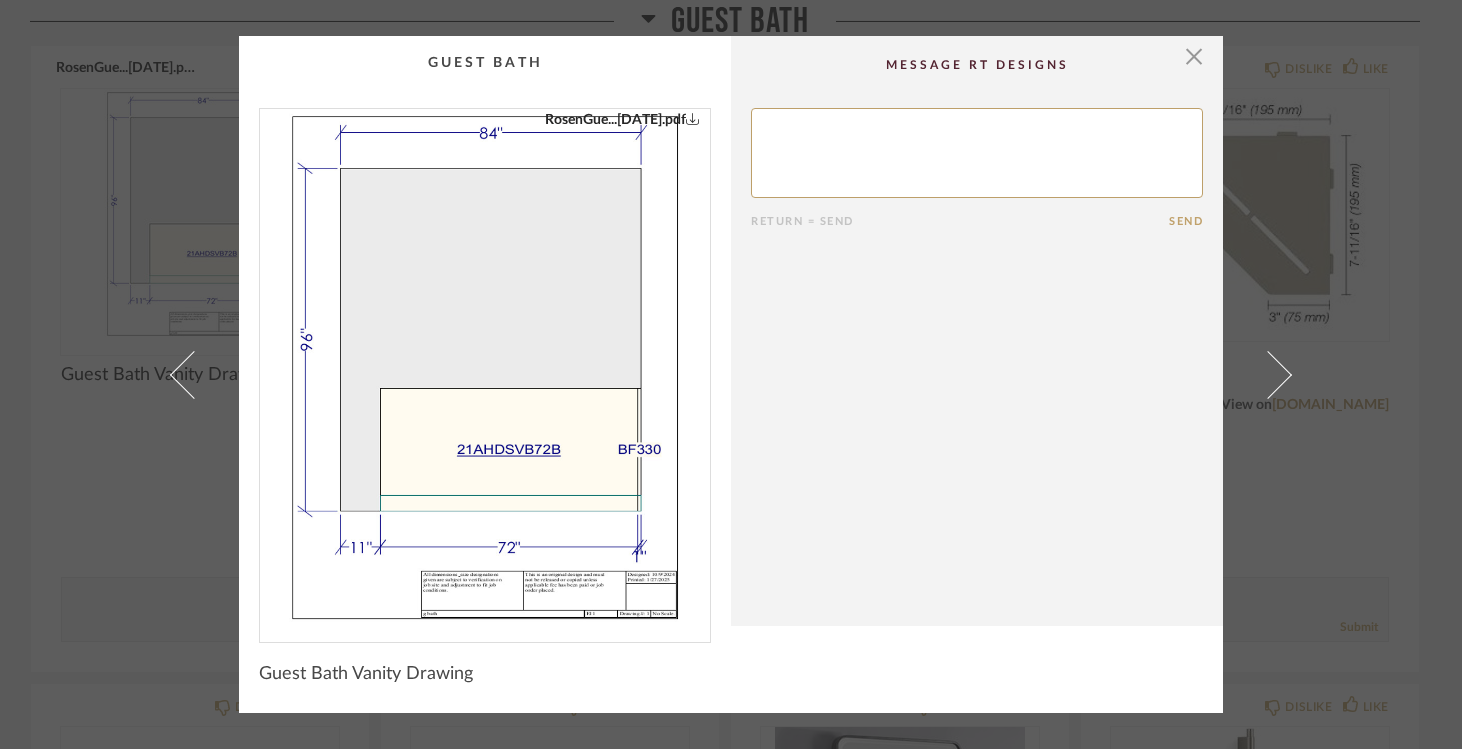 click at bounding box center [485, 367] 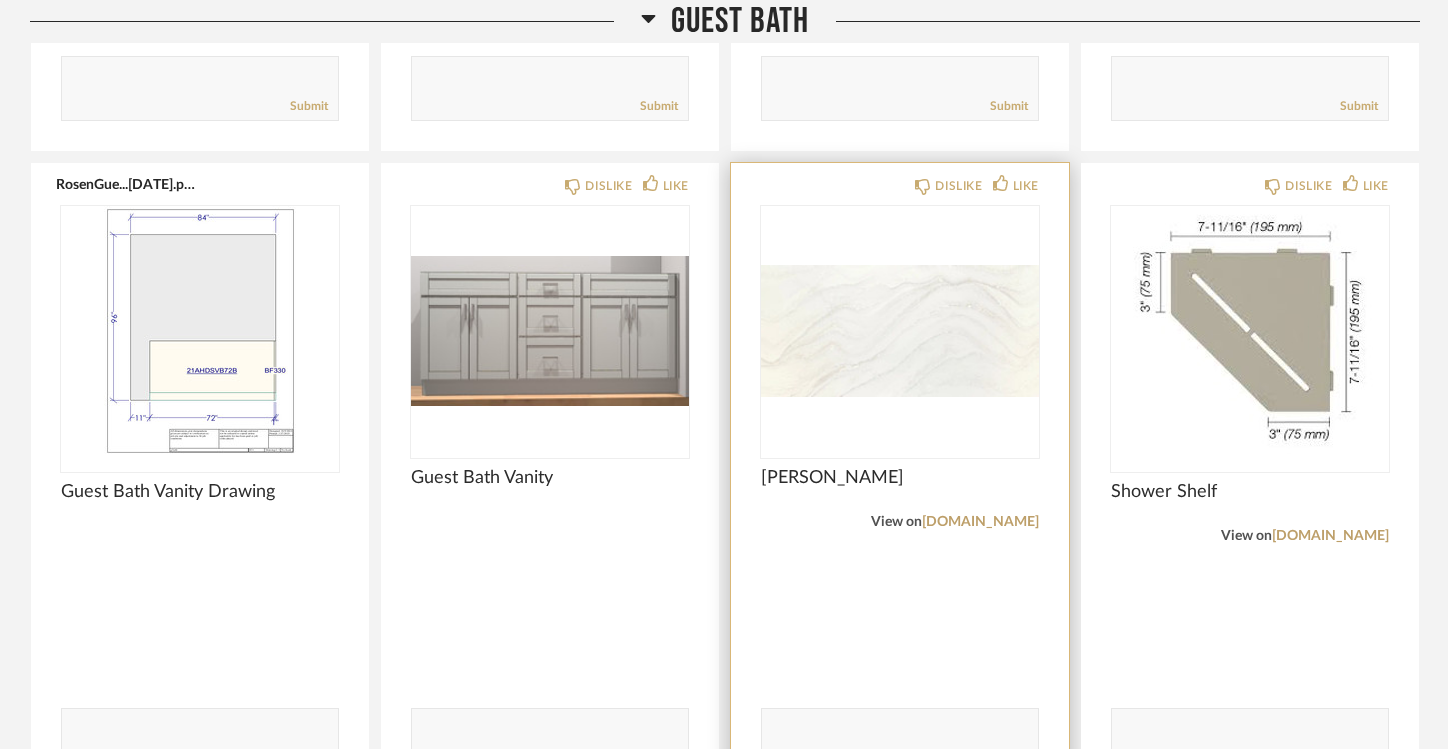 scroll, scrollTop: 15566, scrollLeft: 0, axis: vertical 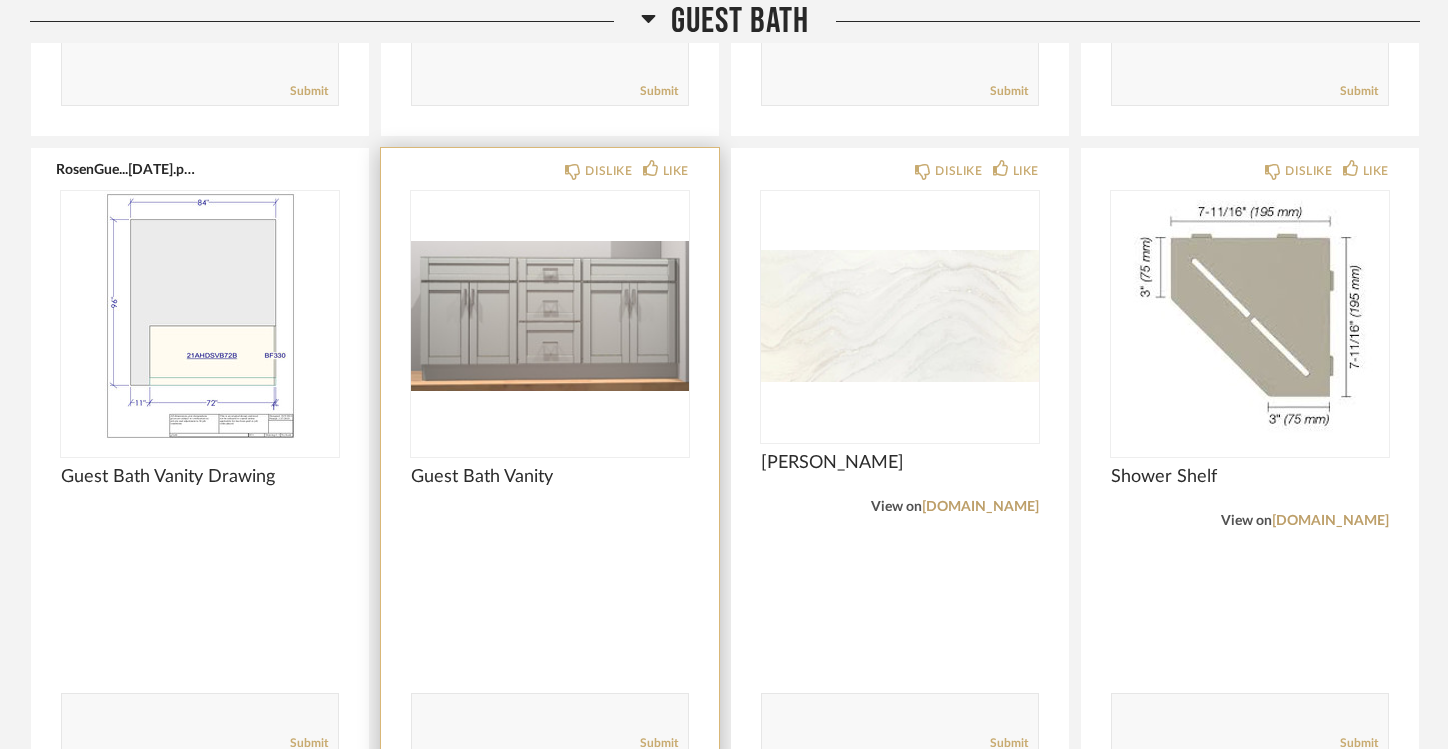 click 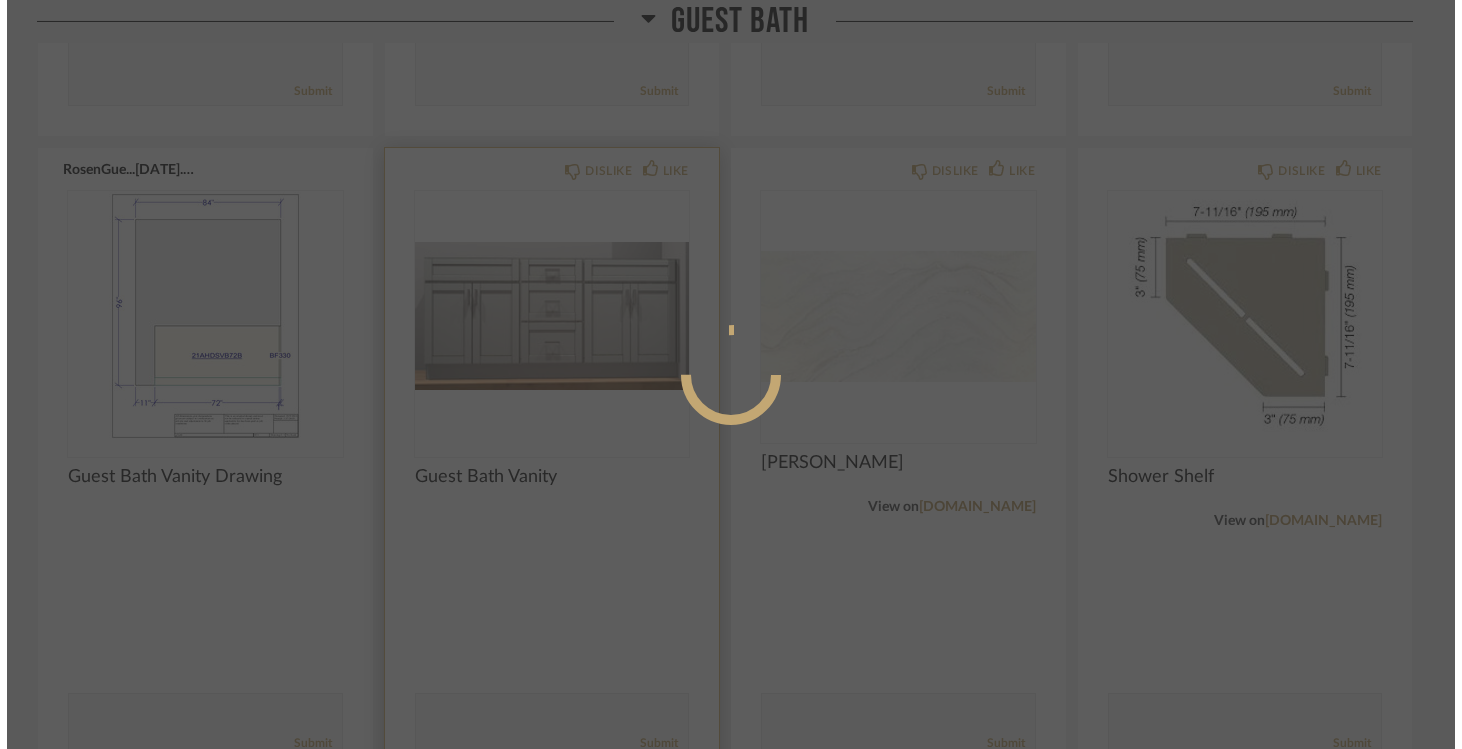 scroll, scrollTop: 0, scrollLeft: 0, axis: both 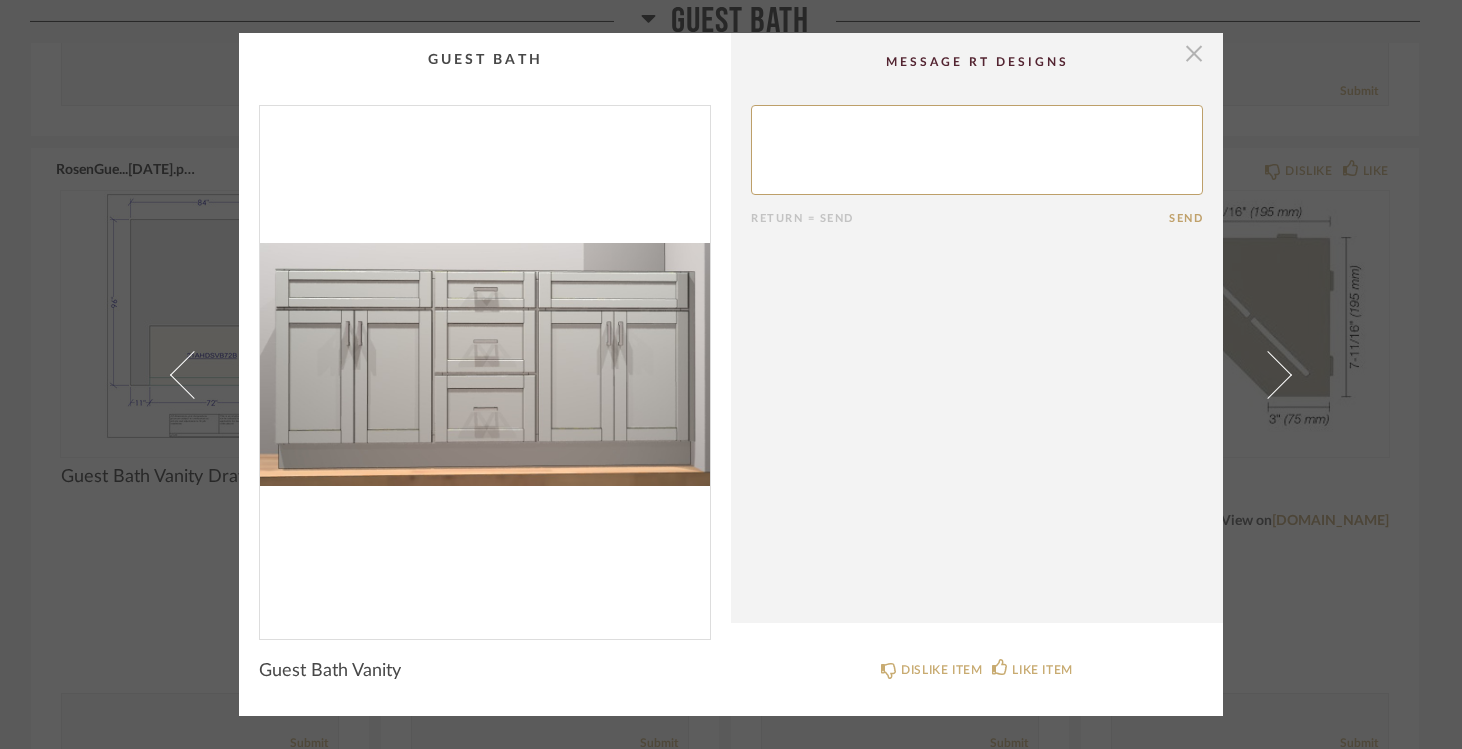 click at bounding box center [1194, 53] 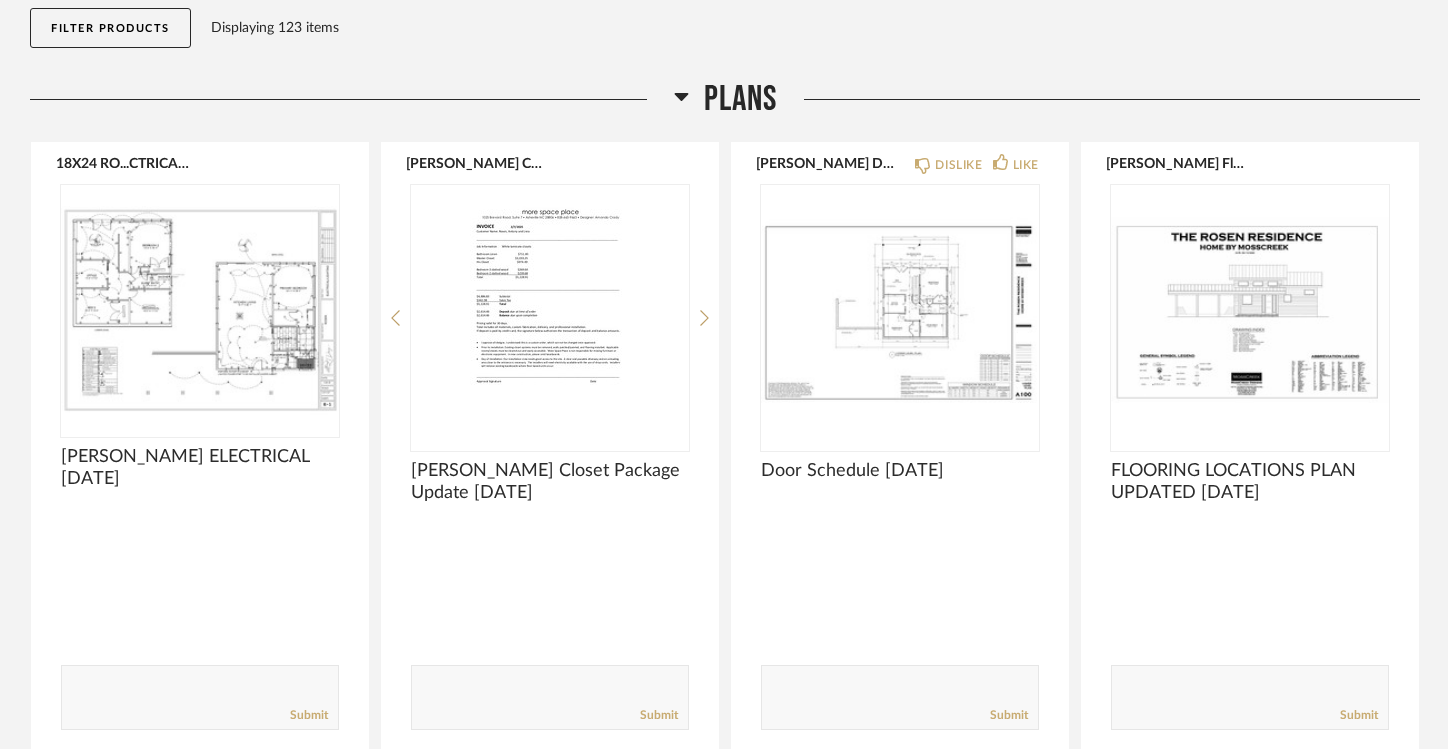 scroll, scrollTop: 254, scrollLeft: 0, axis: vertical 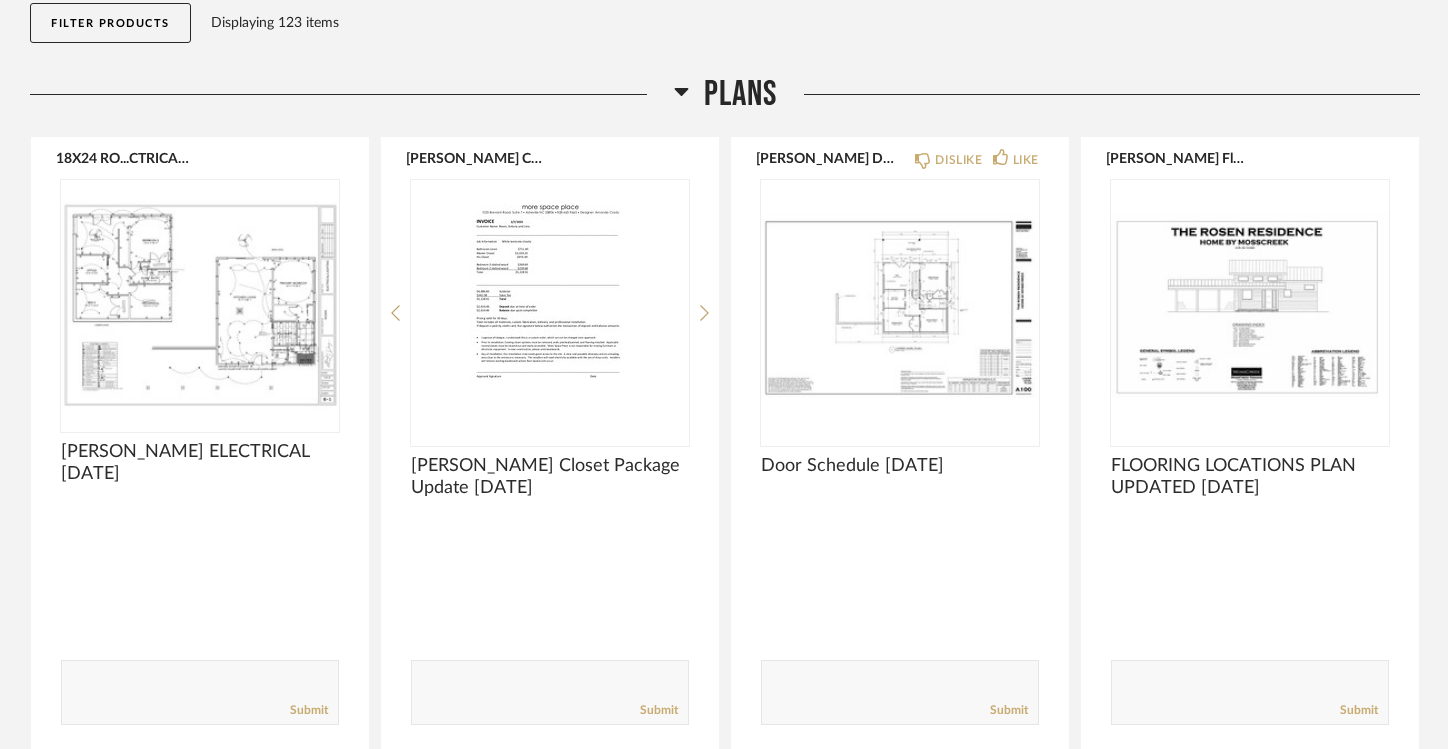 click on "Filter Products   Displaying 123 items" 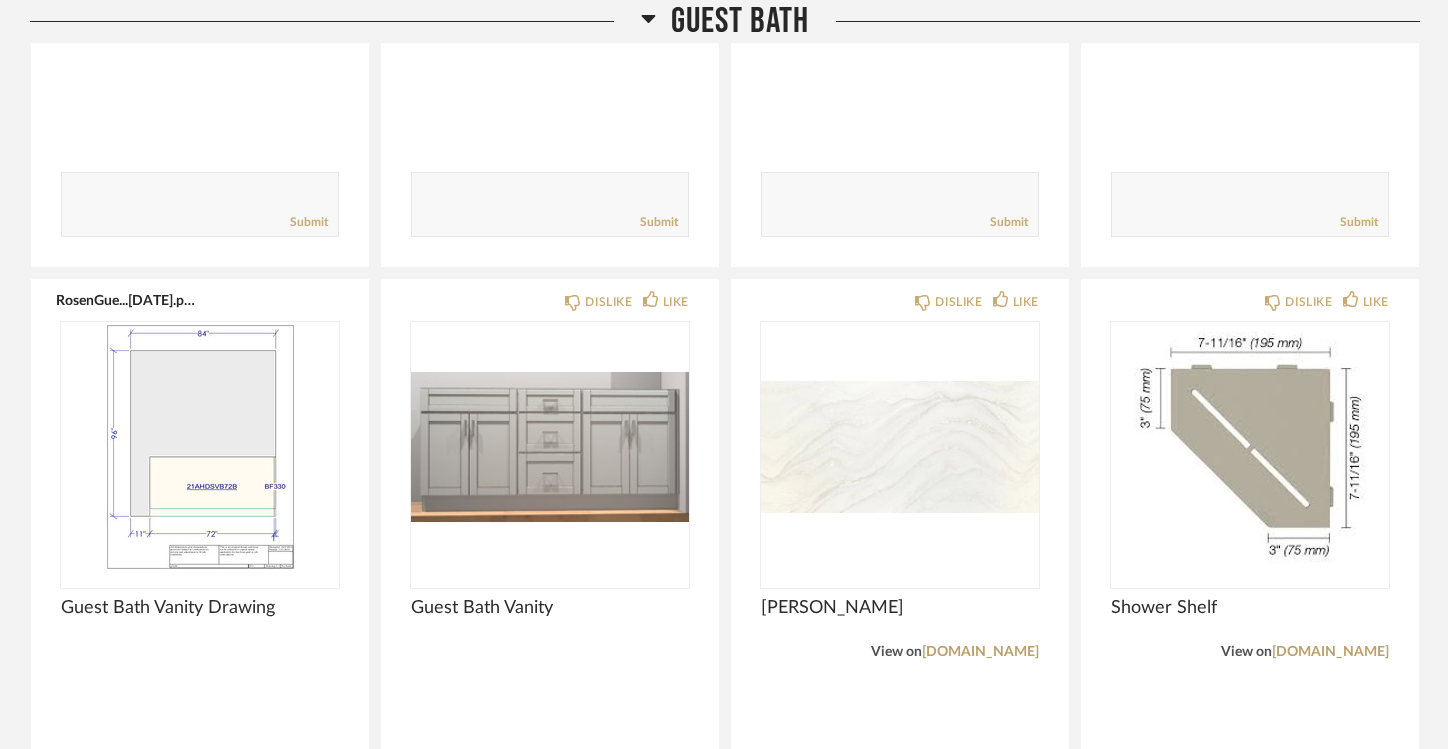 scroll, scrollTop: 15465, scrollLeft: 0, axis: vertical 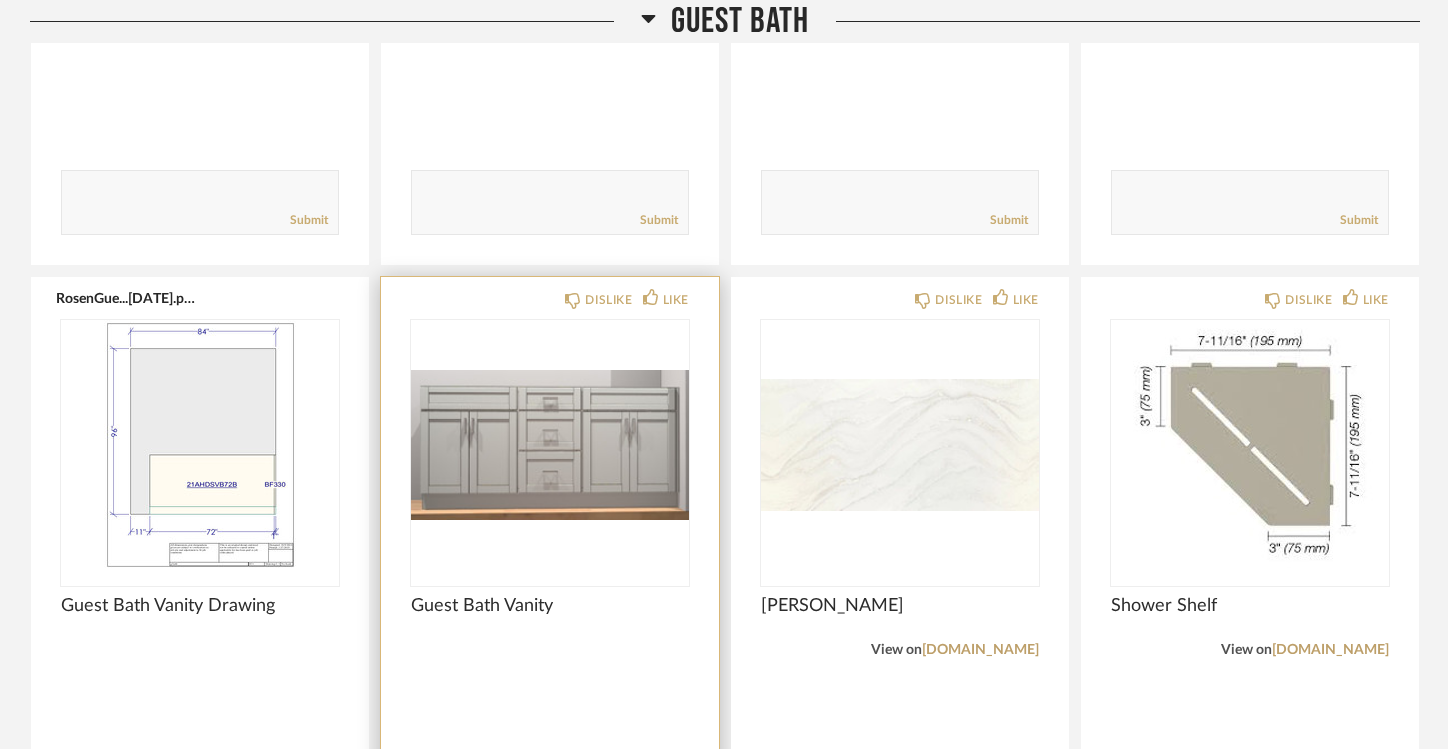 click at bounding box center [550, 445] 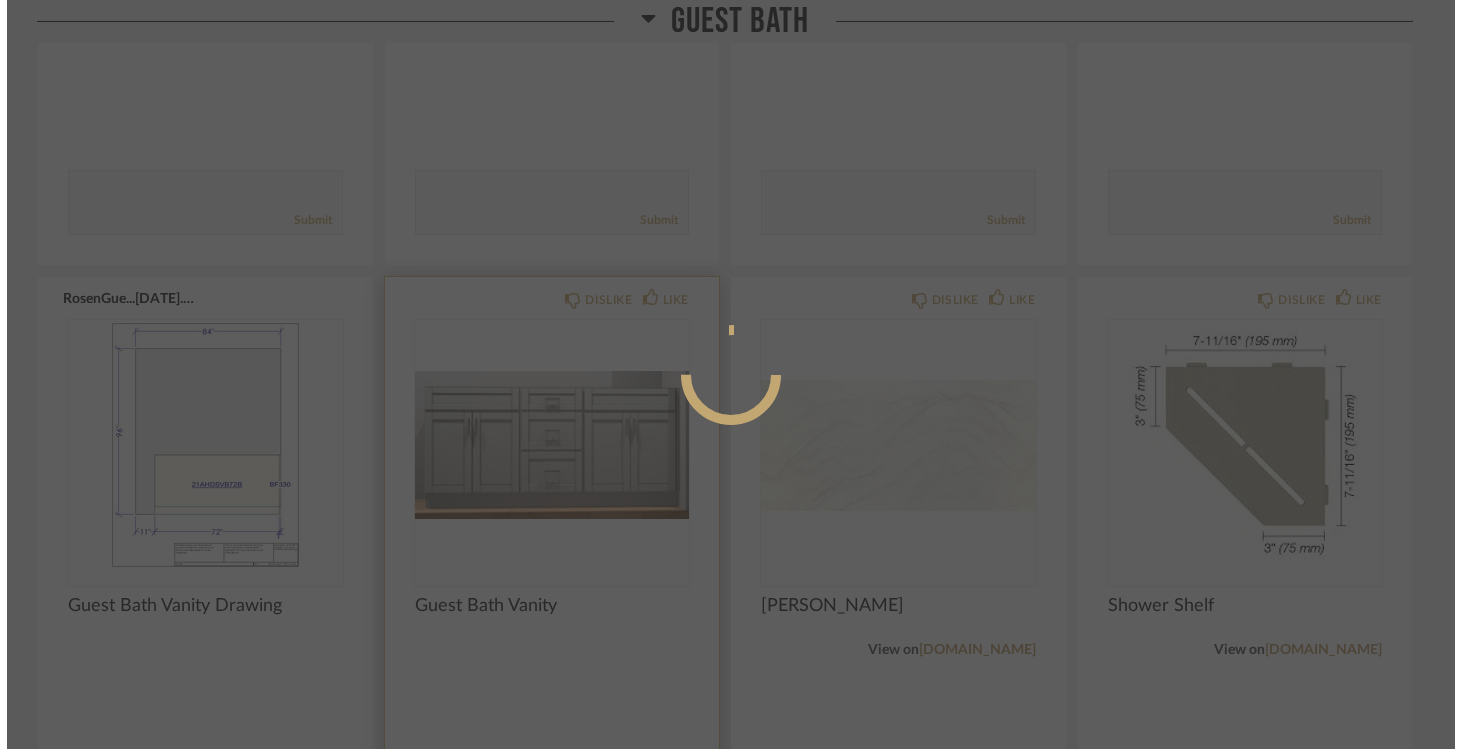 scroll, scrollTop: 0, scrollLeft: 0, axis: both 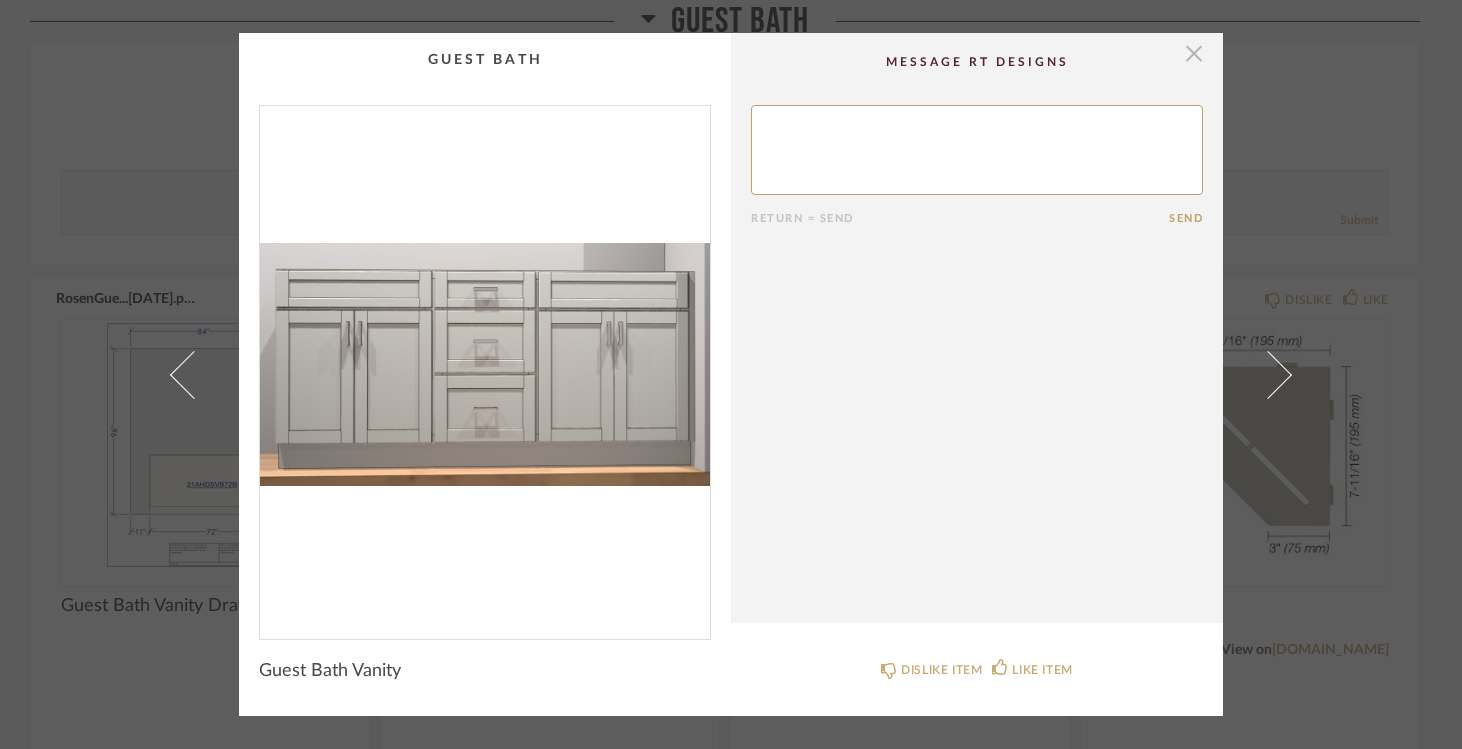 click at bounding box center (1194, 53) 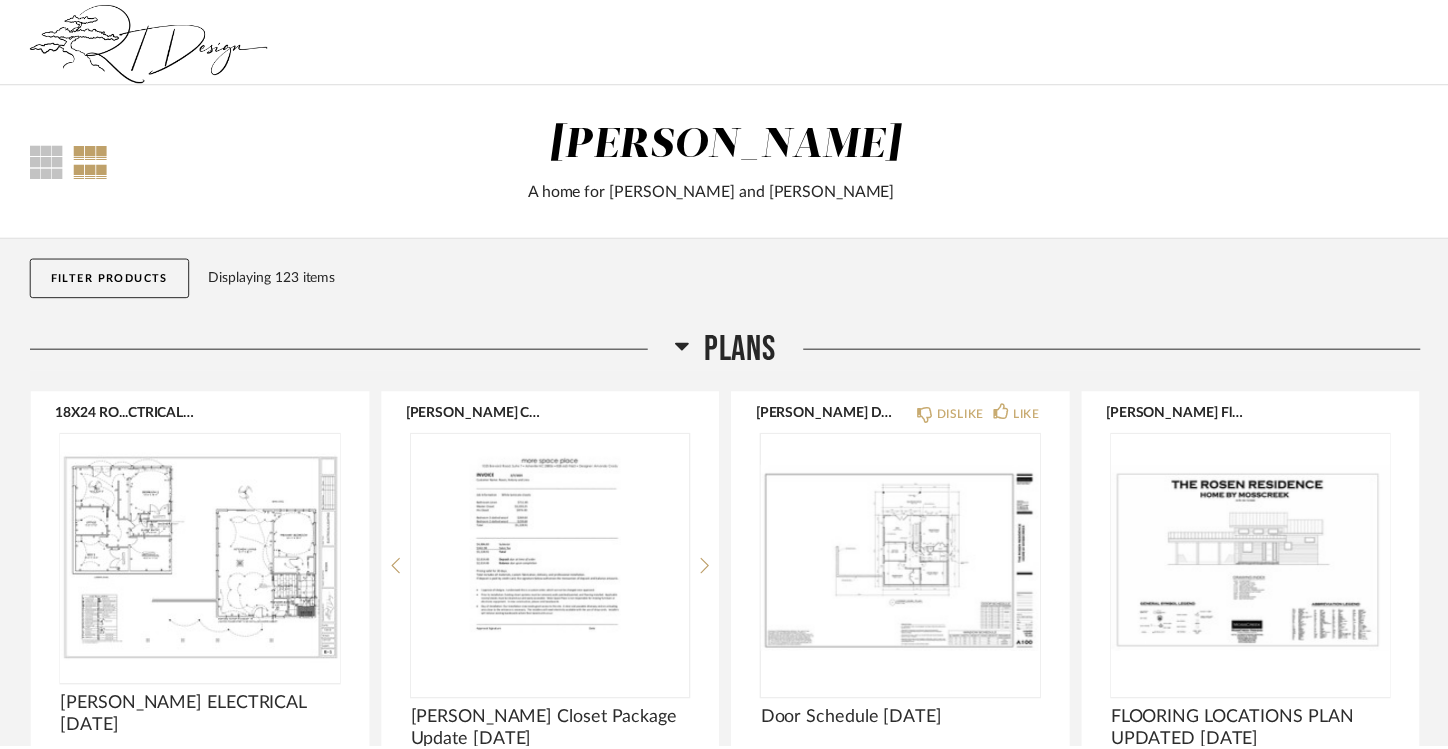 scroll, scrollTop: 15465, scrollLeft: 0, axis: vertical 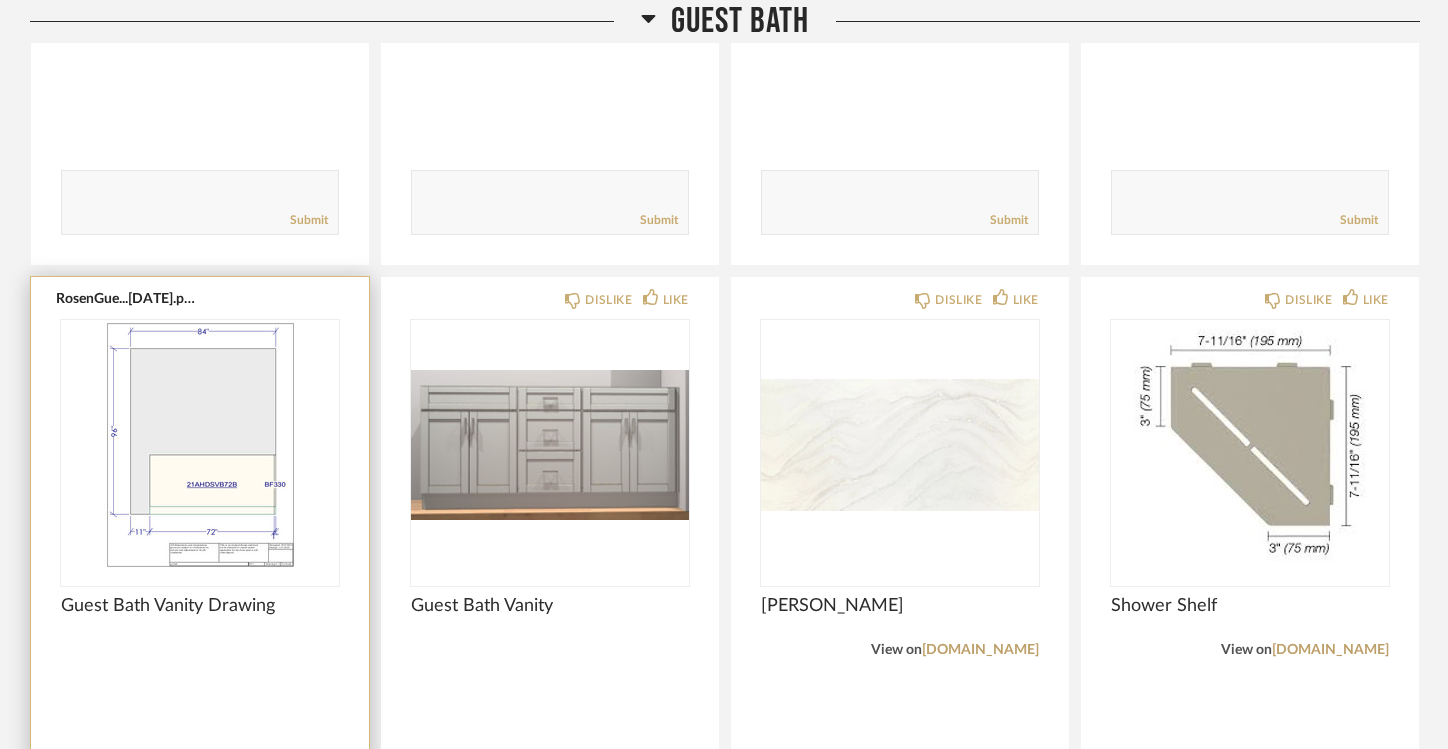 click at bounding box center (200, 445) 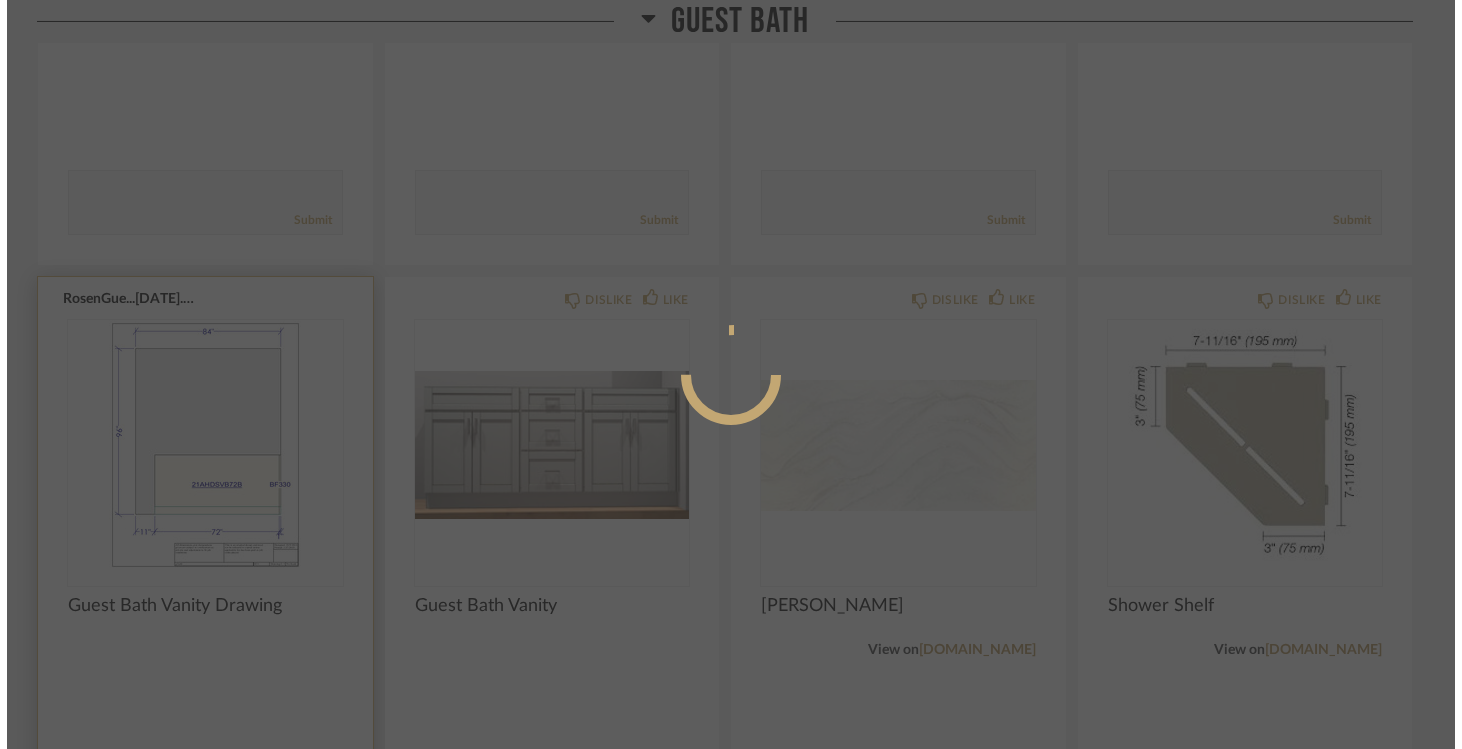 scroll, scrollTop: 0, scrollLeft: 0, axis: both 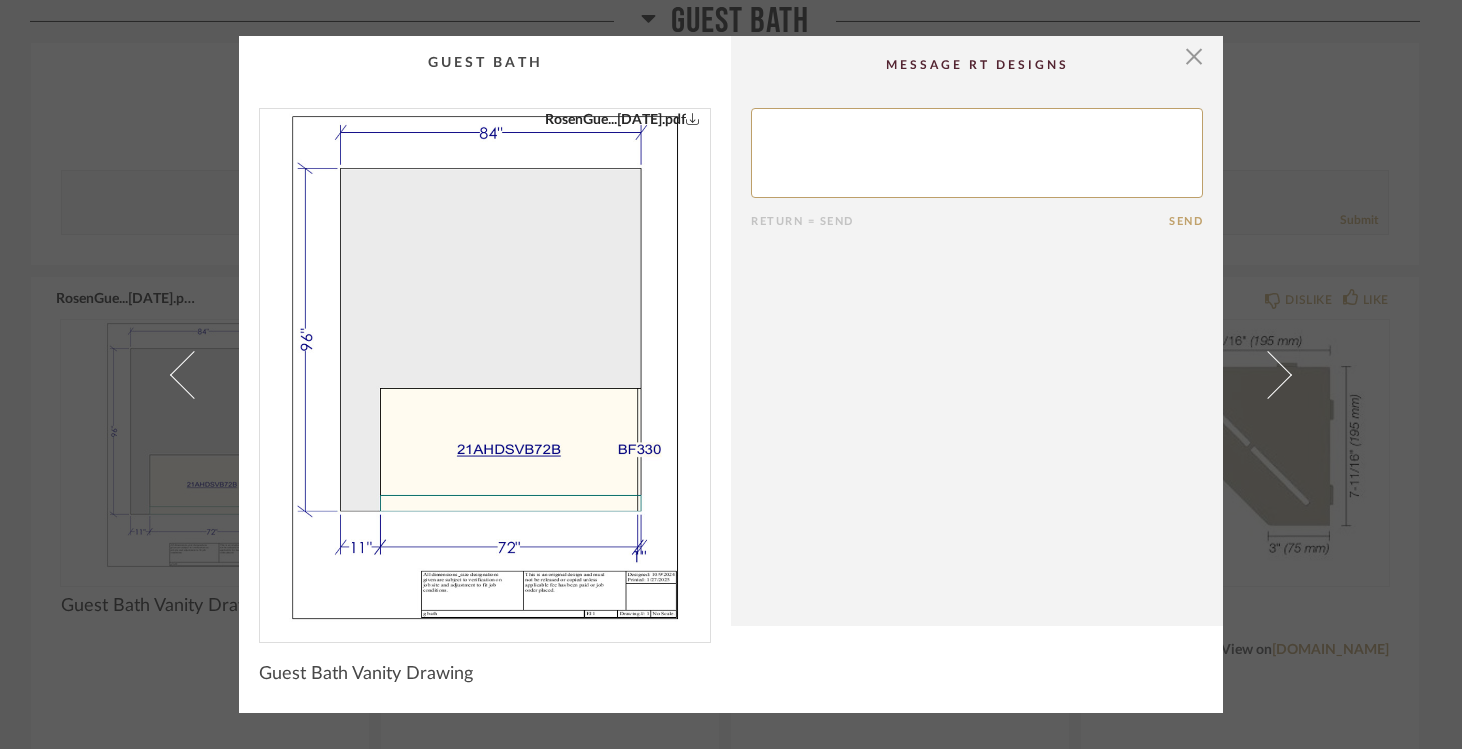 click at bounding box center [485, 367] 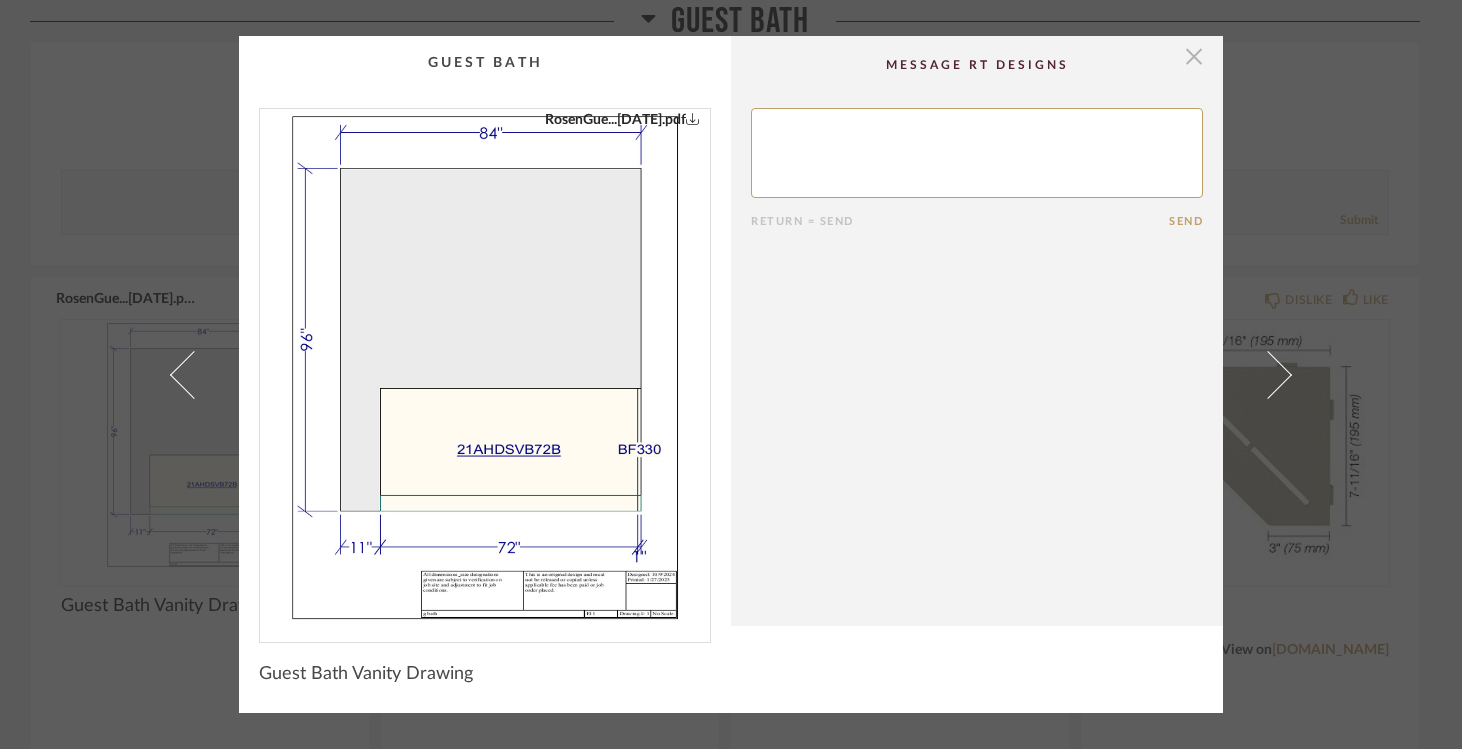 click at bounding box center (1194, 56) 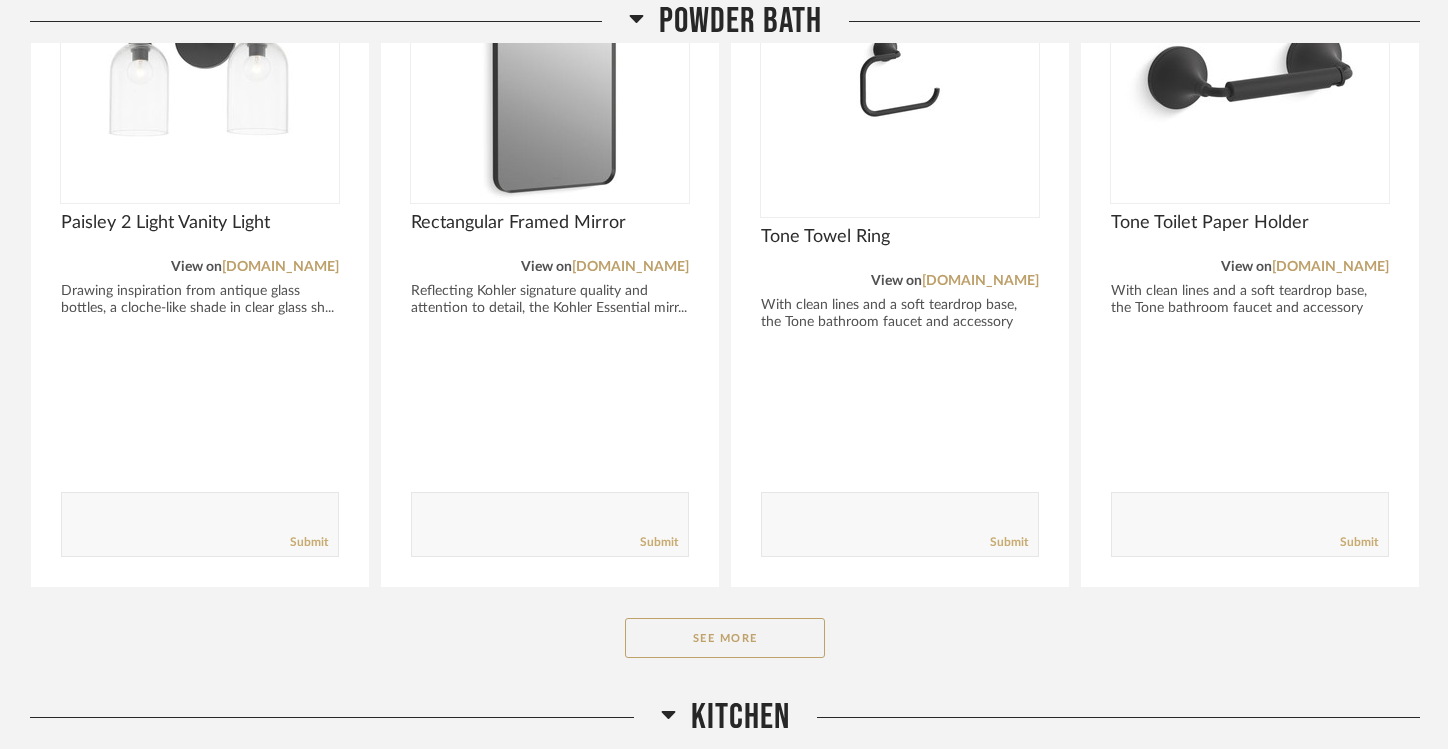 scroll, scrollTop: 6456, scrollLeft: 0, axis: vertical 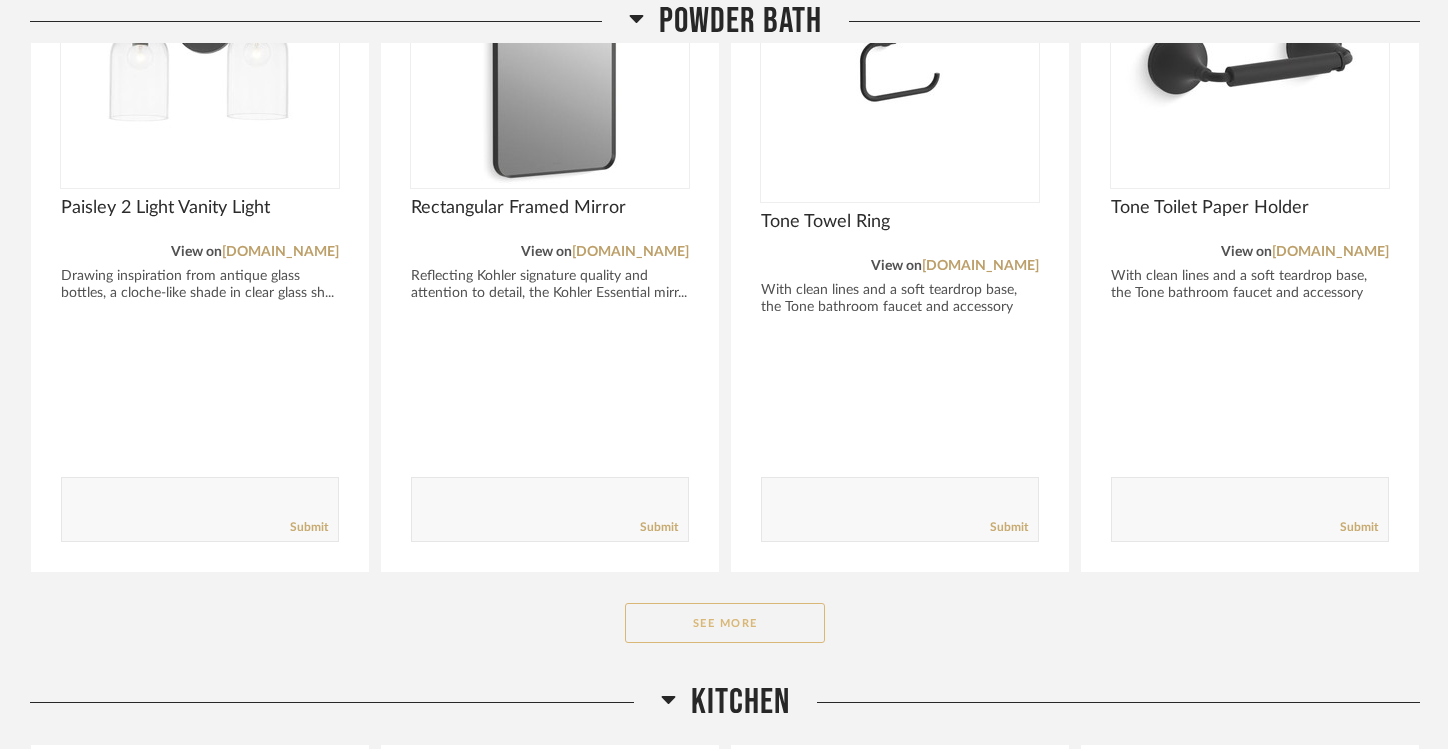 click on "See More" 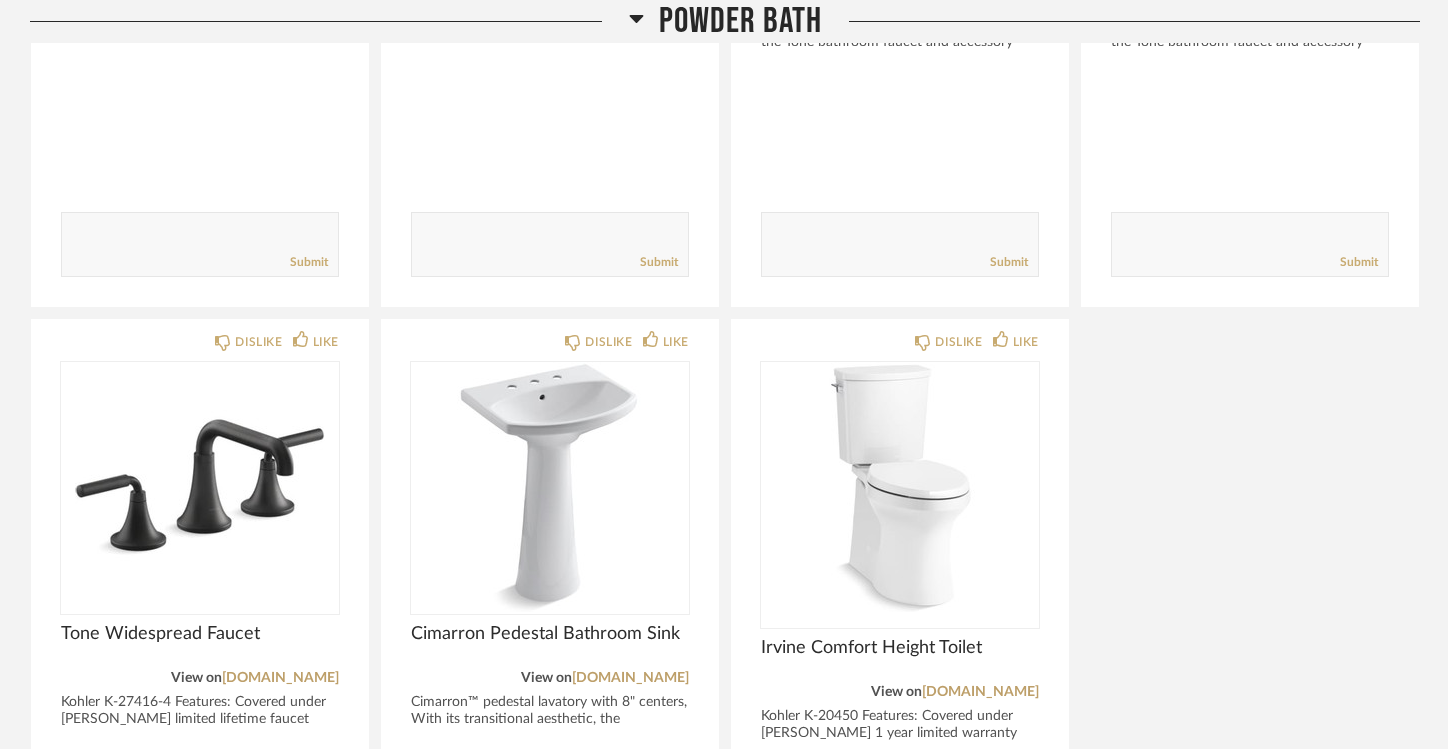 scroll, scrollTop: 6766, scrollLeft: 0, axis: vertical 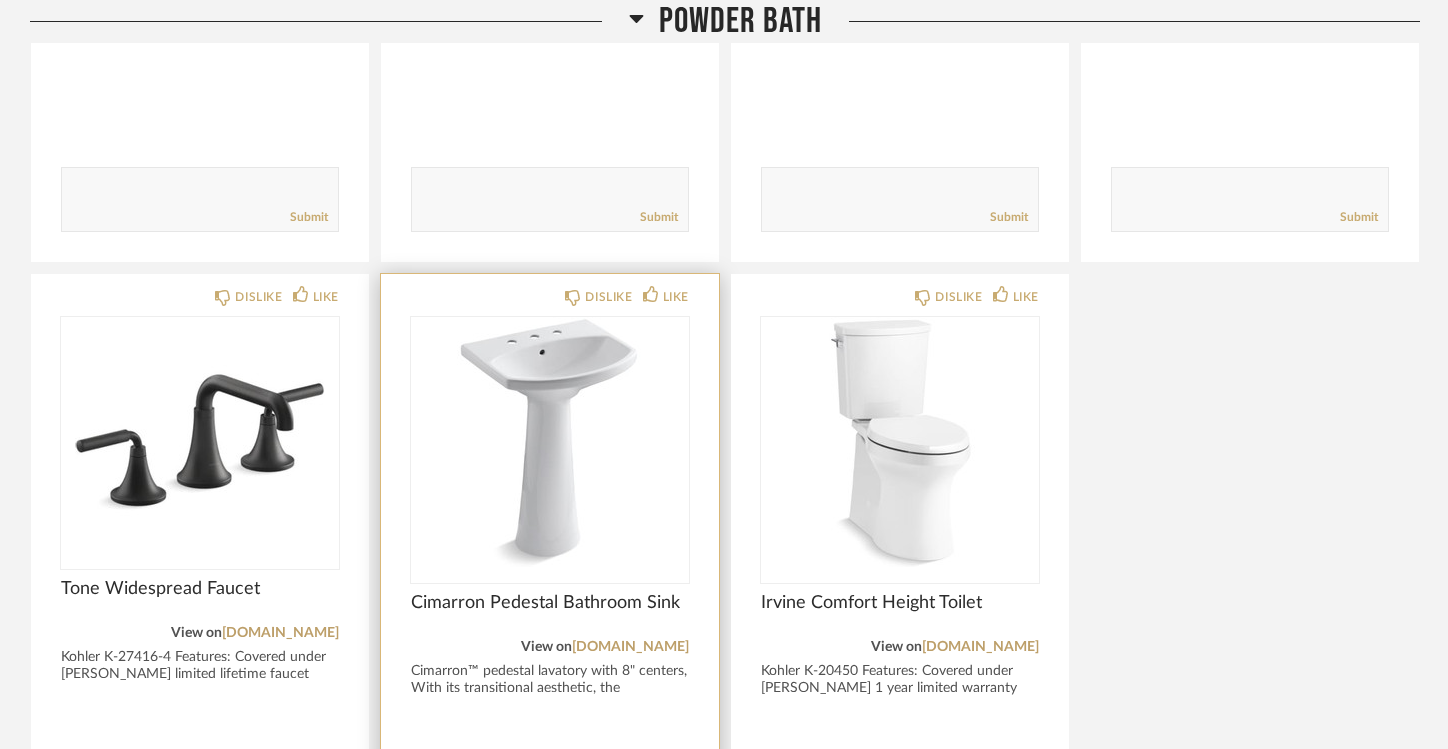 click 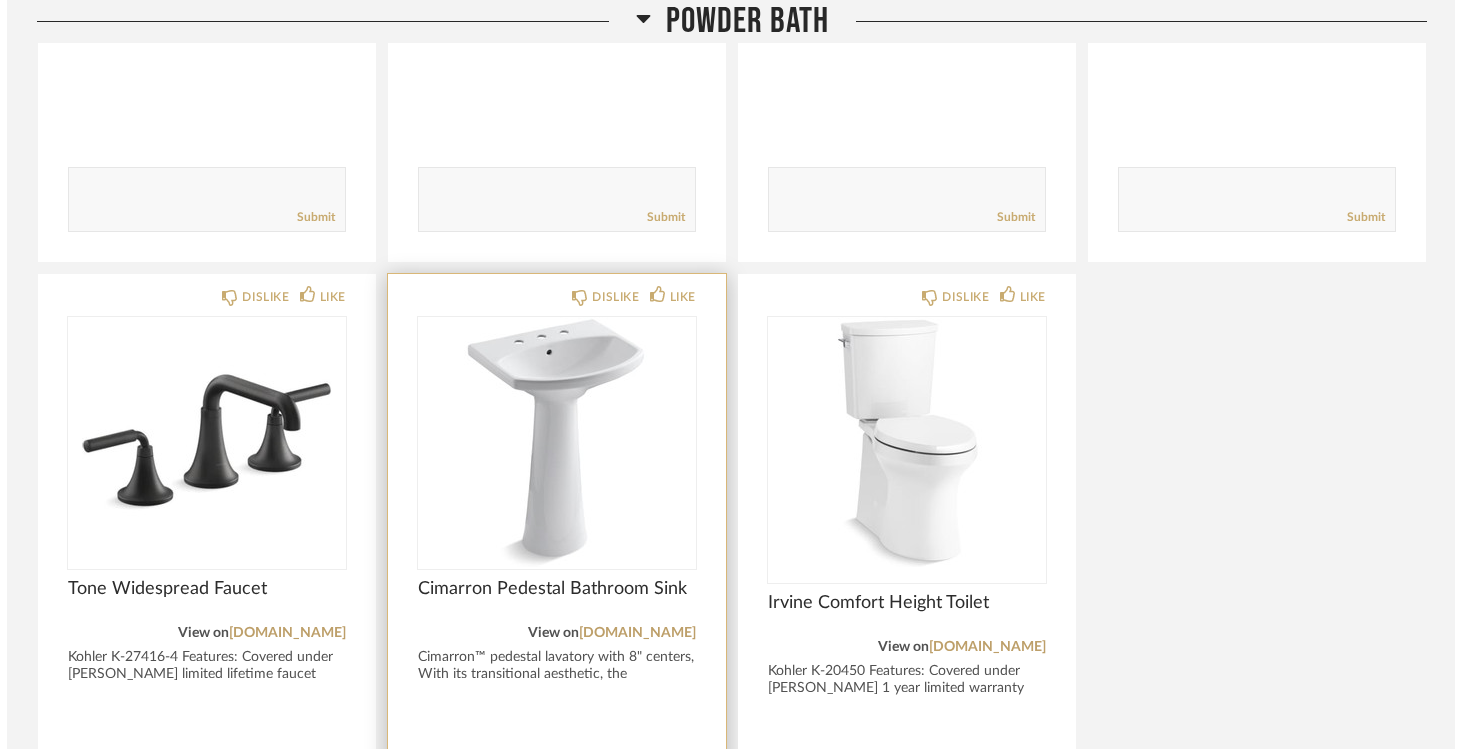 scroll, scrollTop: 0, scrollLeft: 0, axis: both 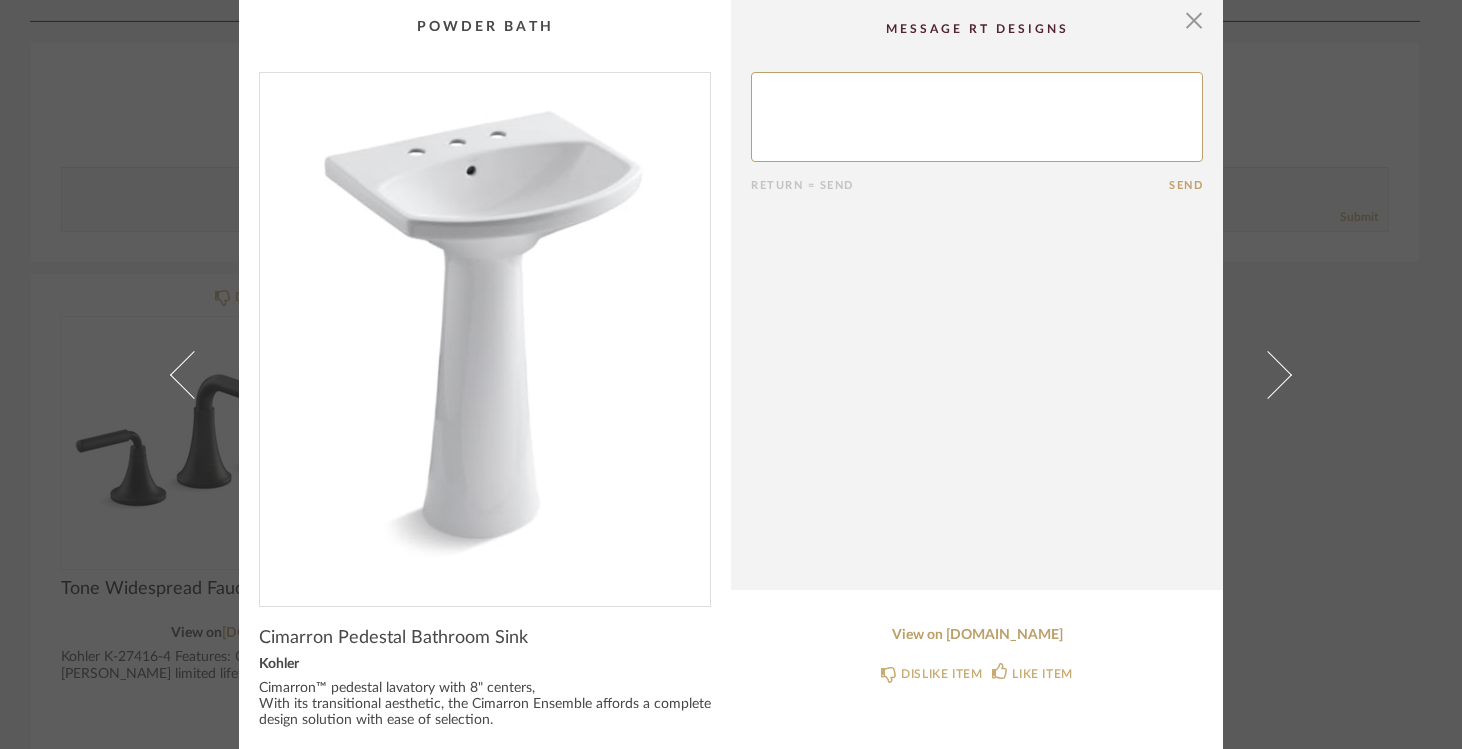 click at bounding box center [485, 331] 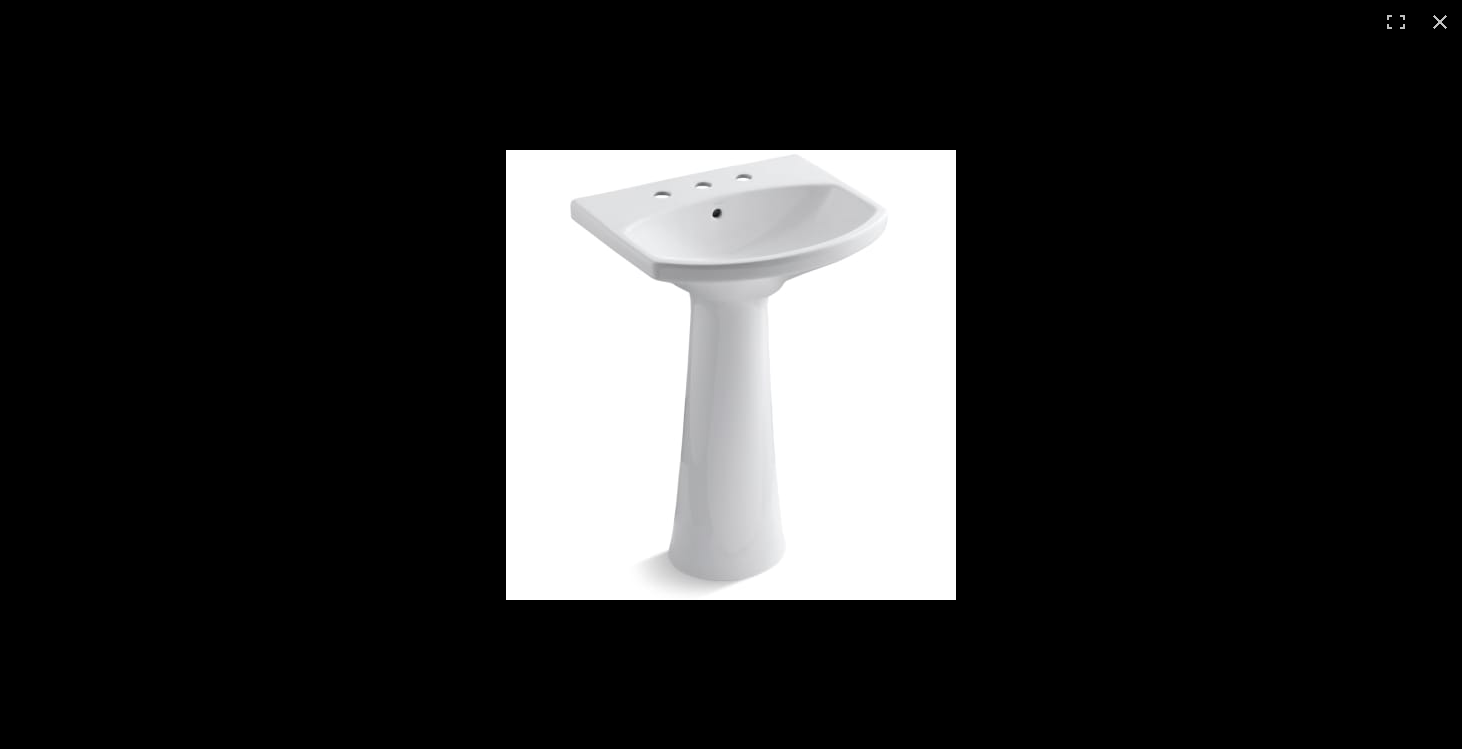 click at bounding box center [731, 375] 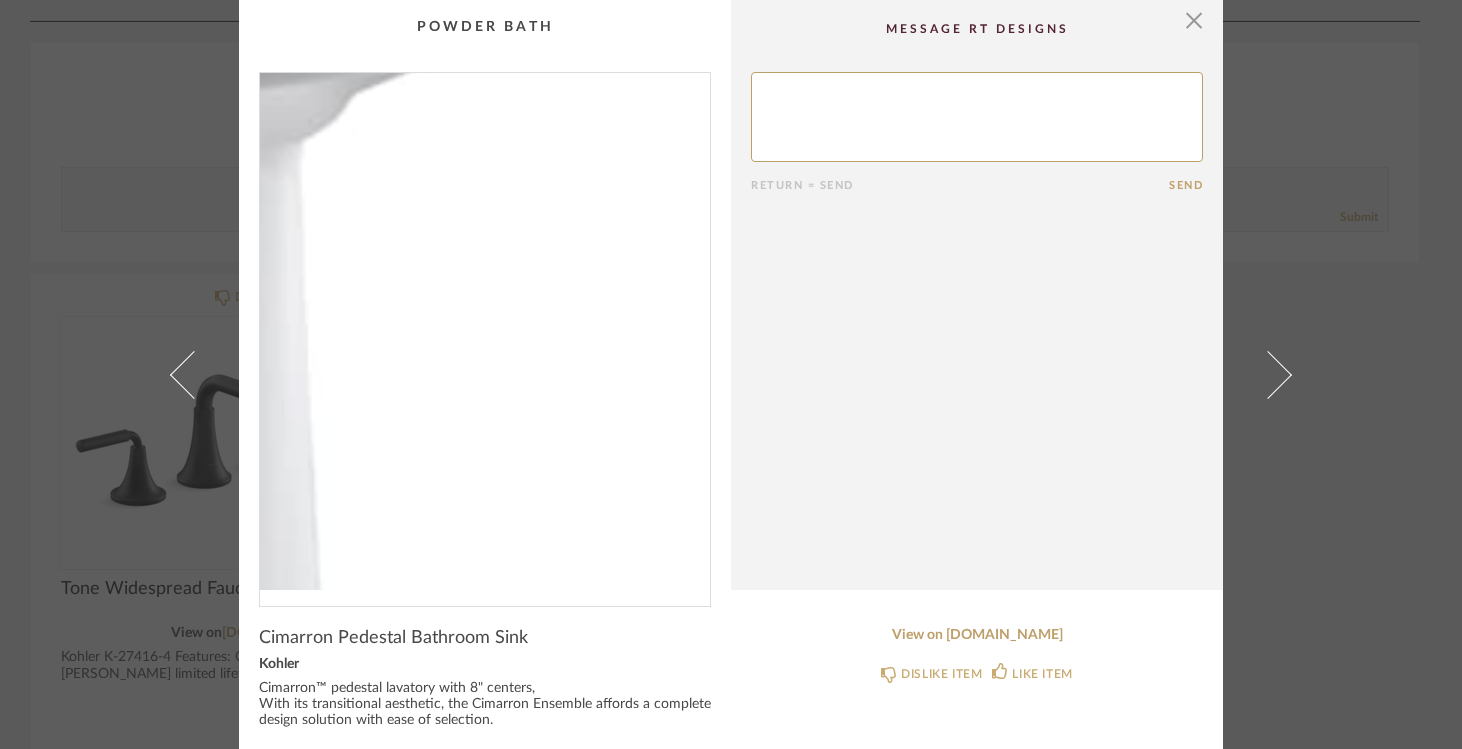 click at bounding box center [485, 331] 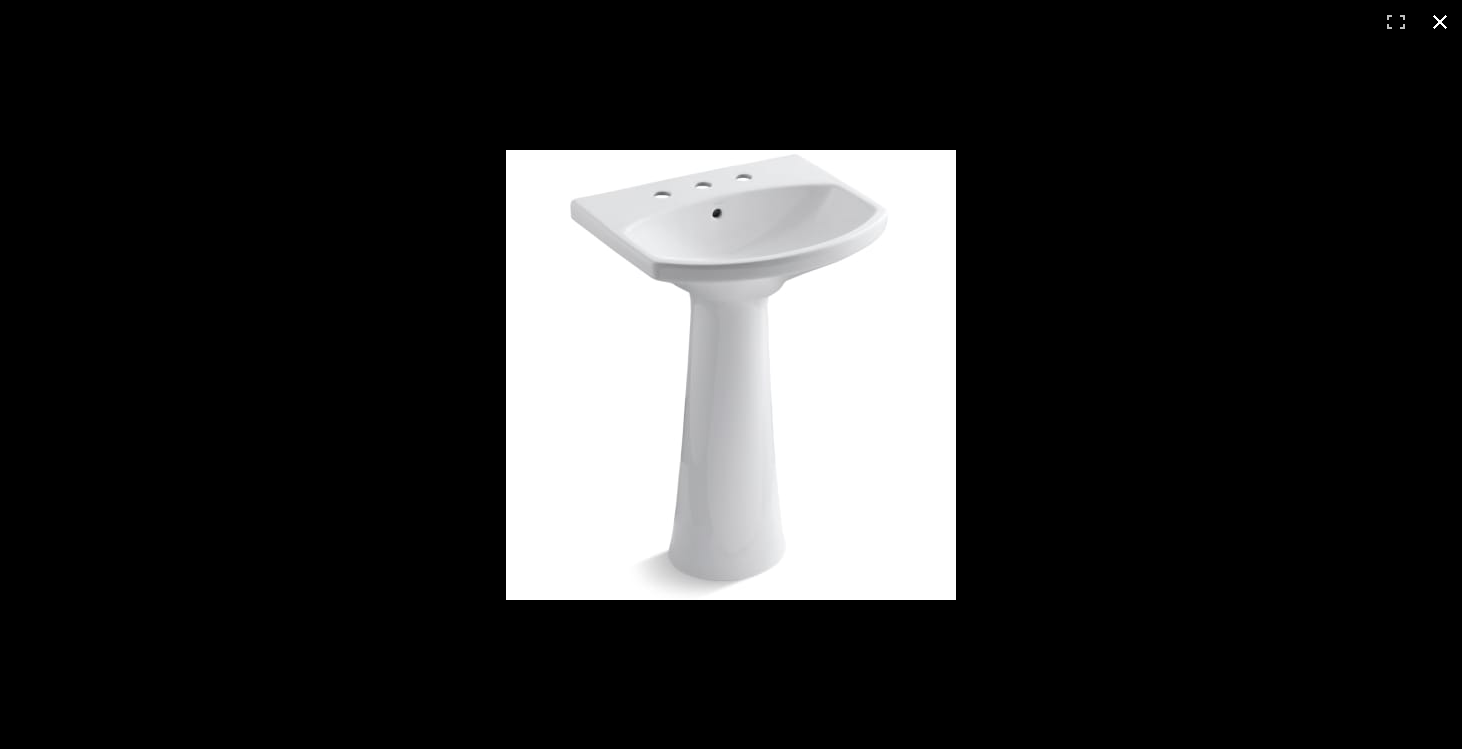 click at bounding box center (1440, 22) 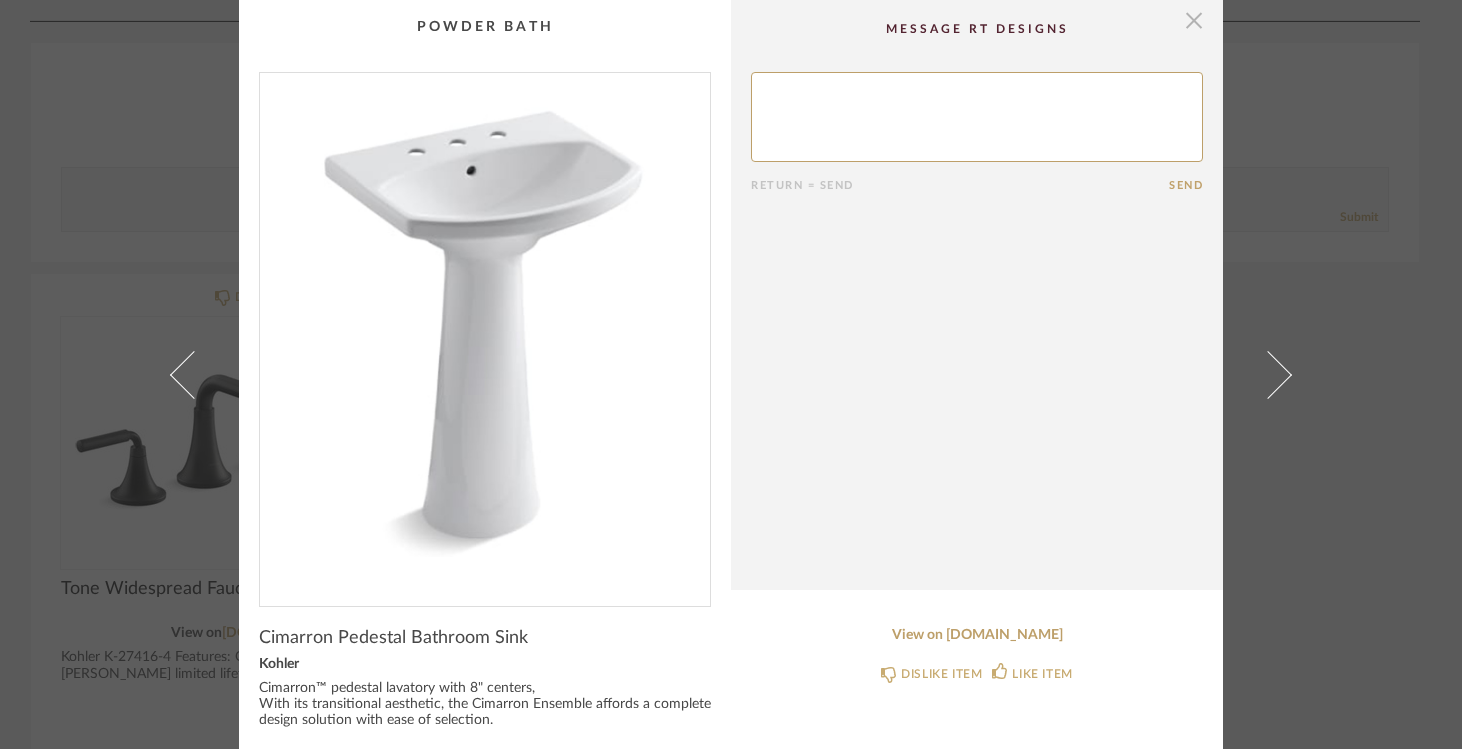 click at bounding box center (1194, 20) 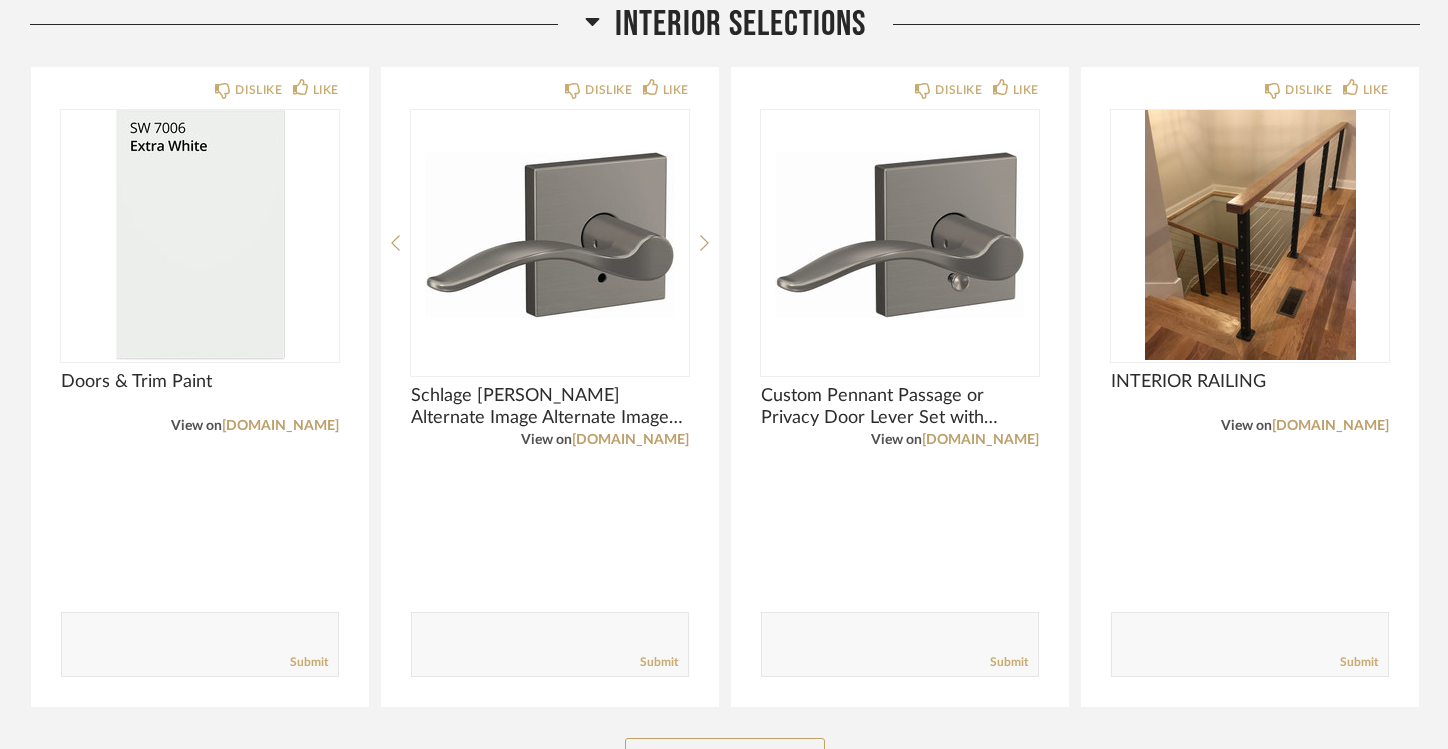 scroll, scrollTop: 4859, scrollLeft: 0, axis: vertical 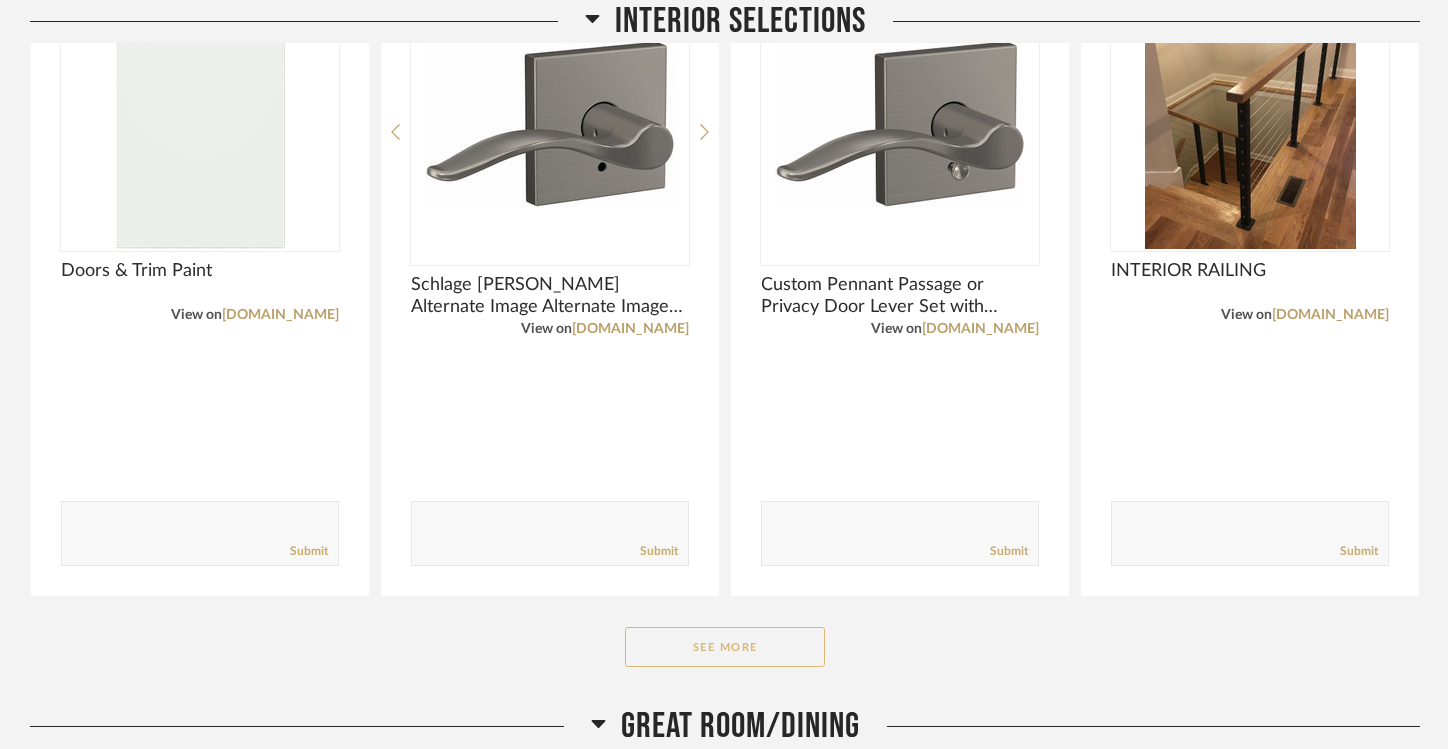 click on "See More" 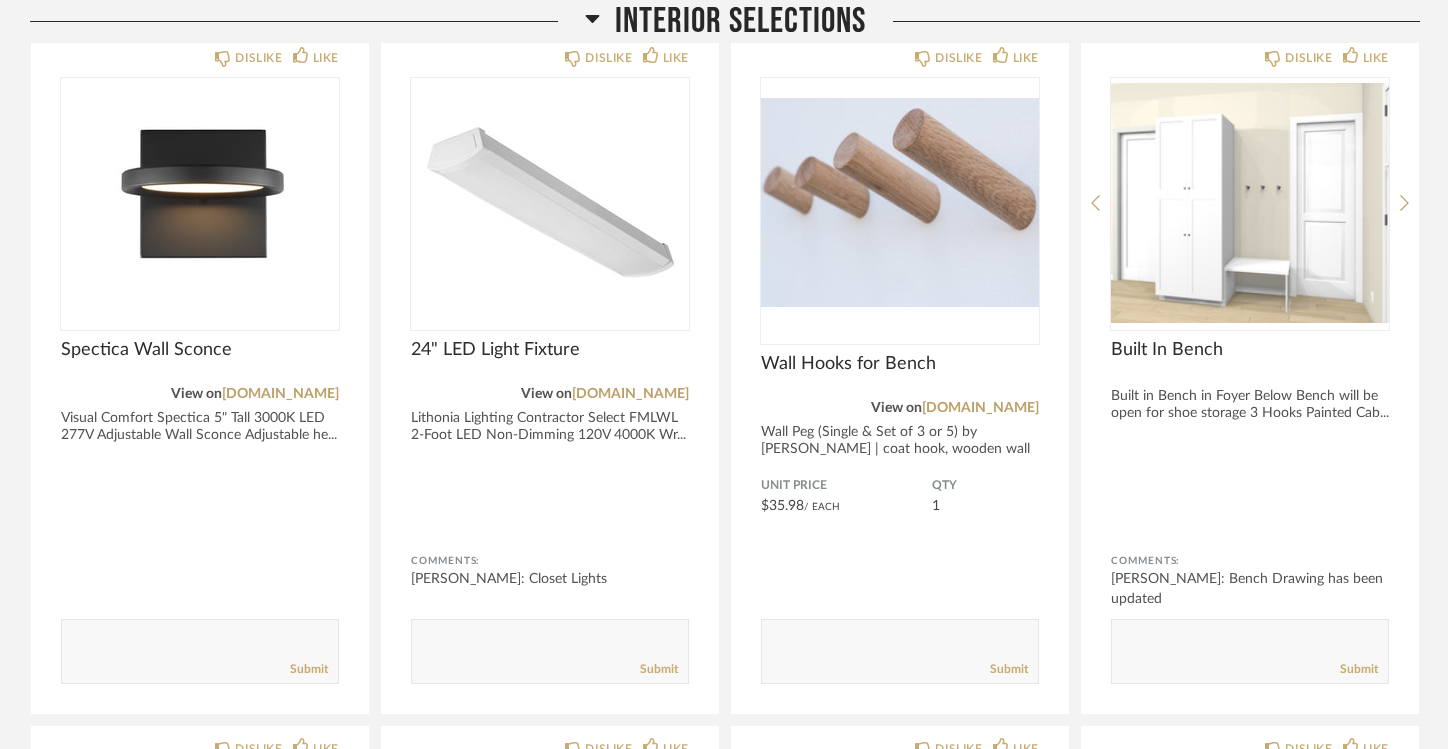 scroll, scrollTop: 6088, scrollLeft: 0, axis: vertical 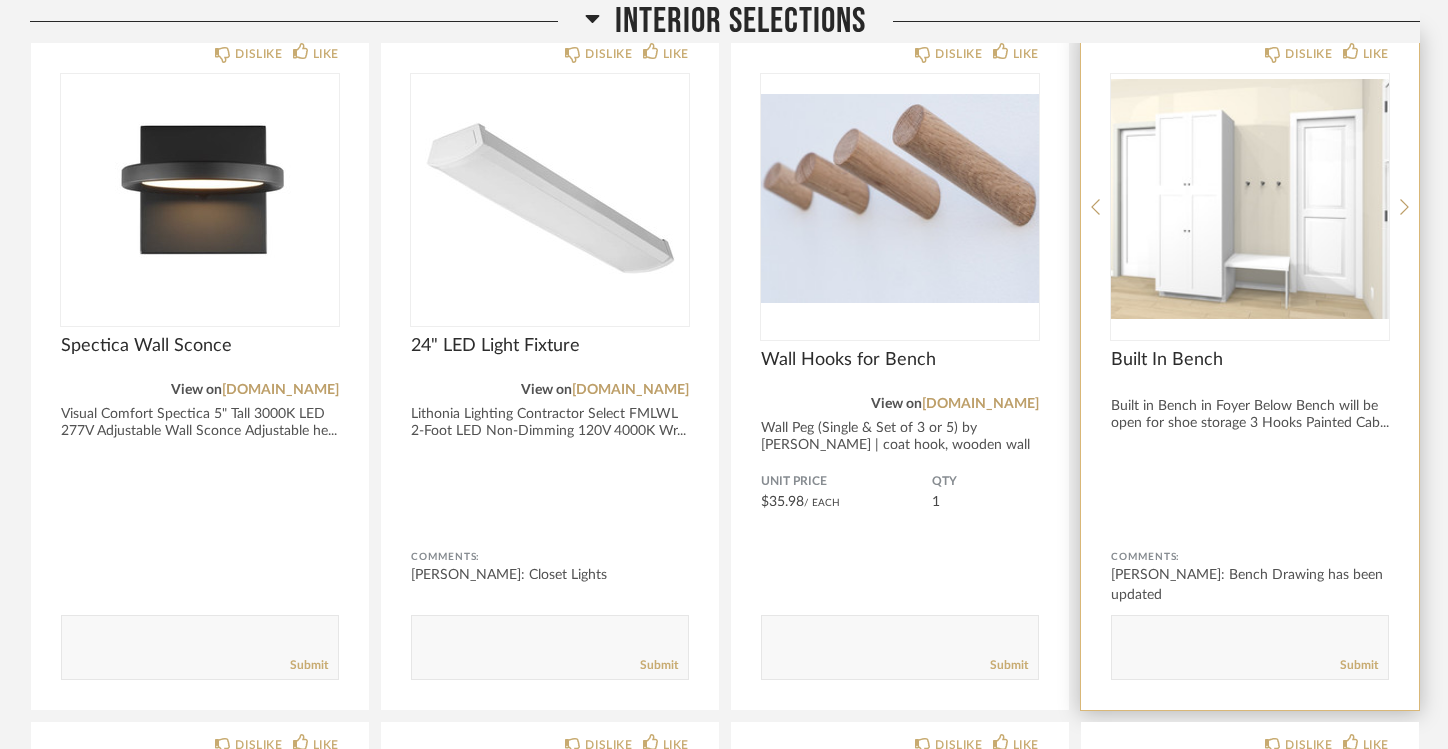 click 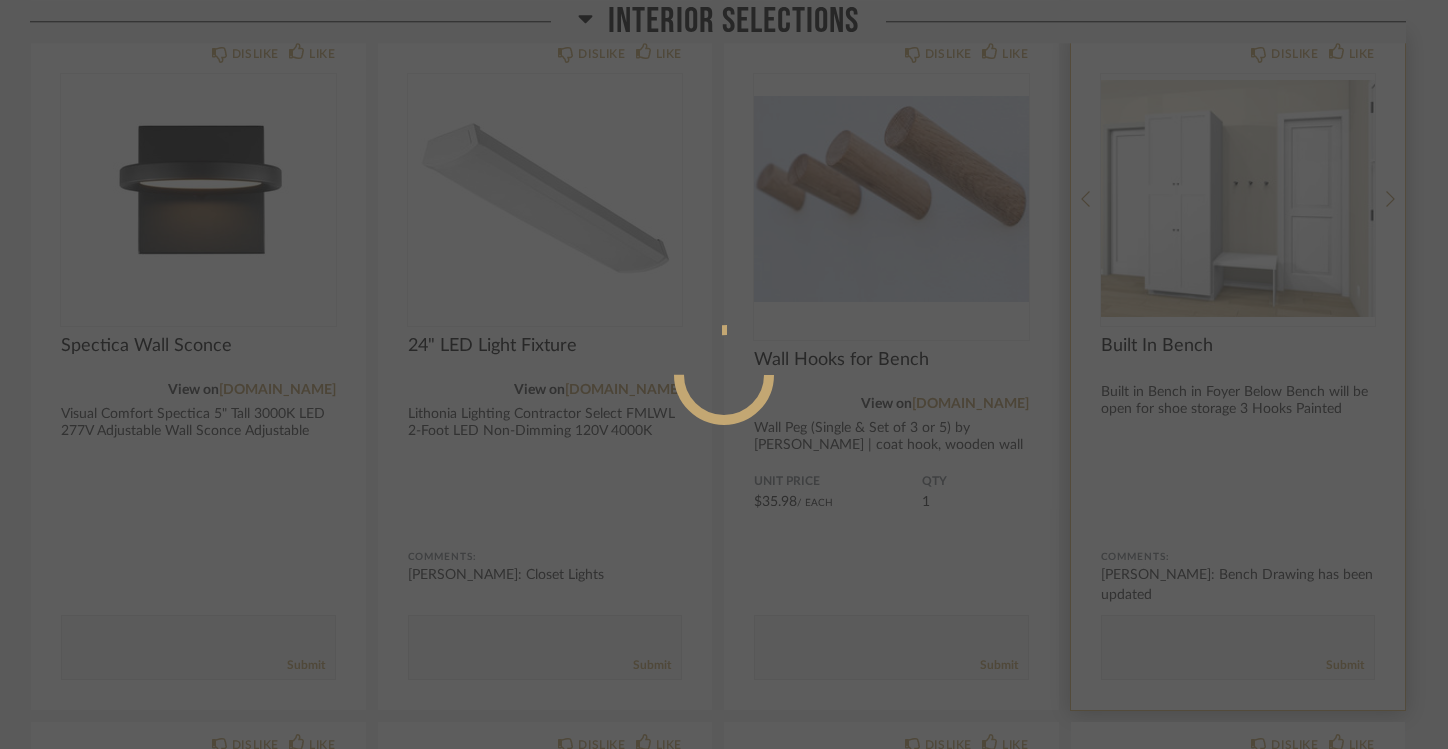 scroll, scrollTop: 0, scrollLeft: 0, axis: both 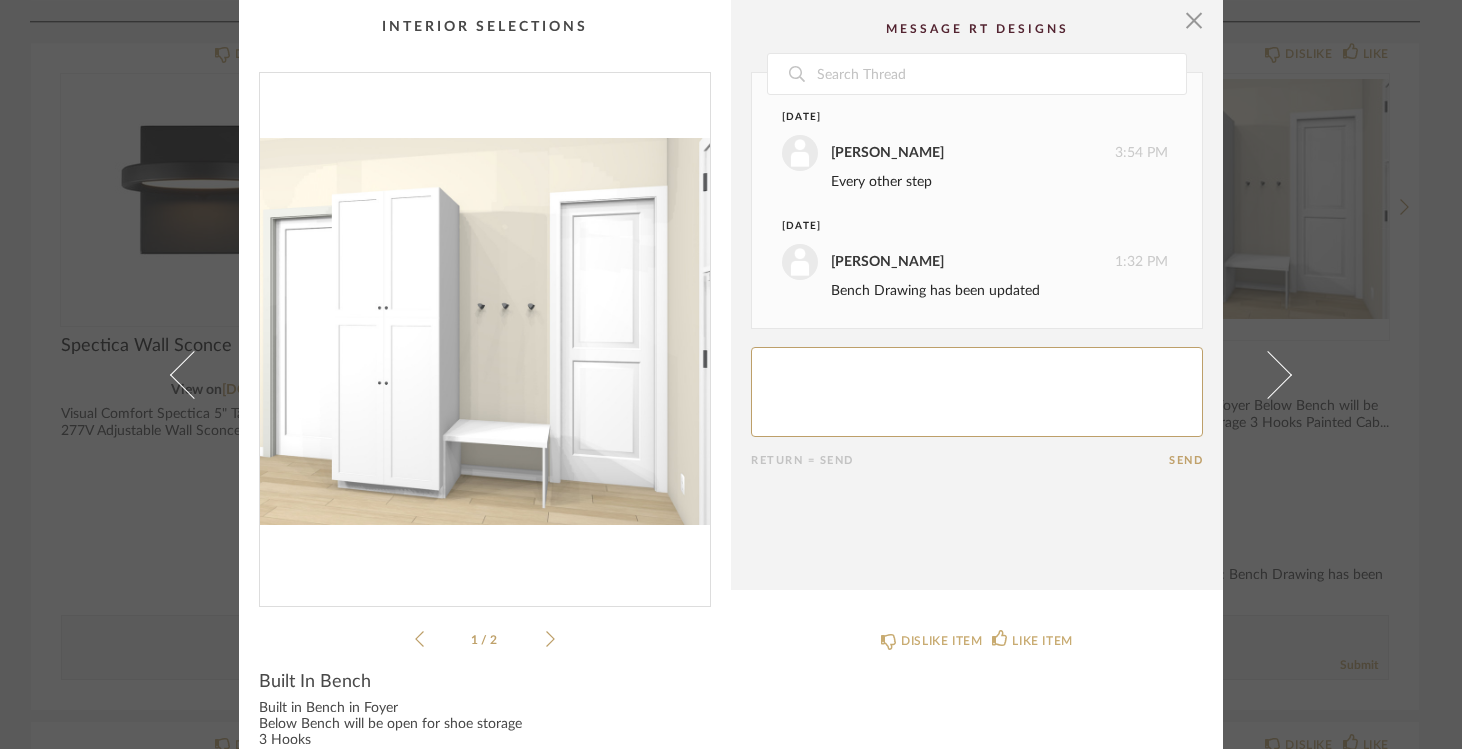 click at bounding box center (485, 331) 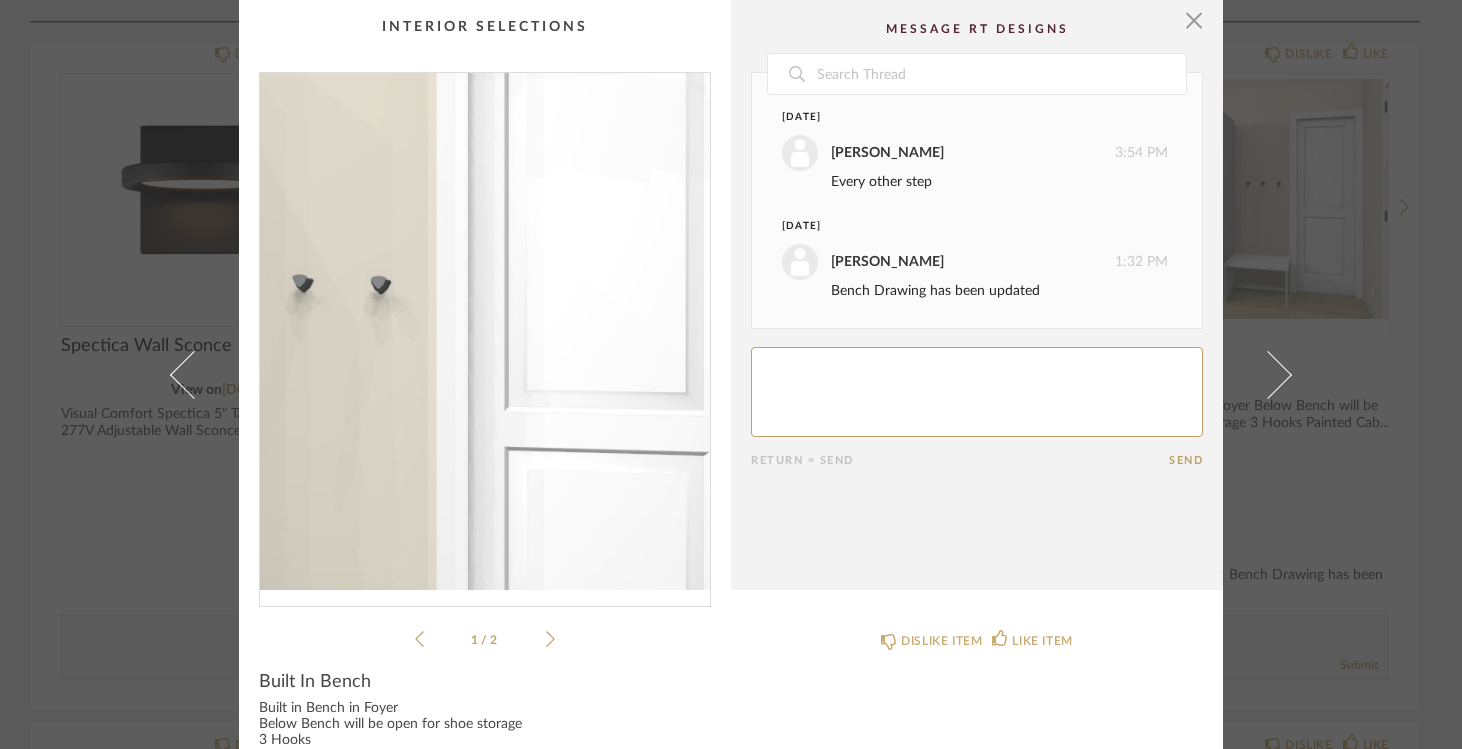 click at bounding box center (485, 331) 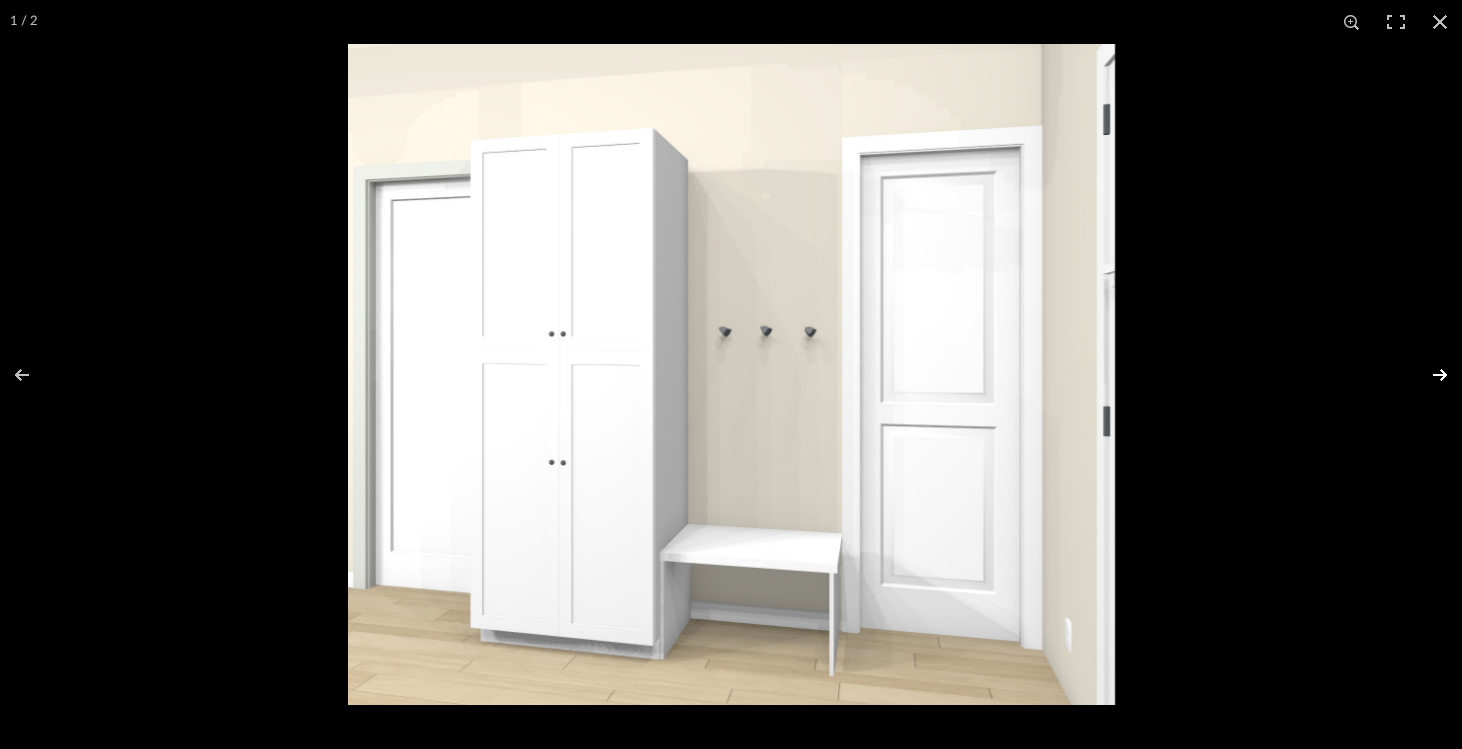 click at bounding box center (1427, 375) 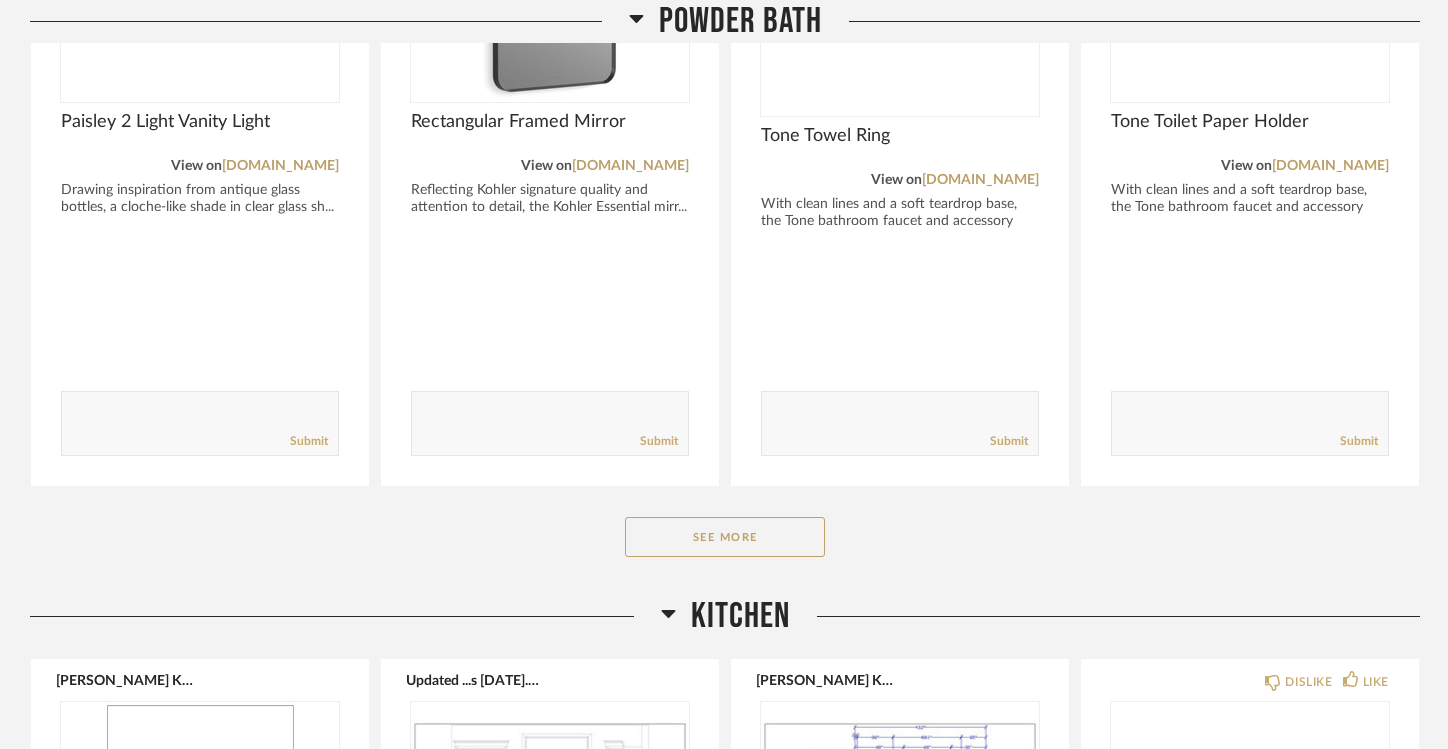 scroll, scrollTop: 5142, scrollLeft: 0, axis: vertical 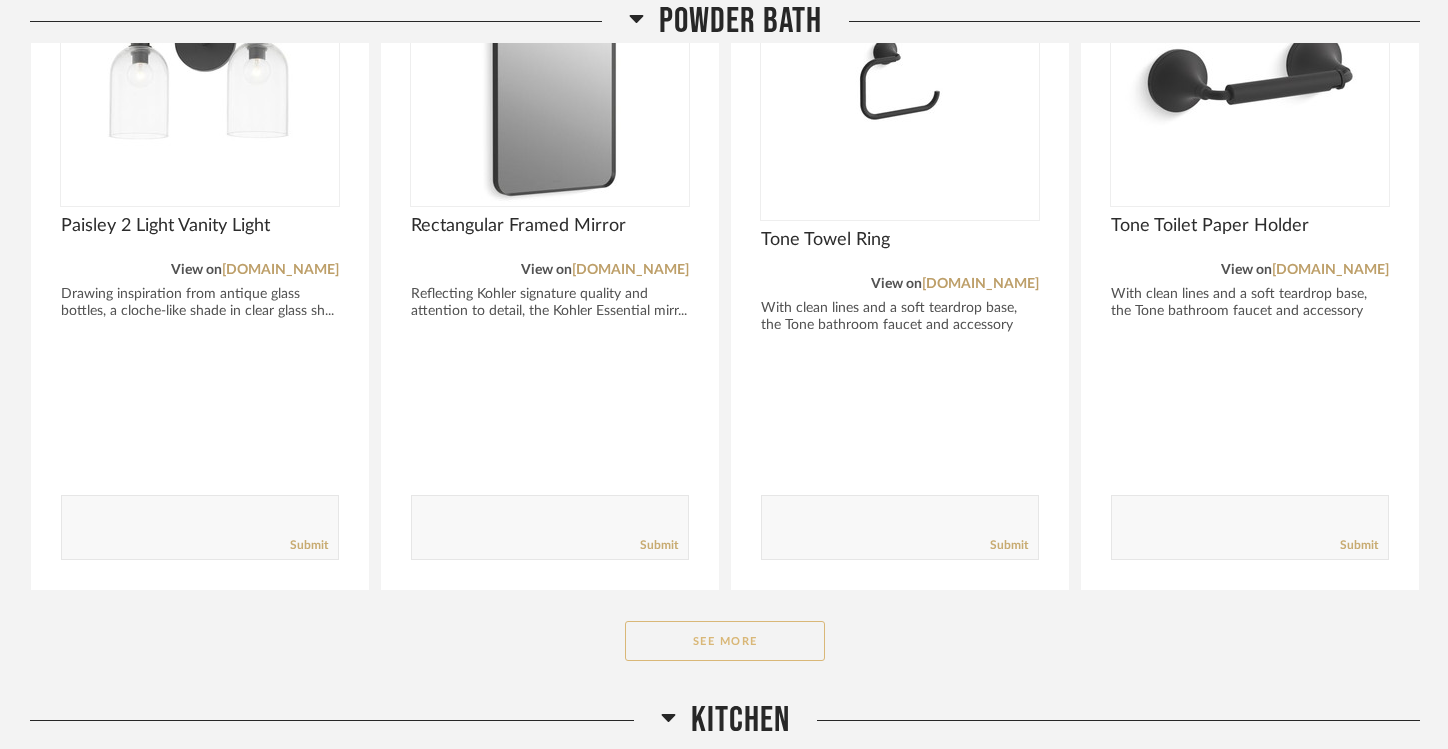 click on "See More" 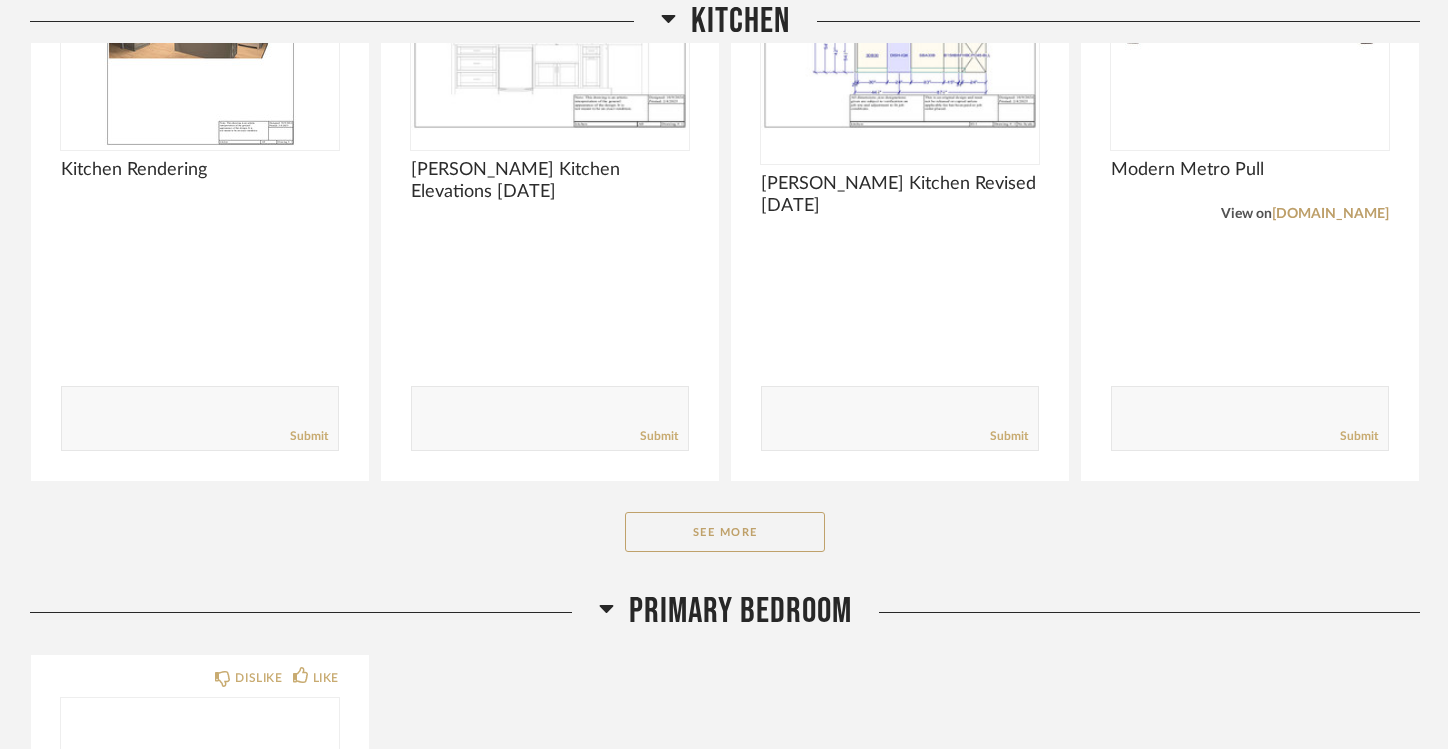 scroll, scrollTop: 6897, scrollLeft: 0, axis: vertical 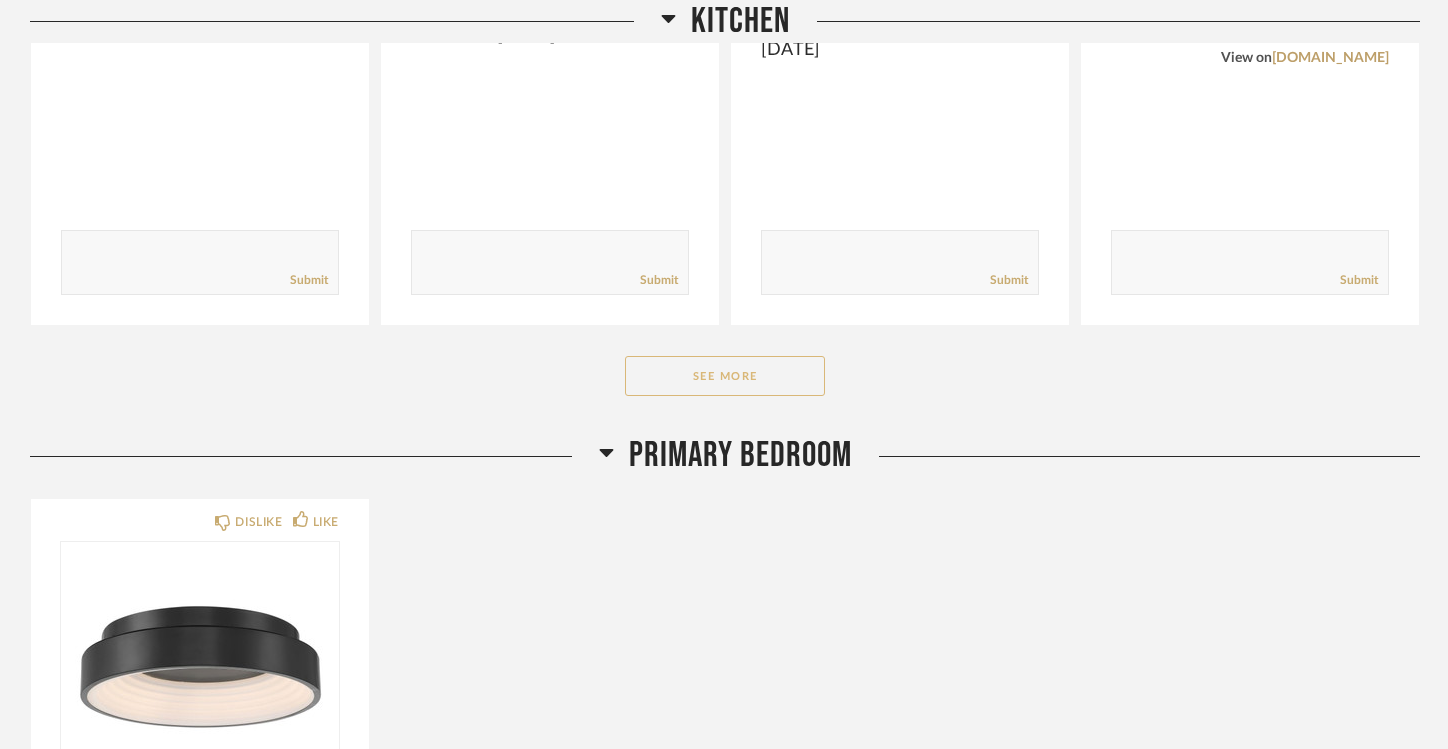 click on "See More" 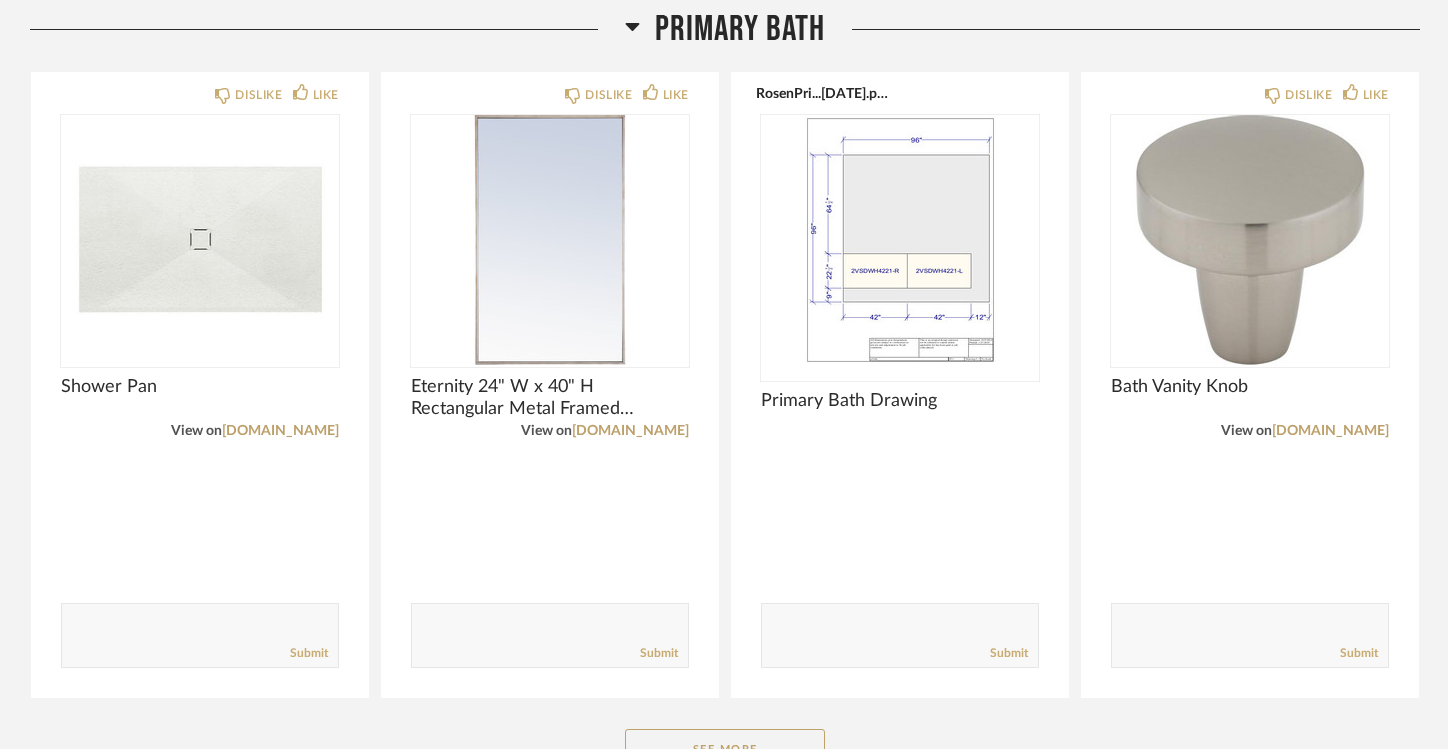 scroll, scrollTop: 9403, scrollLeft: 0, axis: vertical 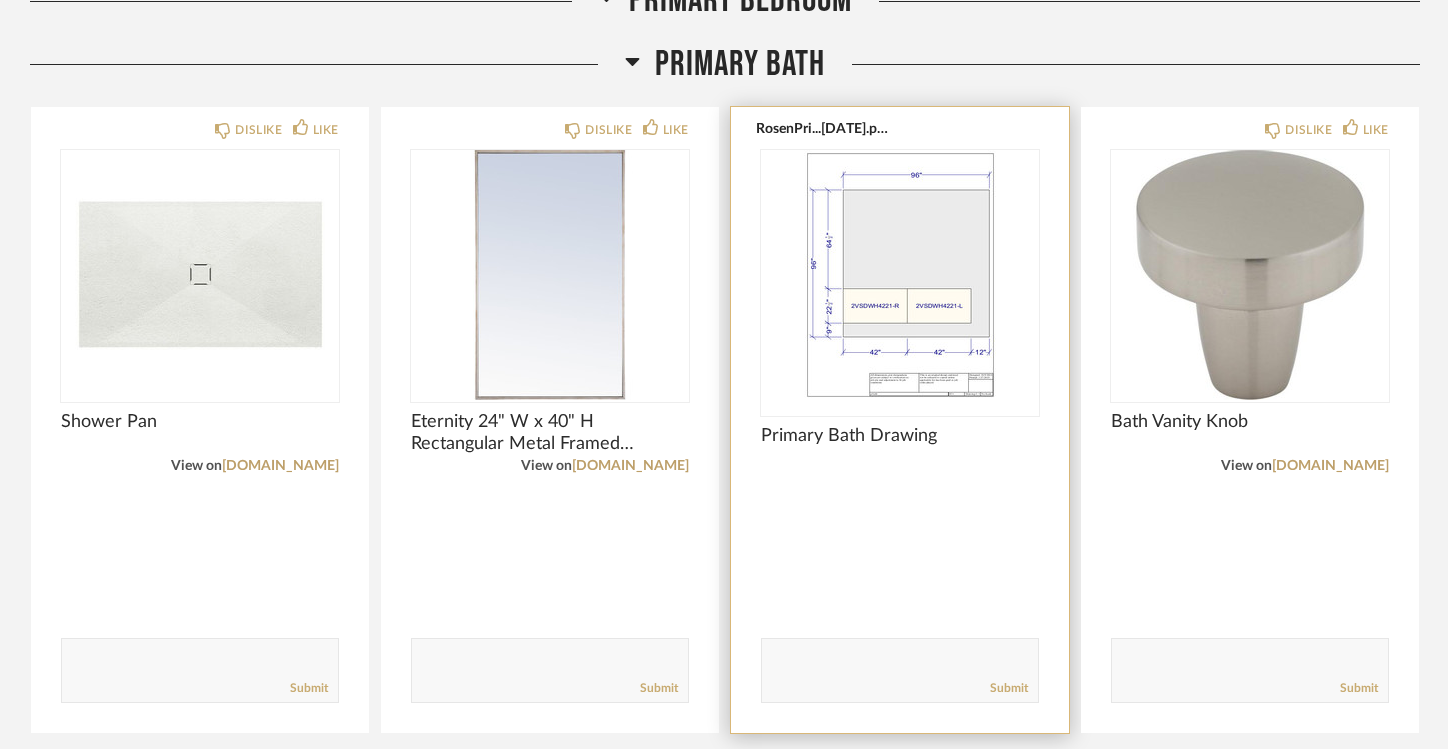 click at bounding box center (900, 275) 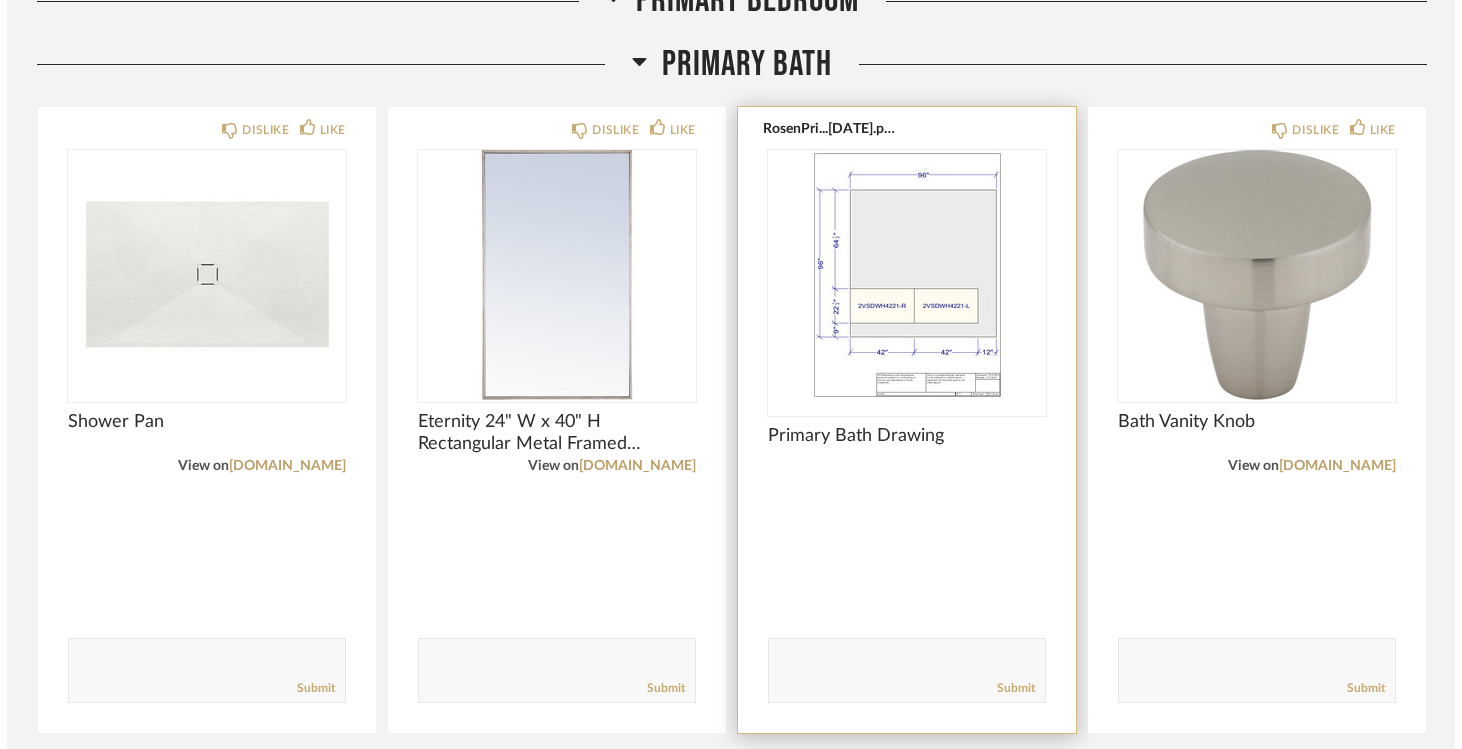 scroll, scrollTop: 0, scrollLeft: 0, axis: both 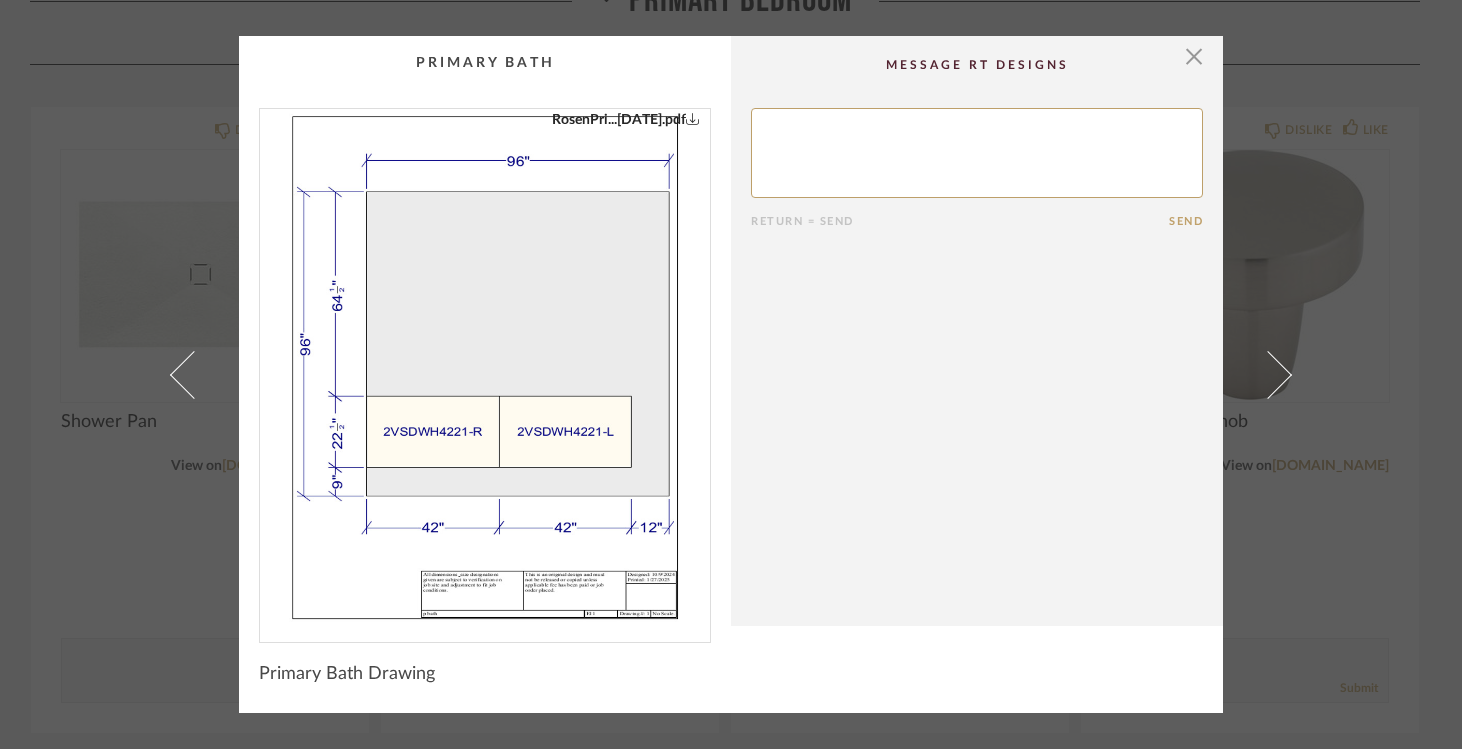 click on "×  RosenPri...[DATE].pdf       Return = Send  Send  Primary Bath Drawing" at bounding box center [731, 374] 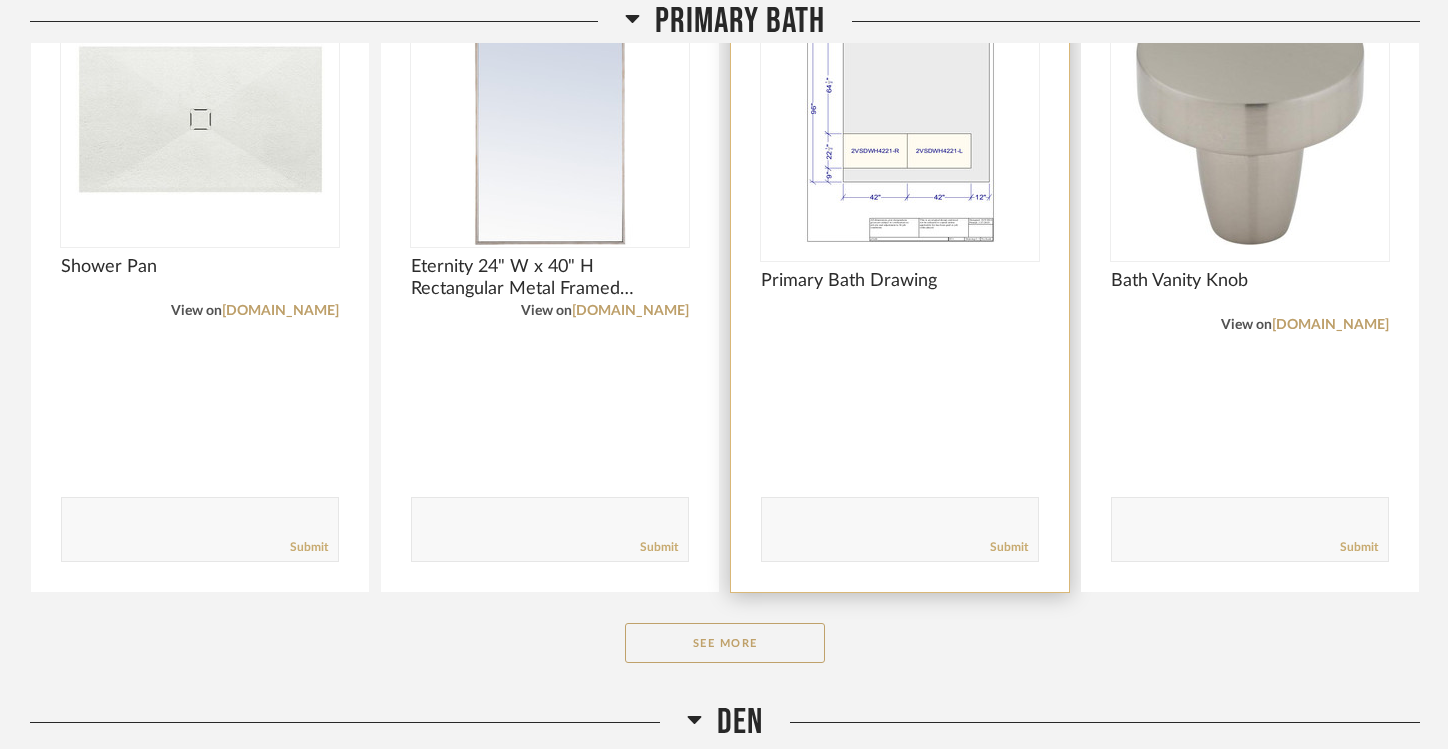 scroll, scrollTop: 9579, scrollLeft: 0, axis: vertical 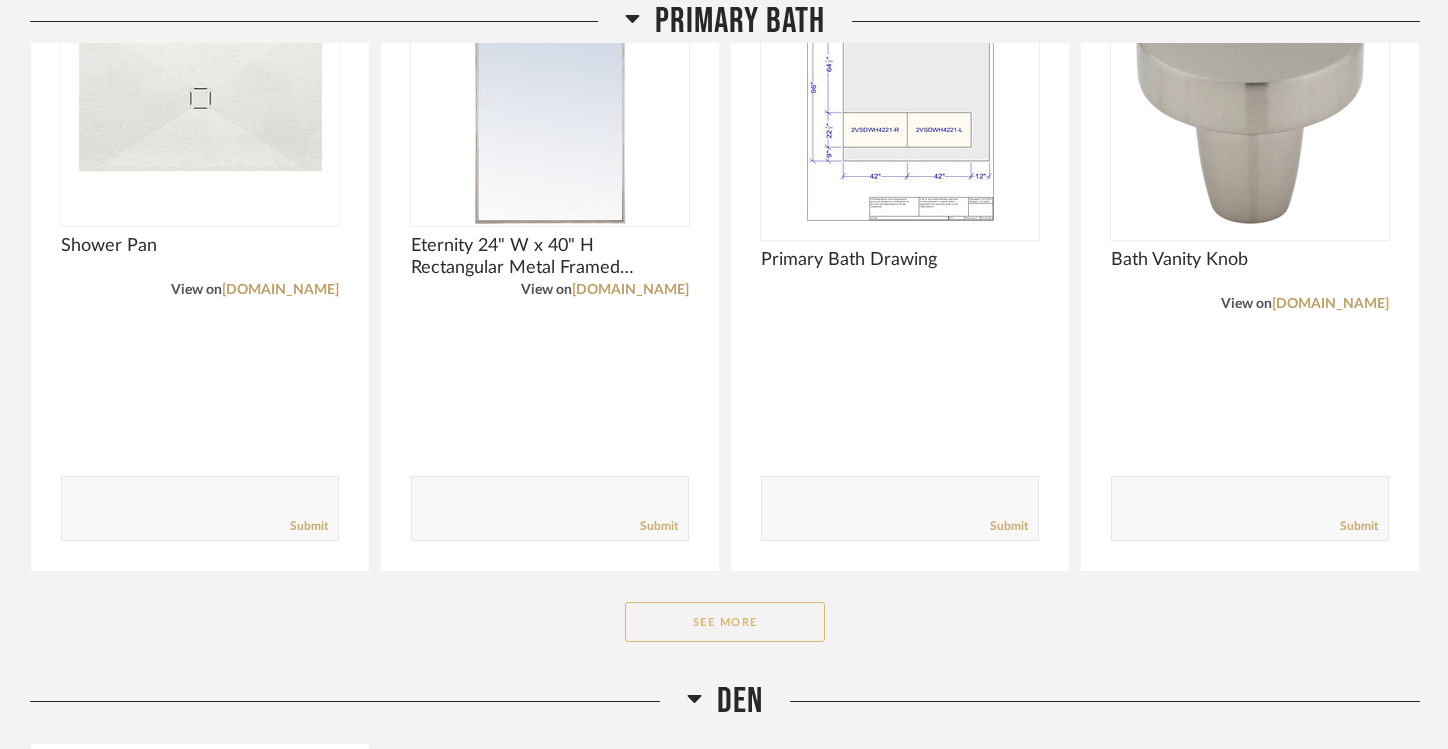 click on "See More" 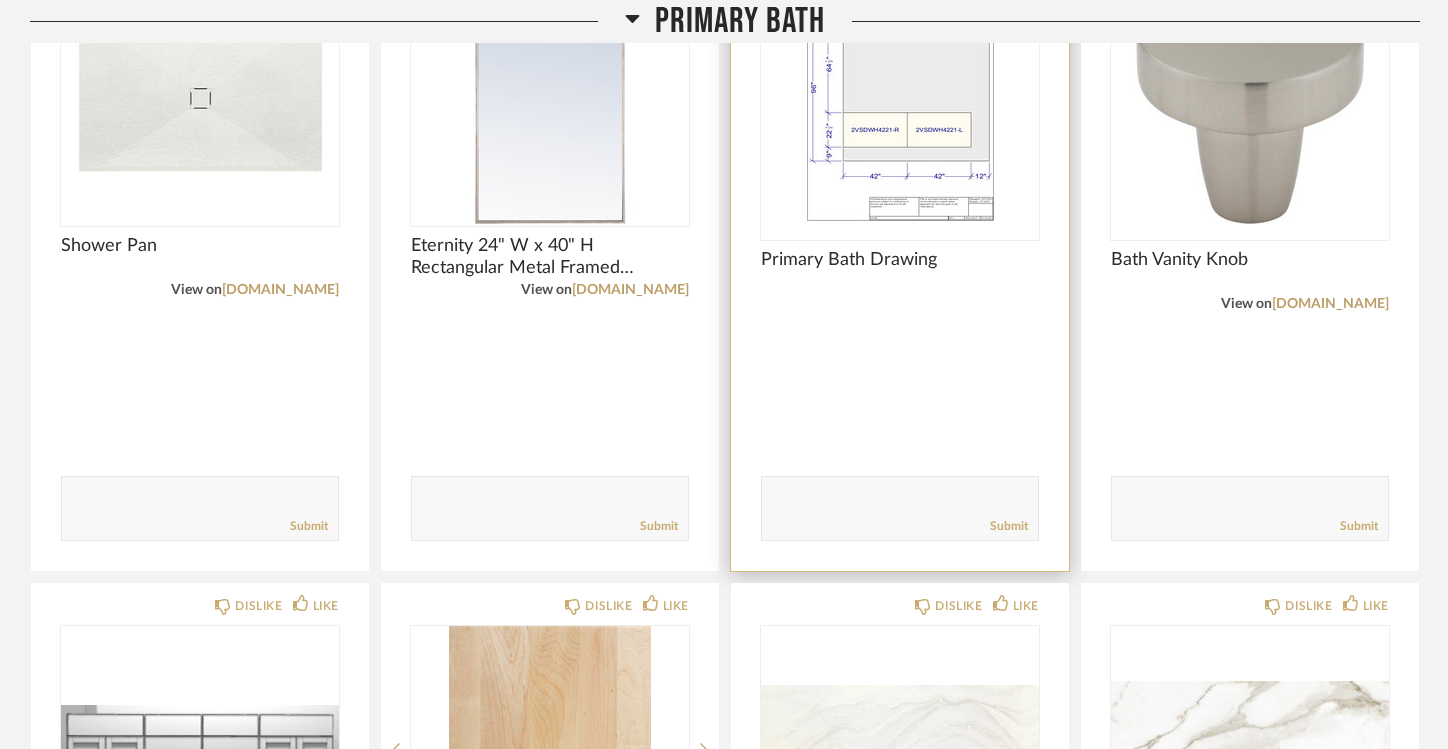 scroll, scrollTop: 9828, scrollLeft: 0, axis: vertical 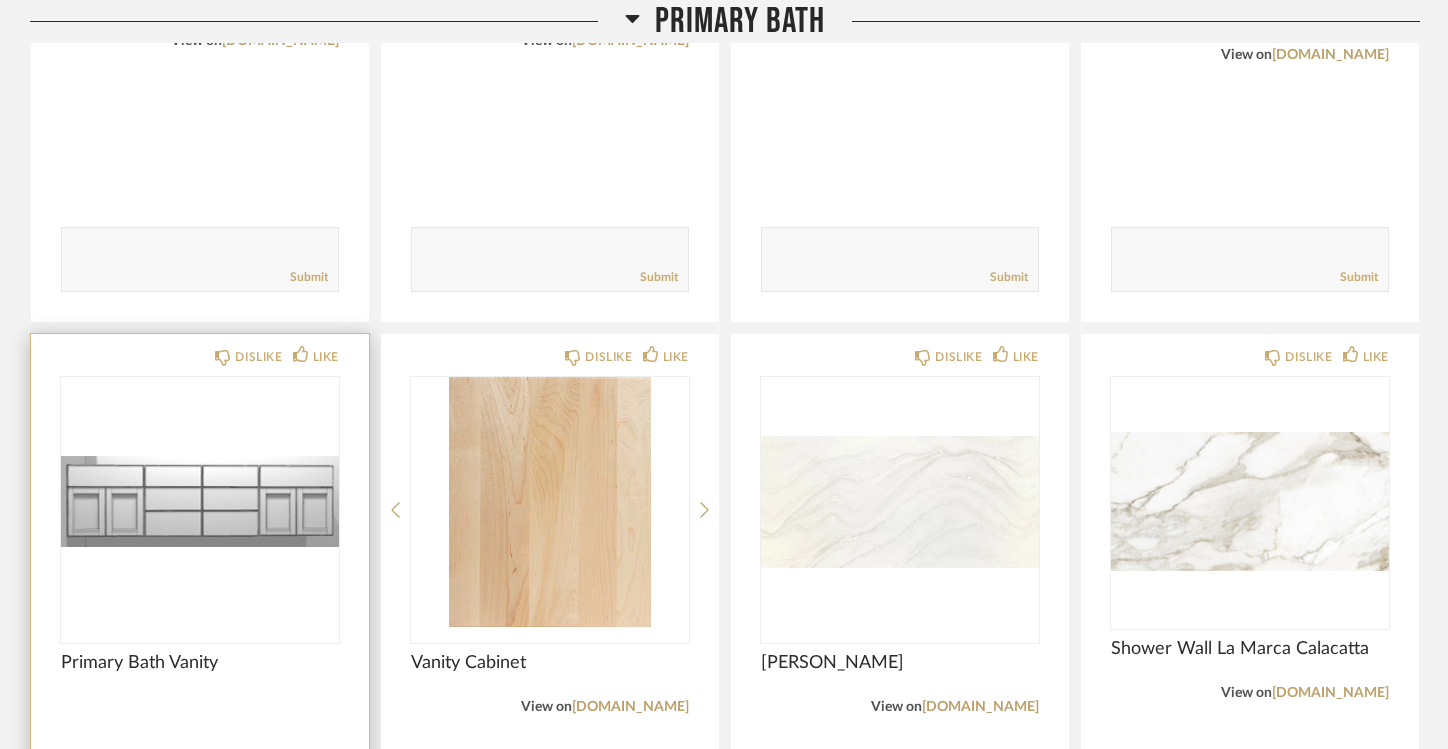 click 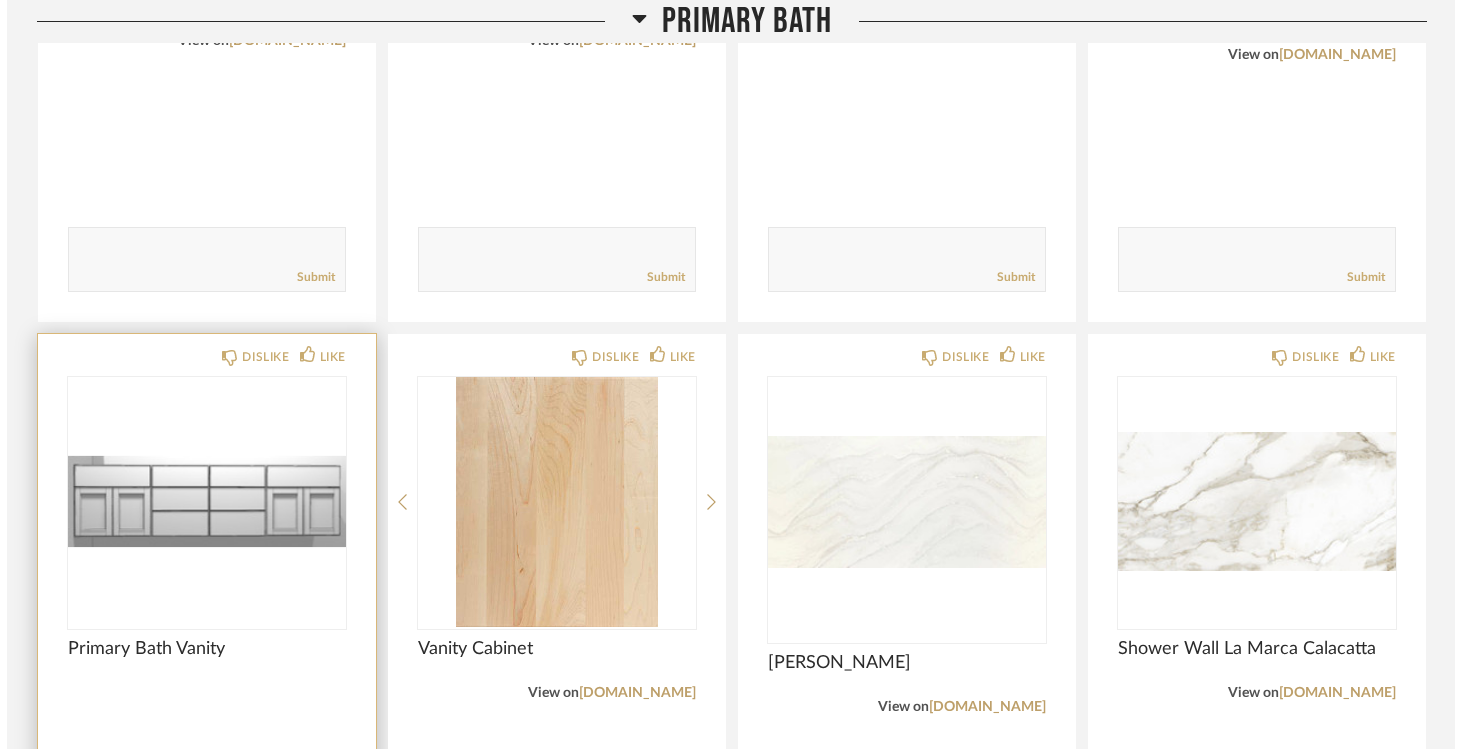 scroll, scrollTop: 0, scrollLeft: 0, axis: both 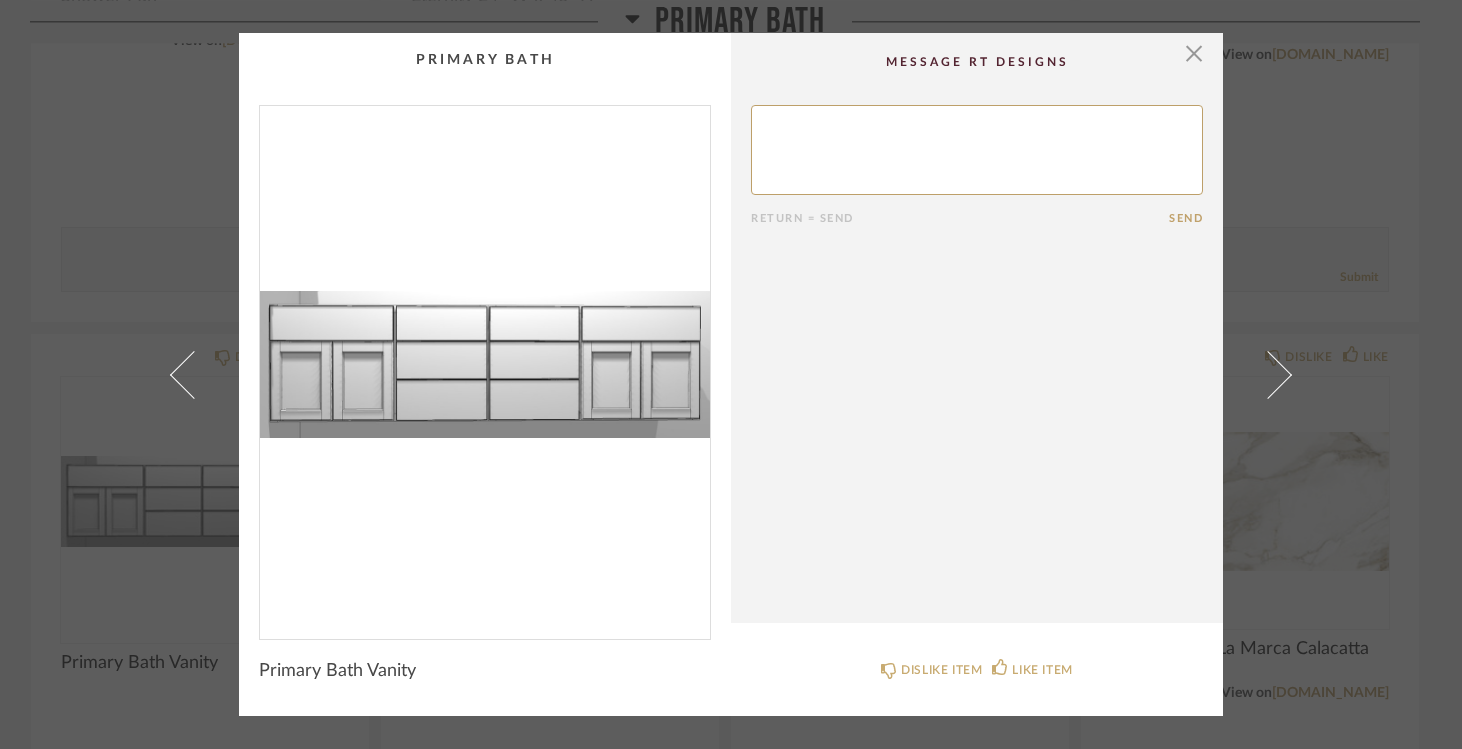 click at bounding box center [485, 364] 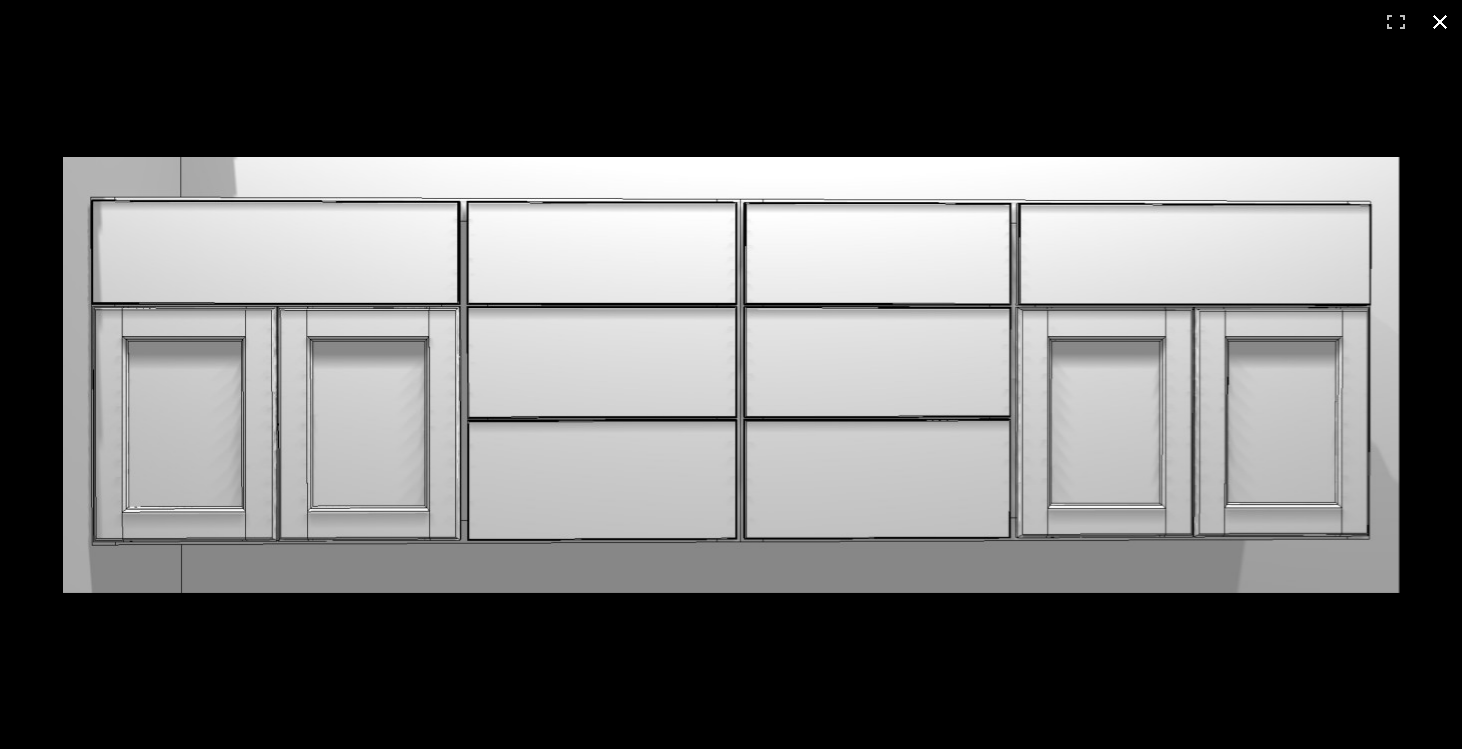 click at bounding box center (1440, 22) 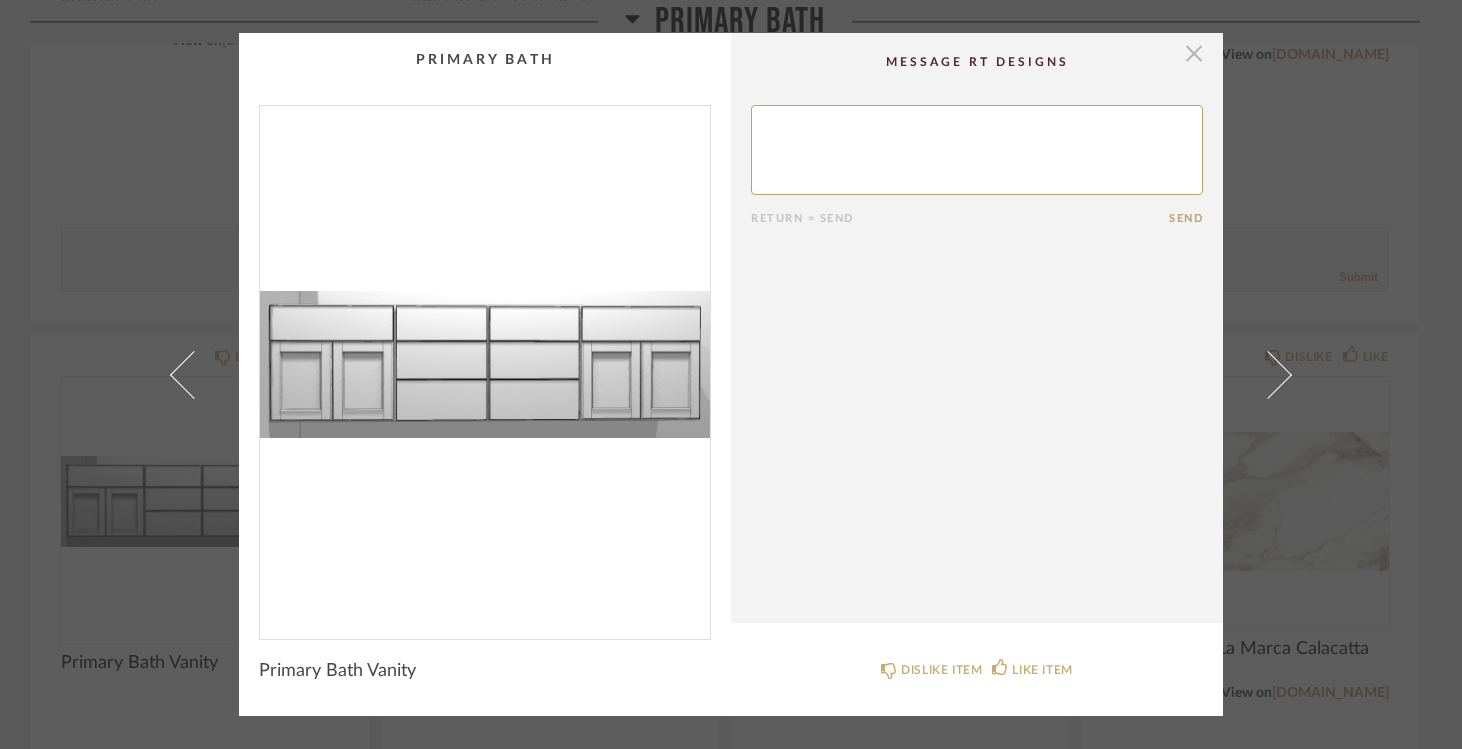 click at bounding box center (1194, 53) 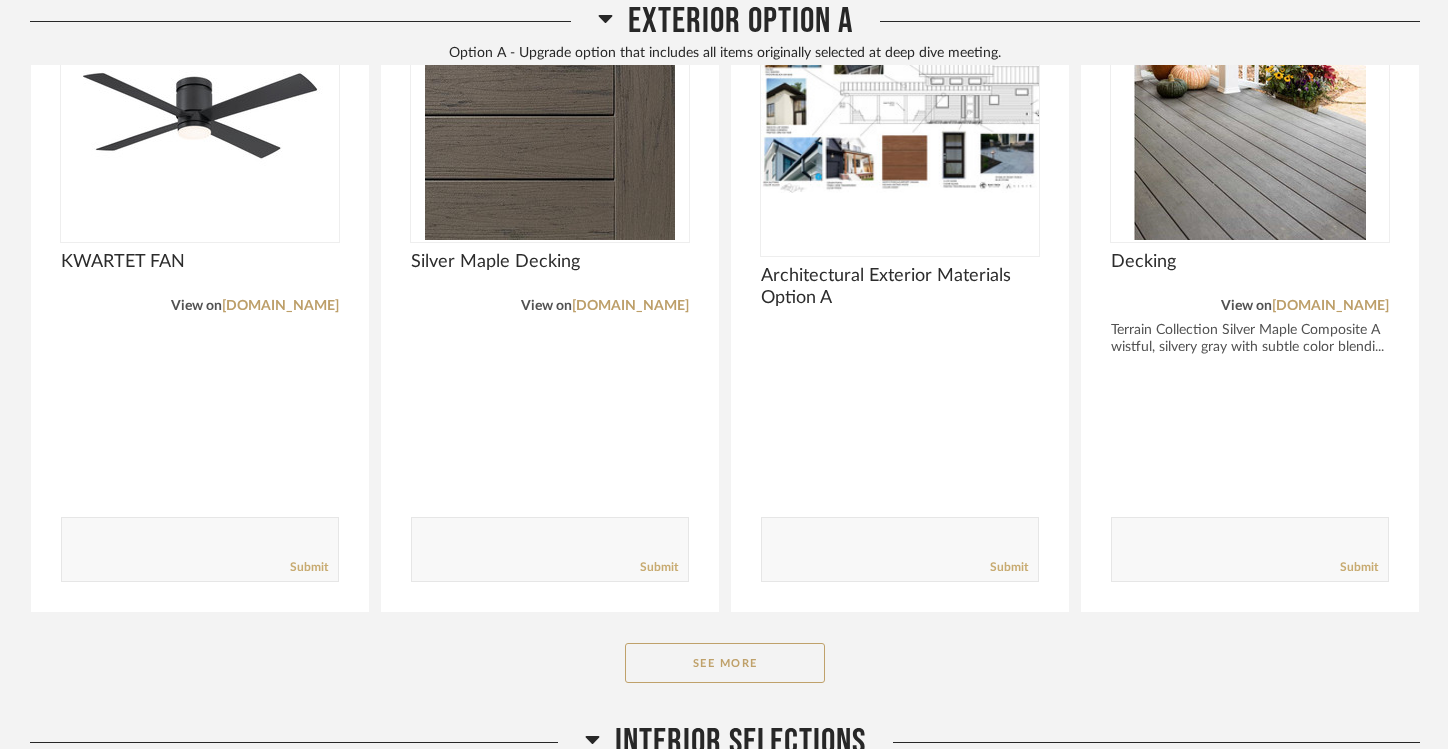 scroll, scrollTop: 2750, scrollLeft: 0, axis: vertical 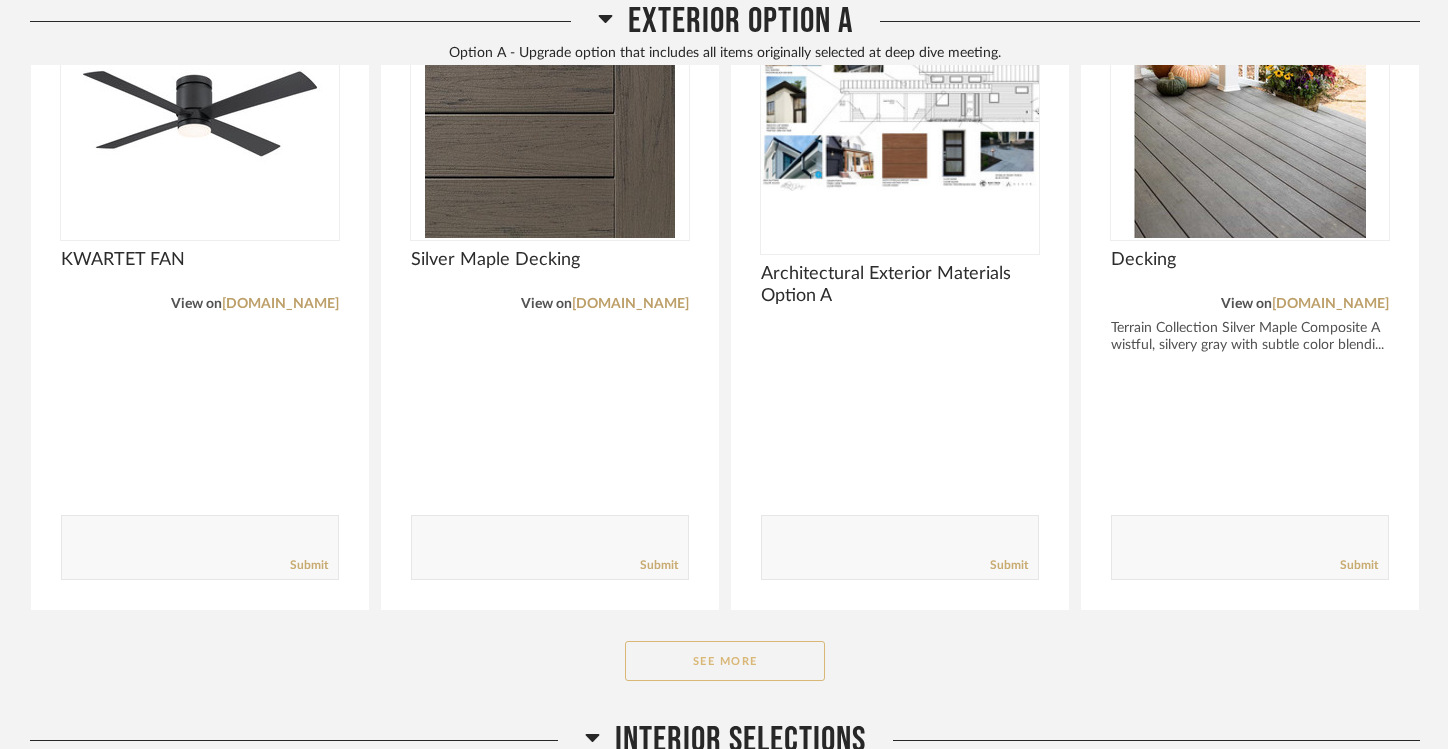 click on "See More" 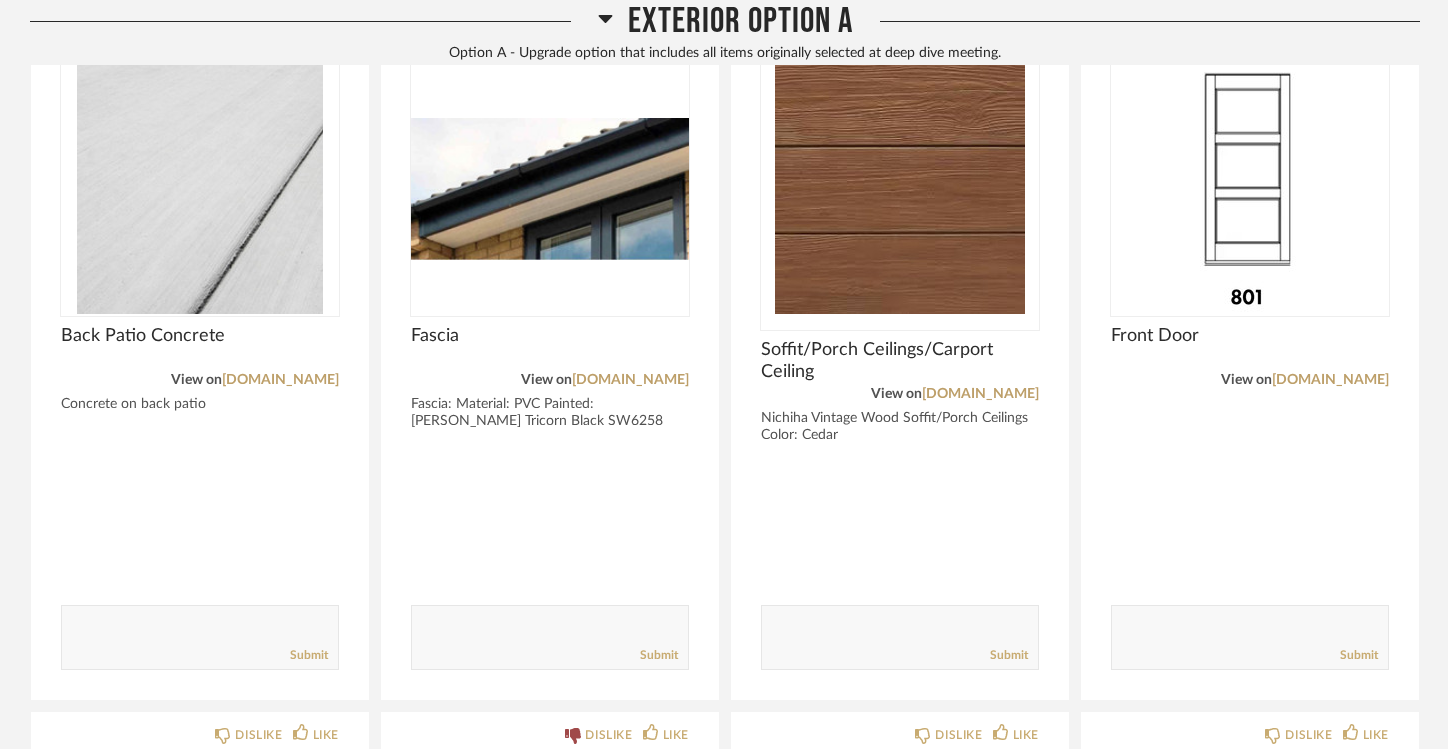 scroll, scrollTop: 3353, scrollLeft: 0, axis: vertical 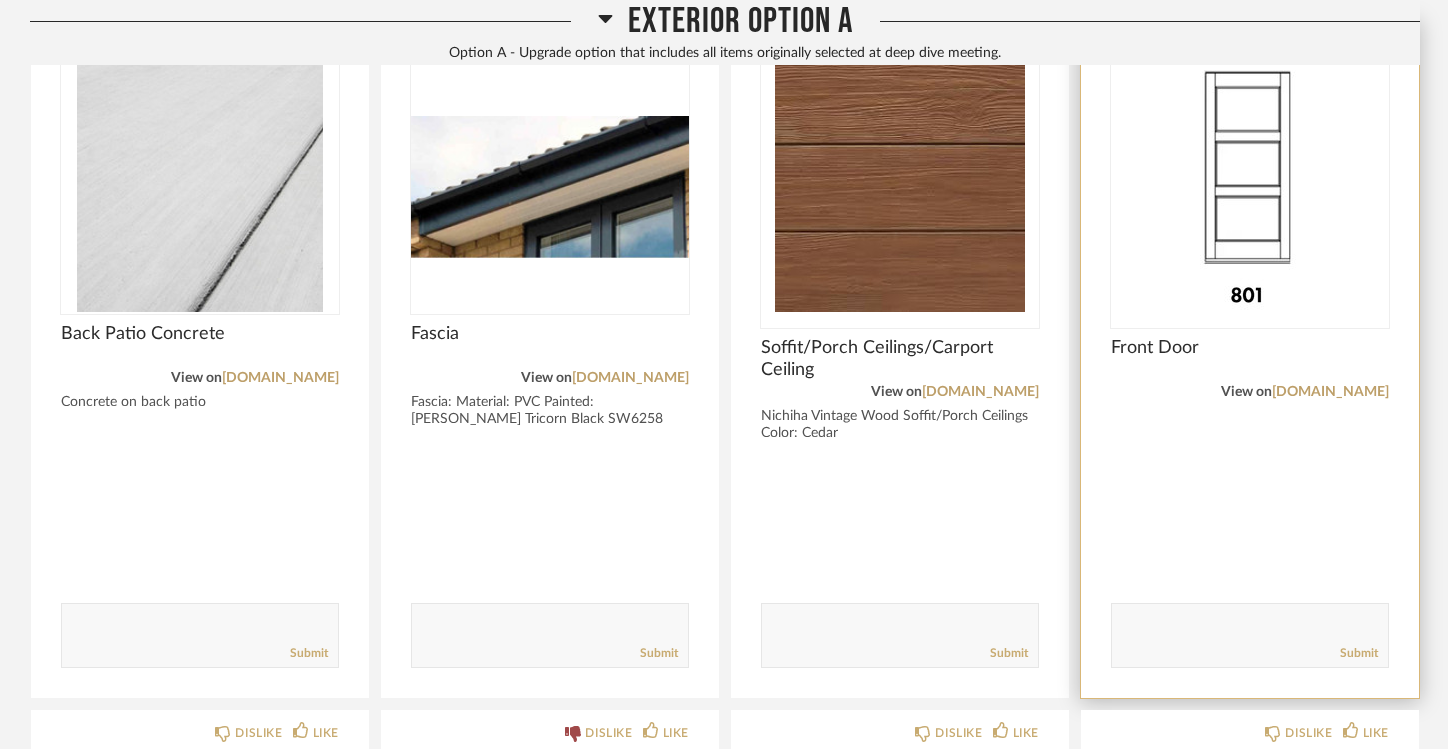 click 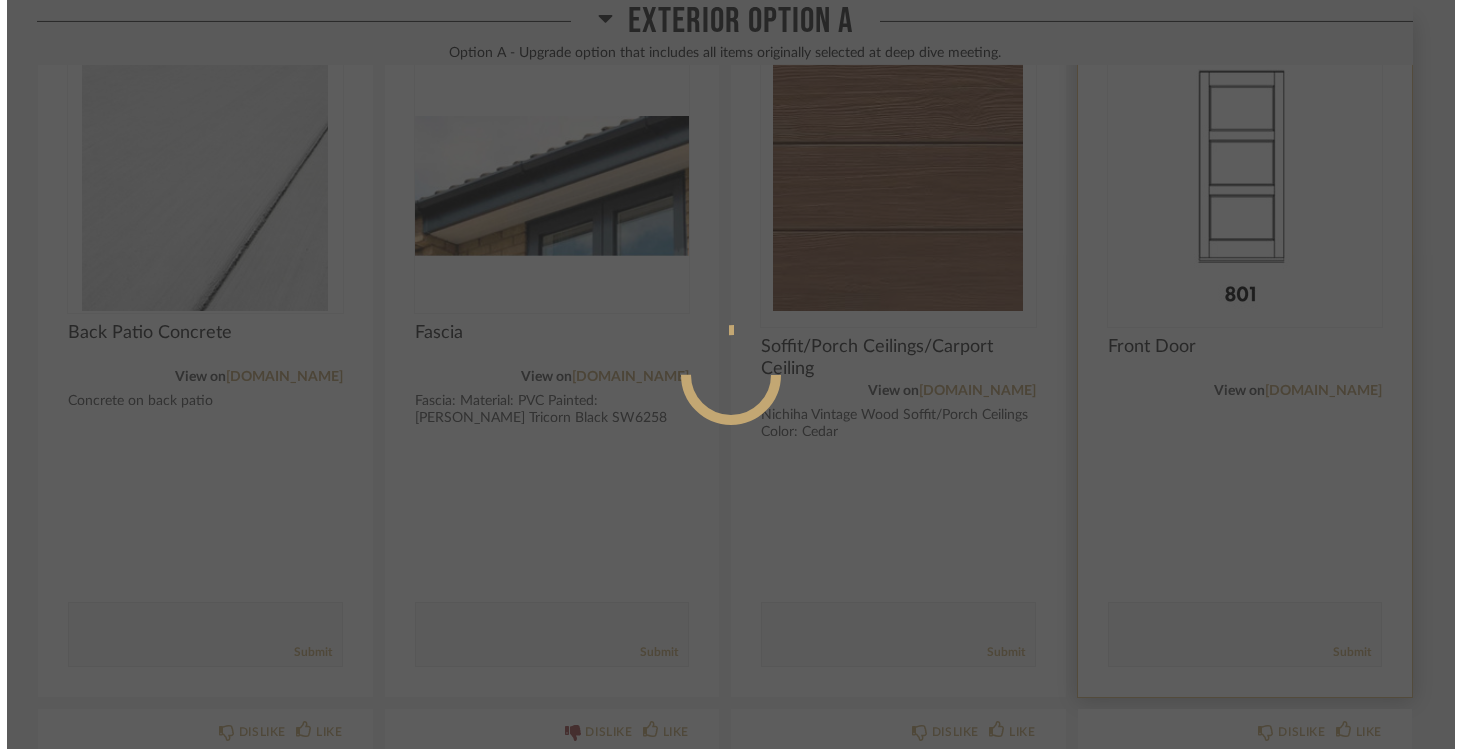 scroll, scrollTop: 0, scrollLeft: 0, axis: both 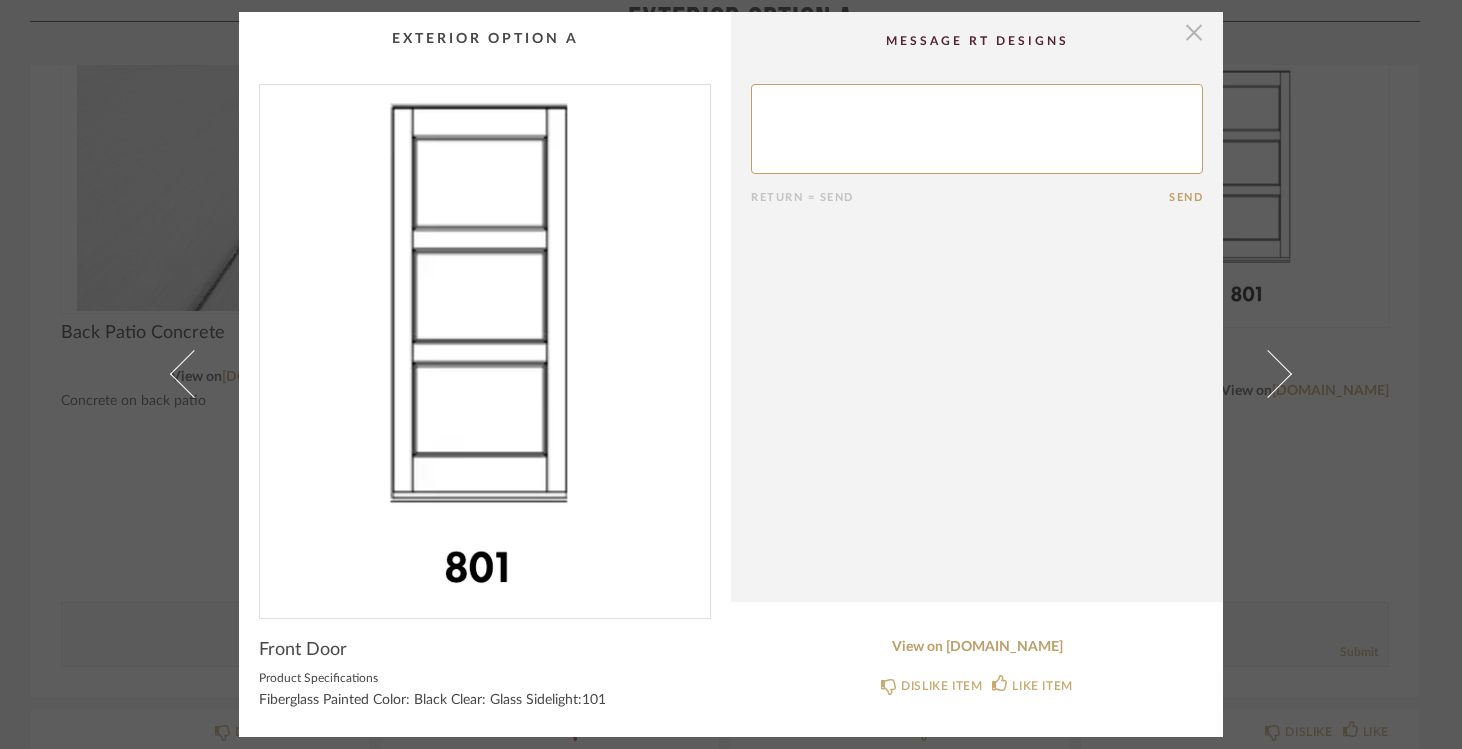click at bounding box center (1194, 32) 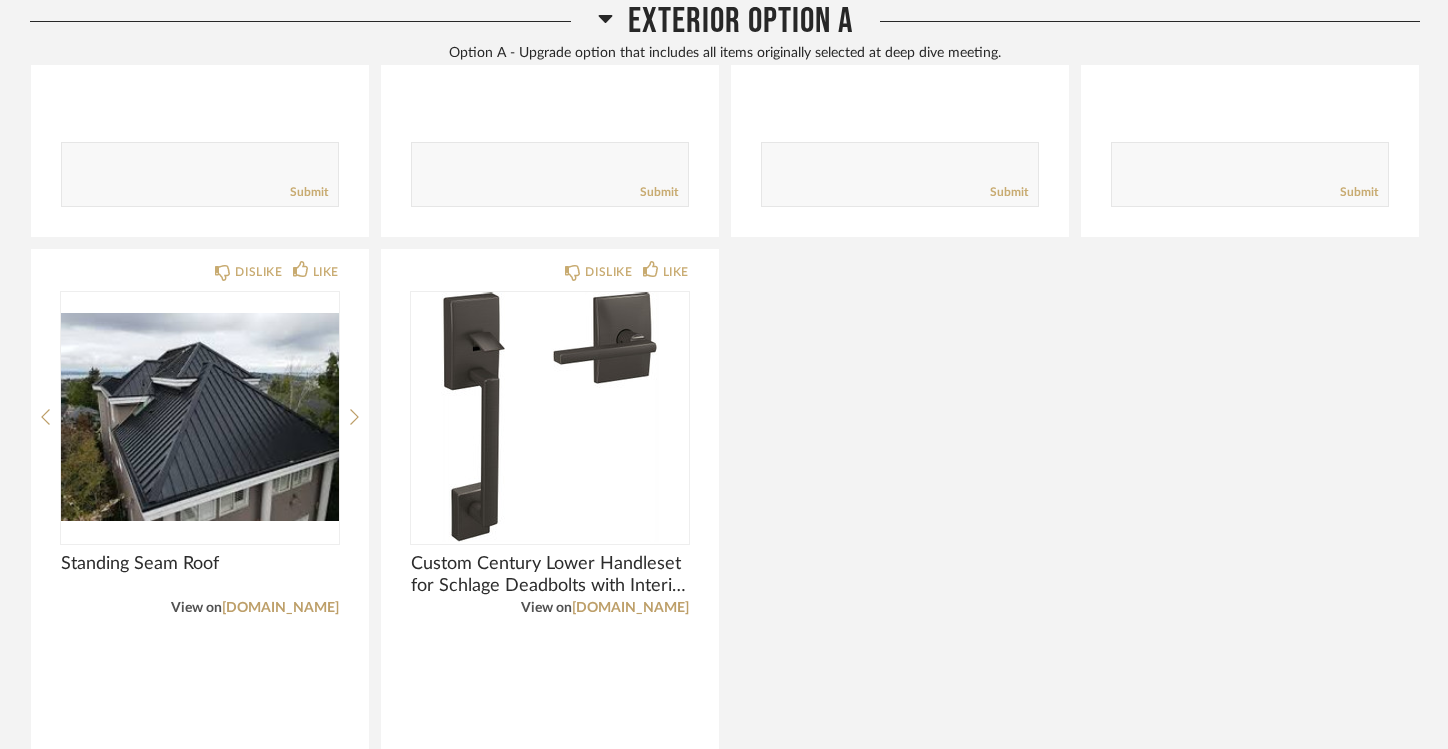scroll, scrollTop: 5123, scrollLeft: 0, axis: vertical 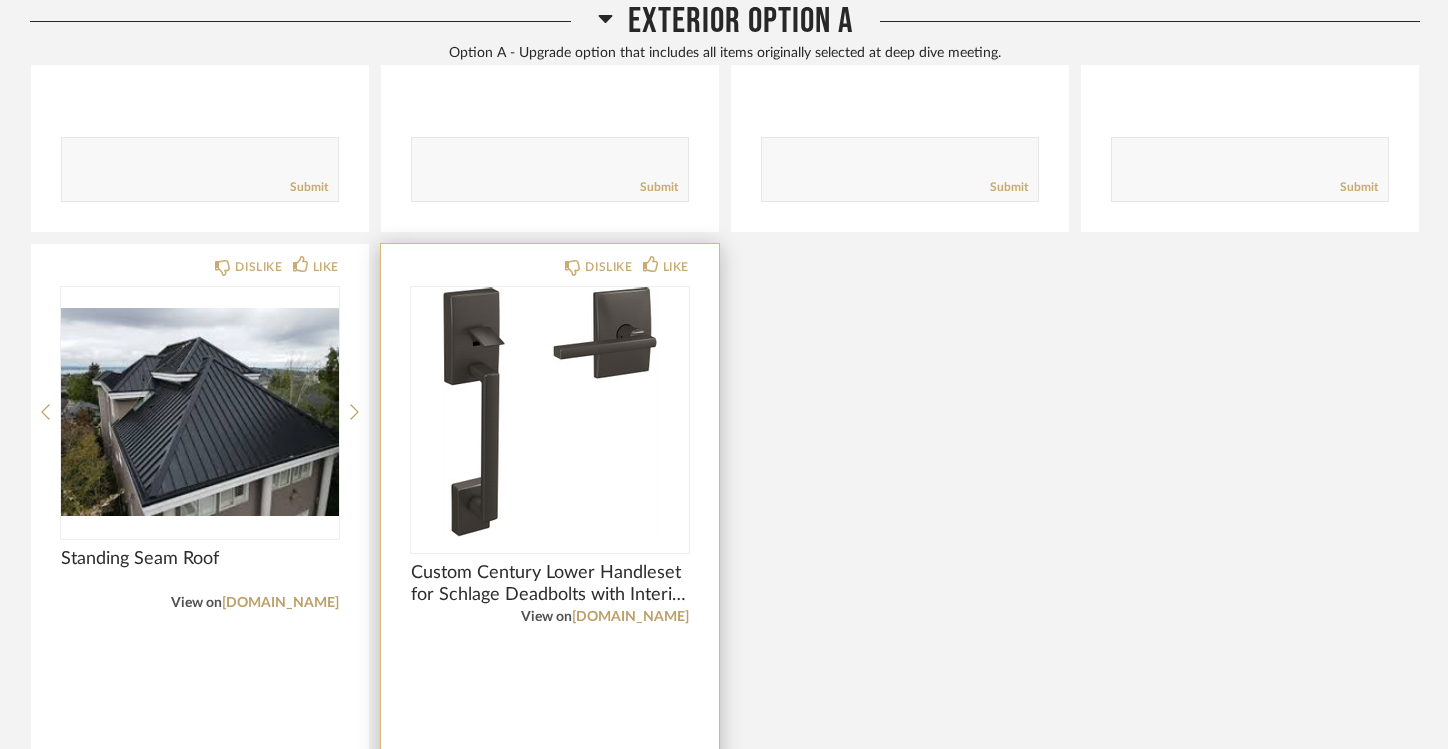 click 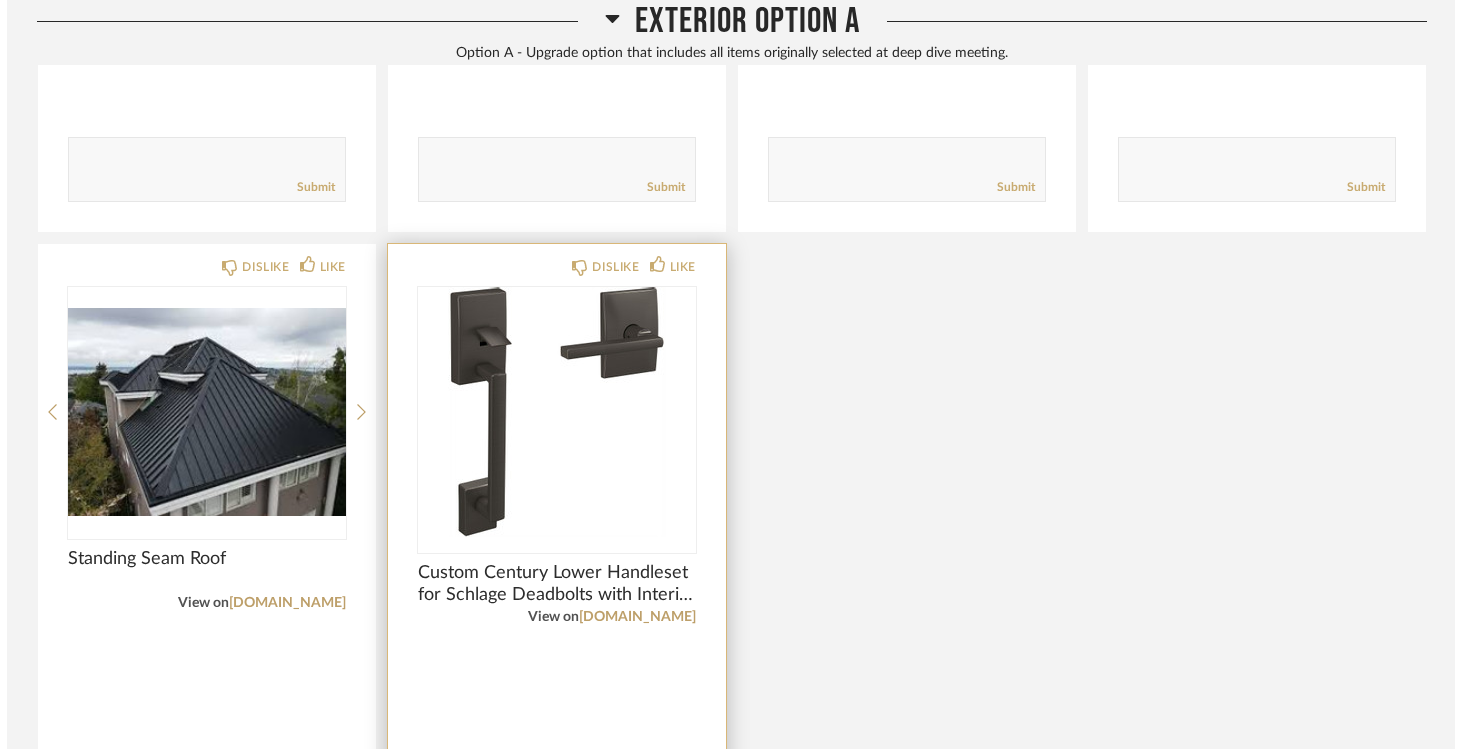 scroll, scrollTop: 0, scrollLeft: 0, axis: both 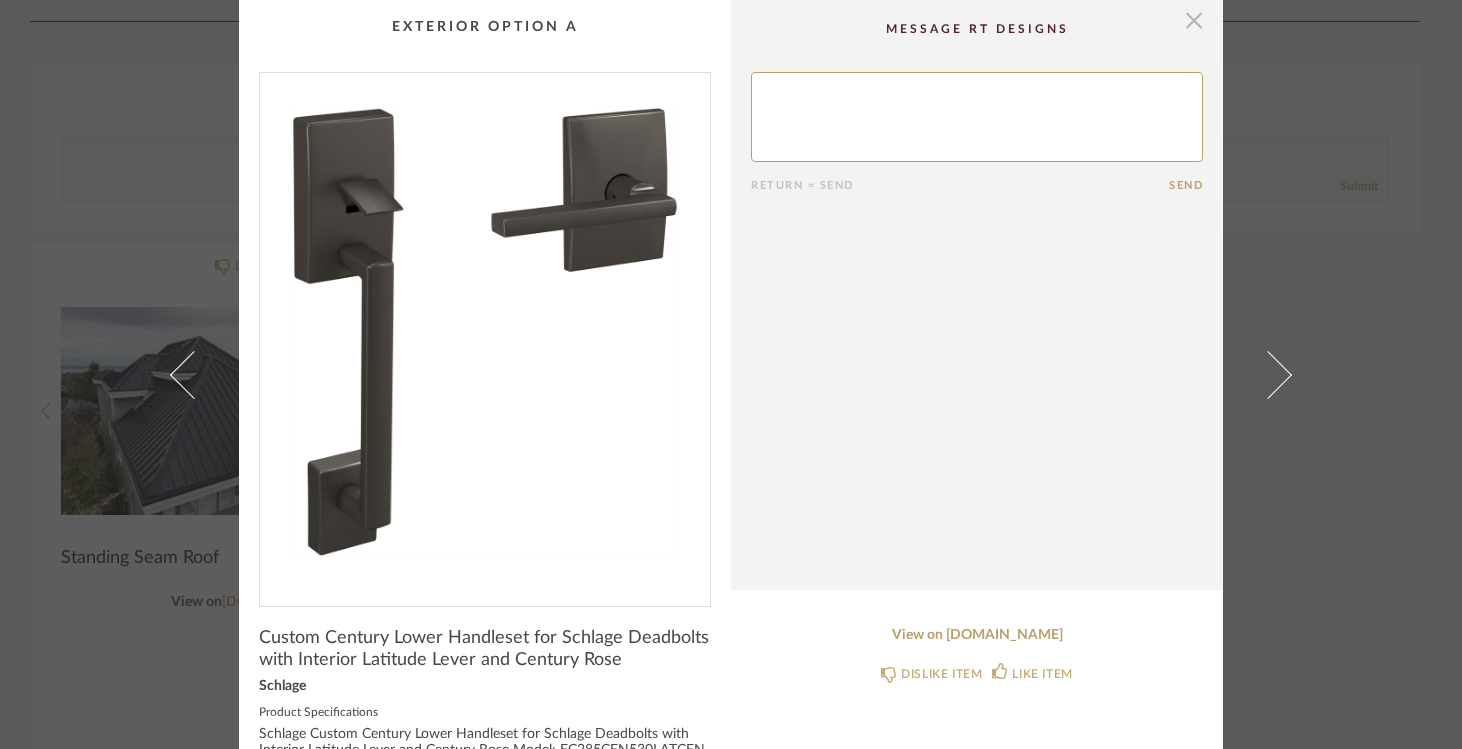 click at bounding box center [1194, 20] 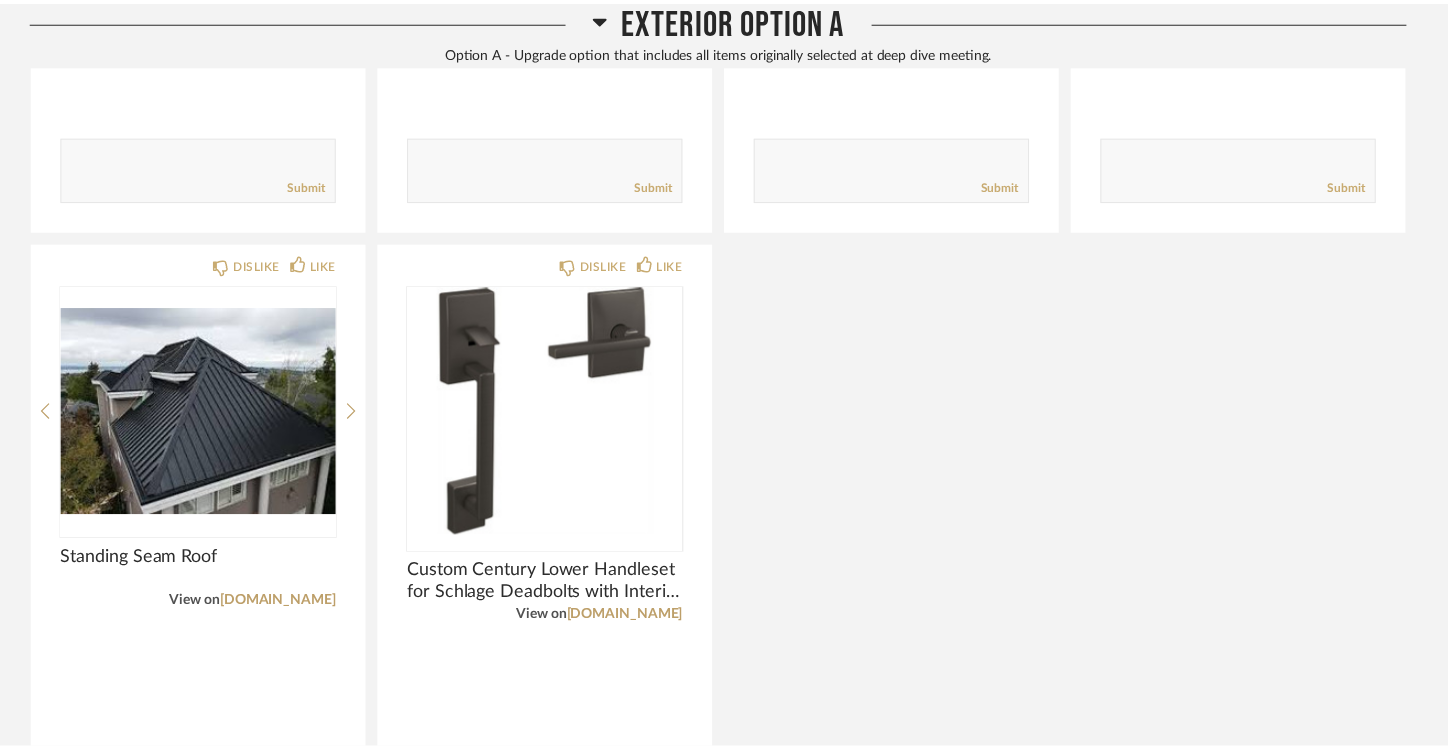 scroll, scrollTop: 5123, scrollLeft: 0, axis: vertical 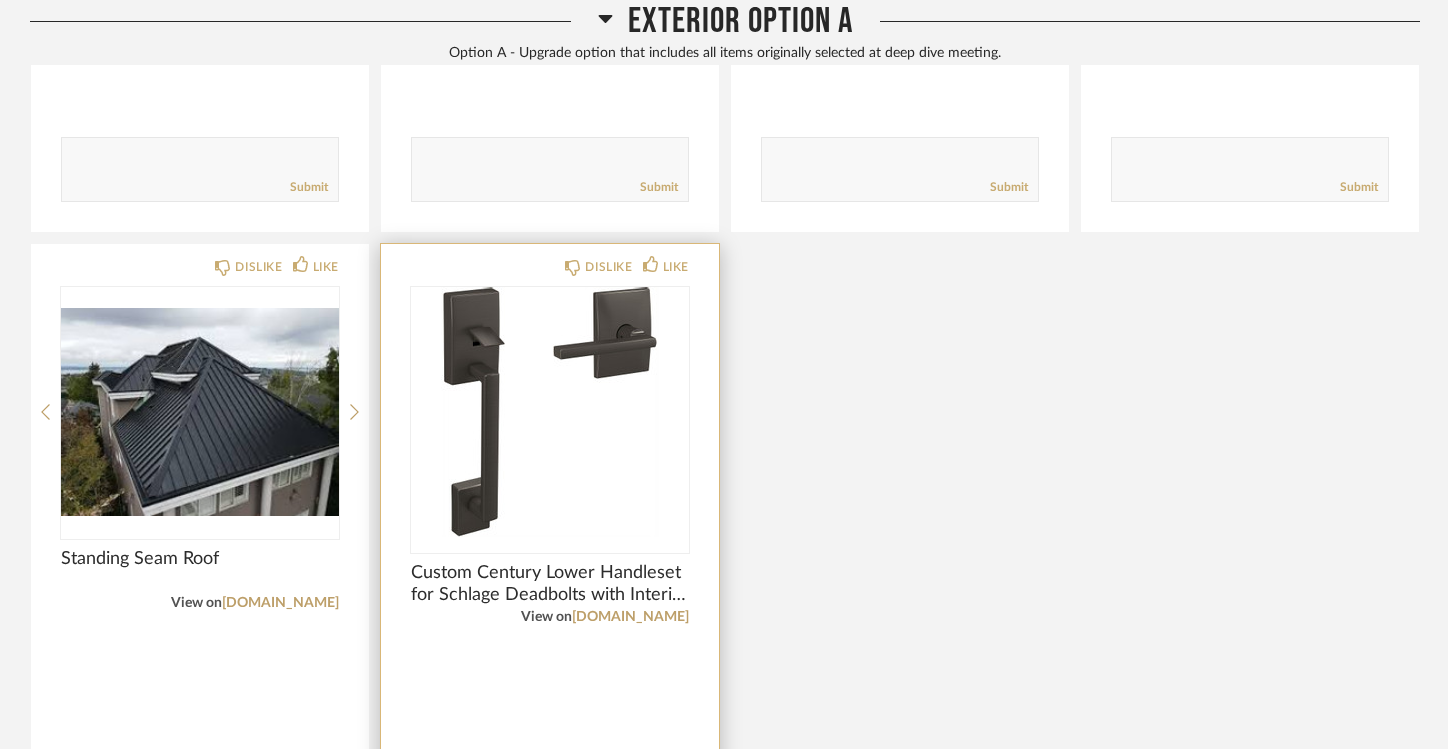 click at bounding box center [550, 412] 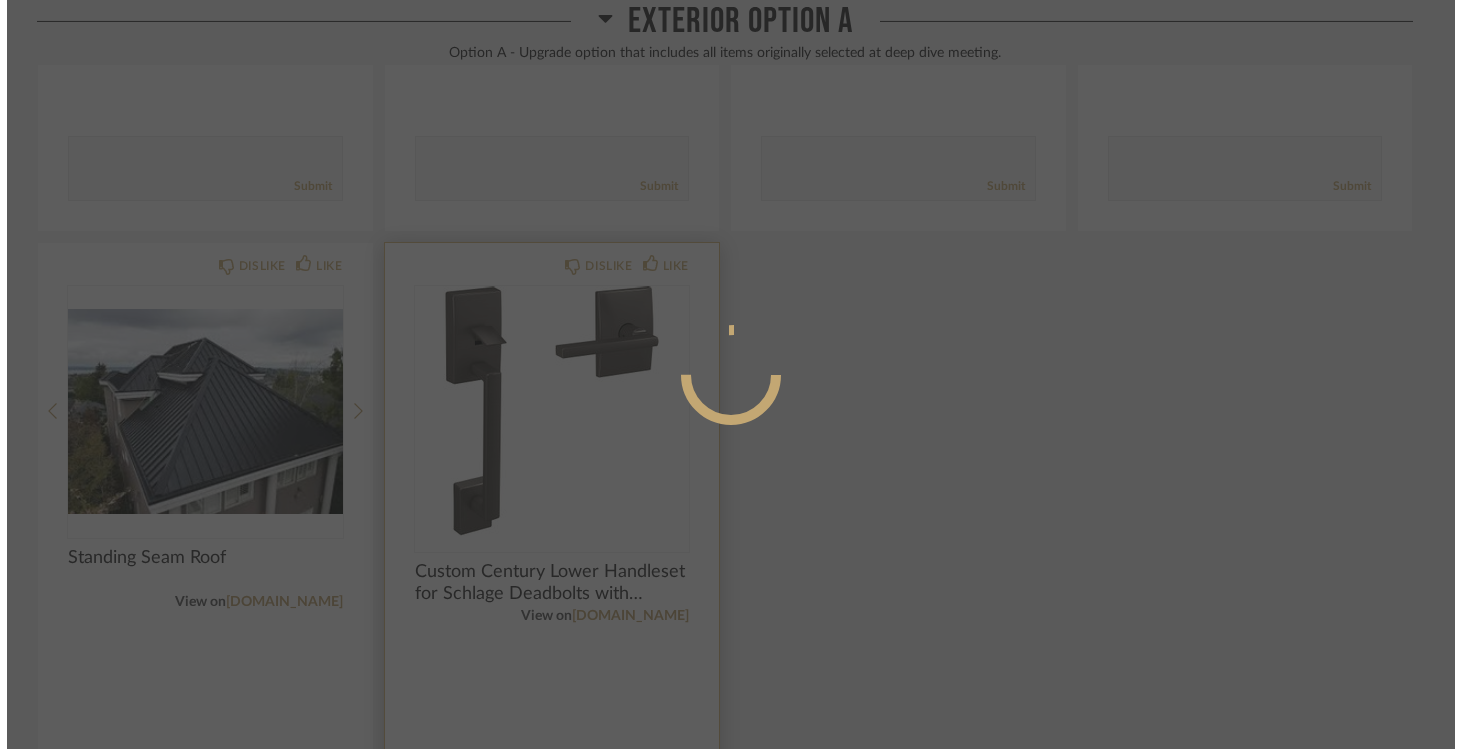 scroll, scrollTop: 0, scrollLeft: 0, axis: both 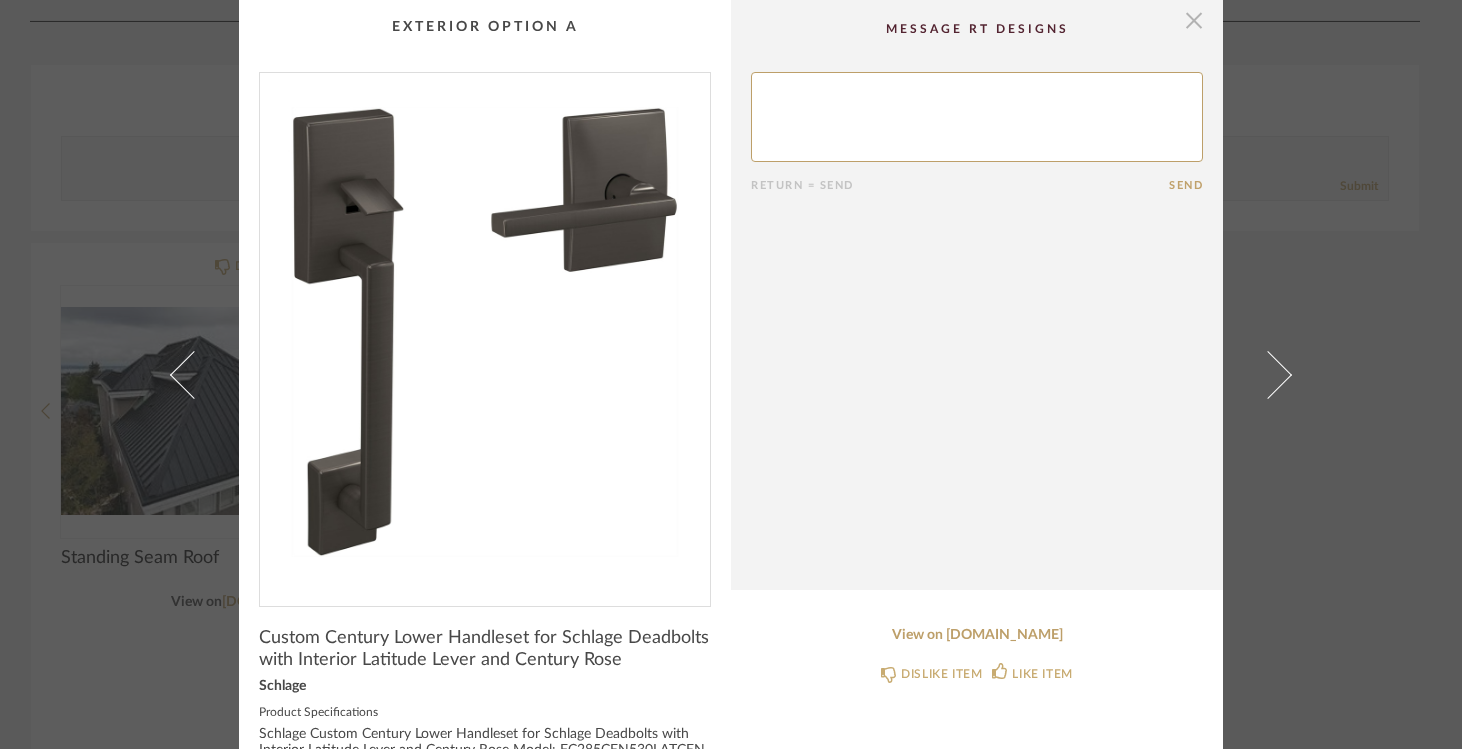 click at bounding box center (1194, 20) 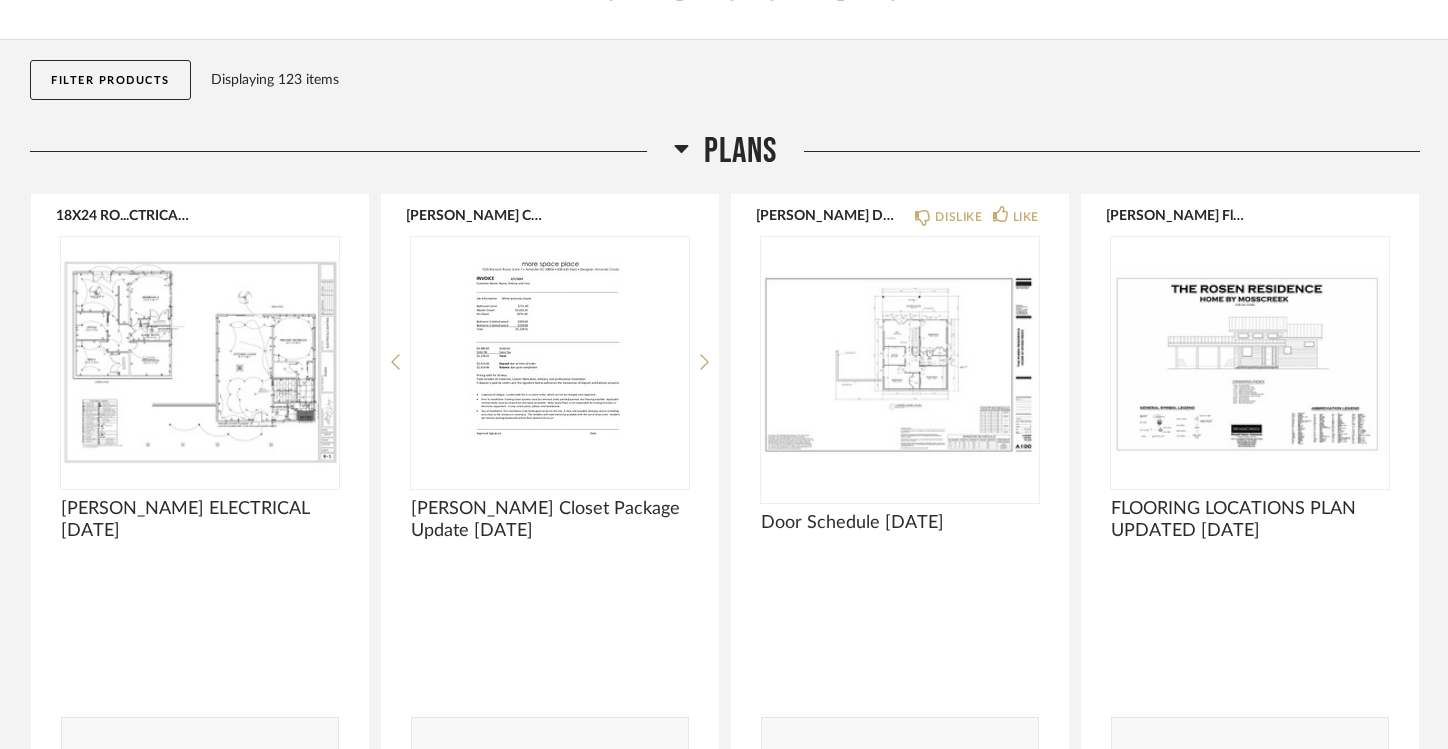 scroll, scrollTop: 0, scrollLeft: 0, axis: both 